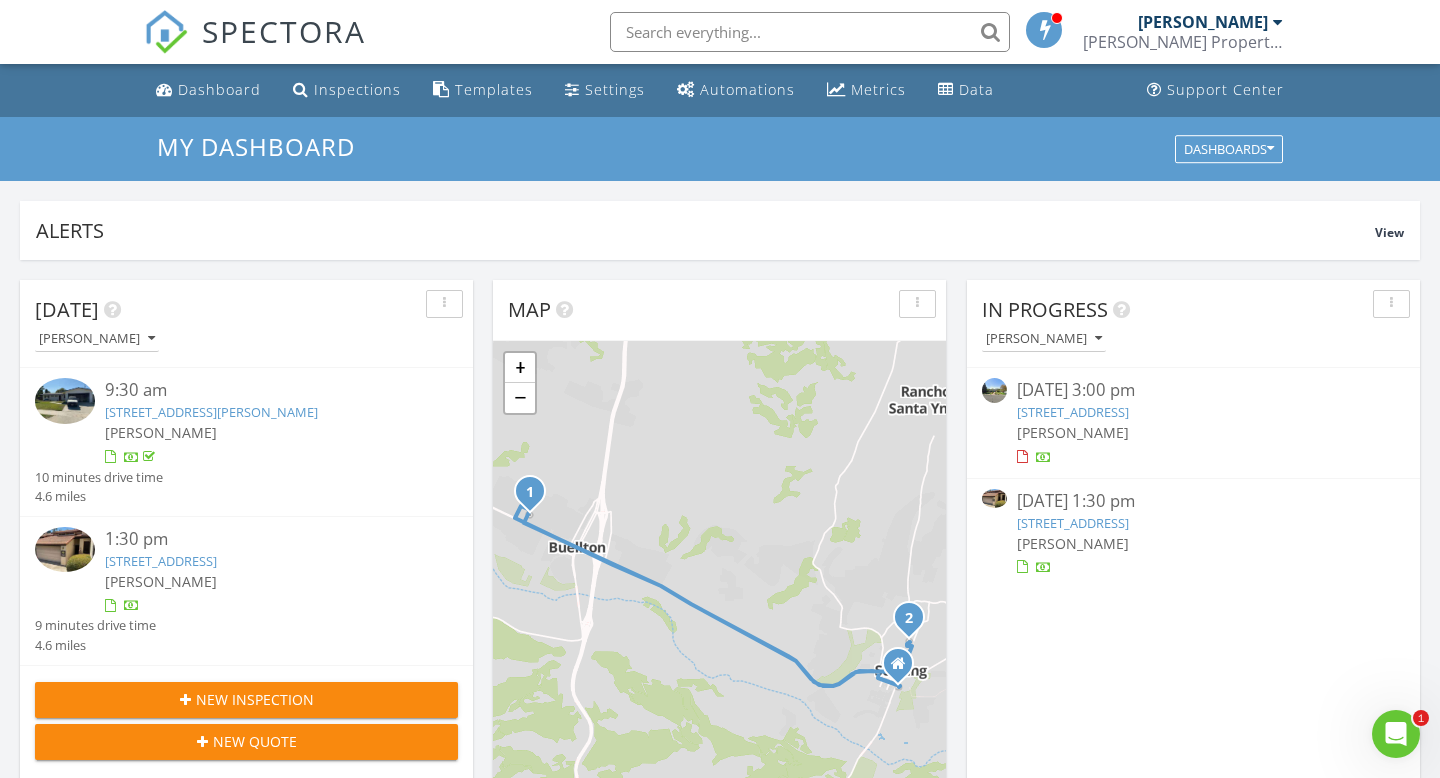 scroll, scrollTop: 603, scrollLeft: 0, axis: vertical 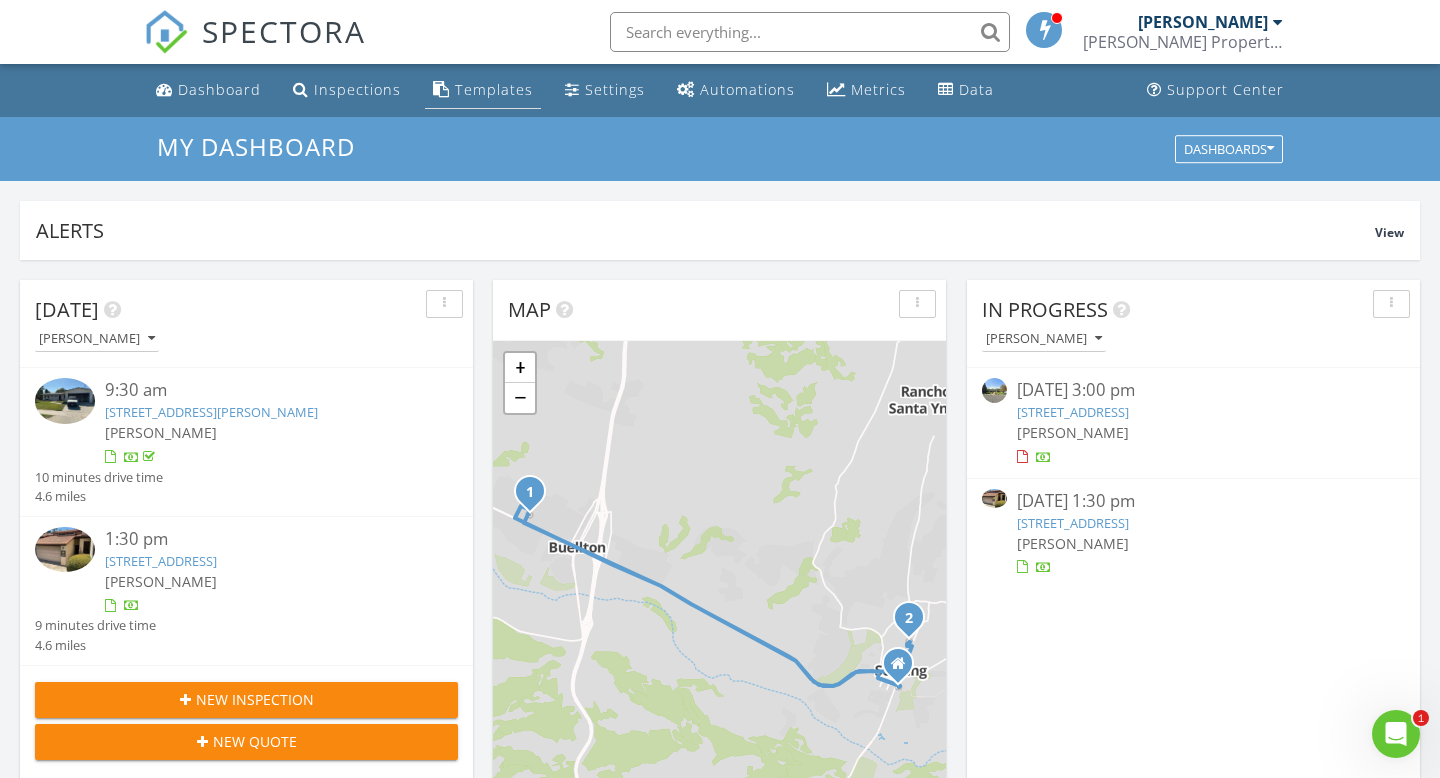 click on "Templates" at bounding box center (494, 89) 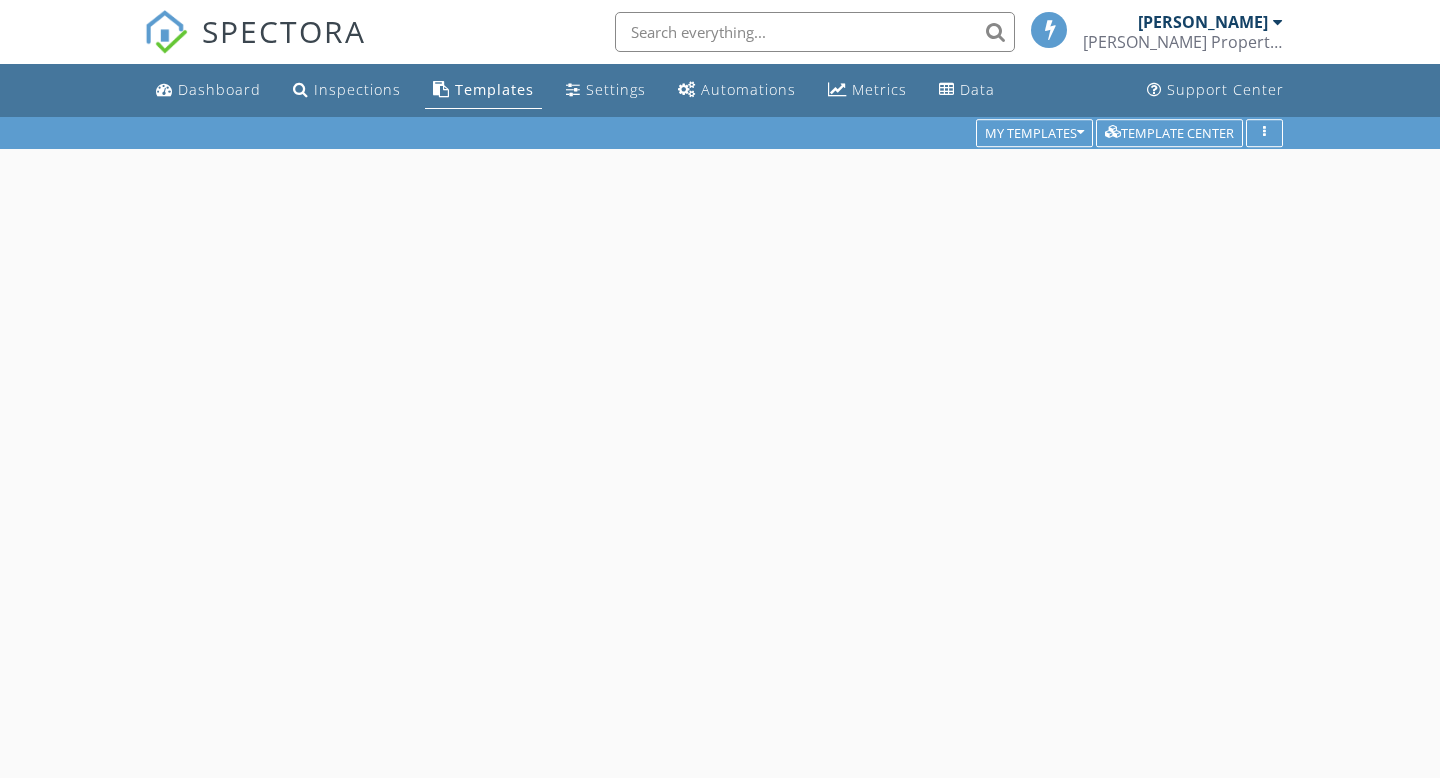 scroll, scrollTop: 0, scrollLeft: 0, axis: both 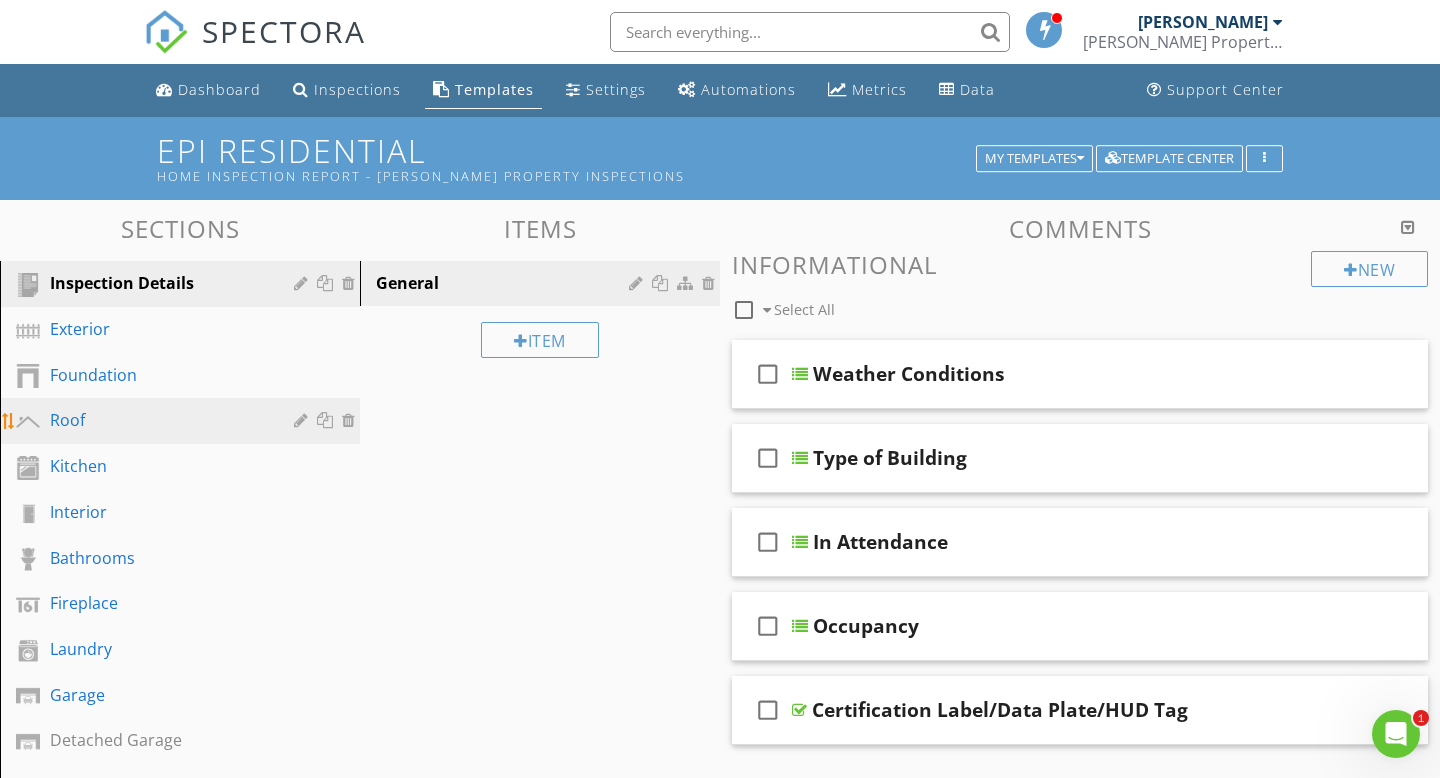 click on "Roof" at bounding box center [157, 420] 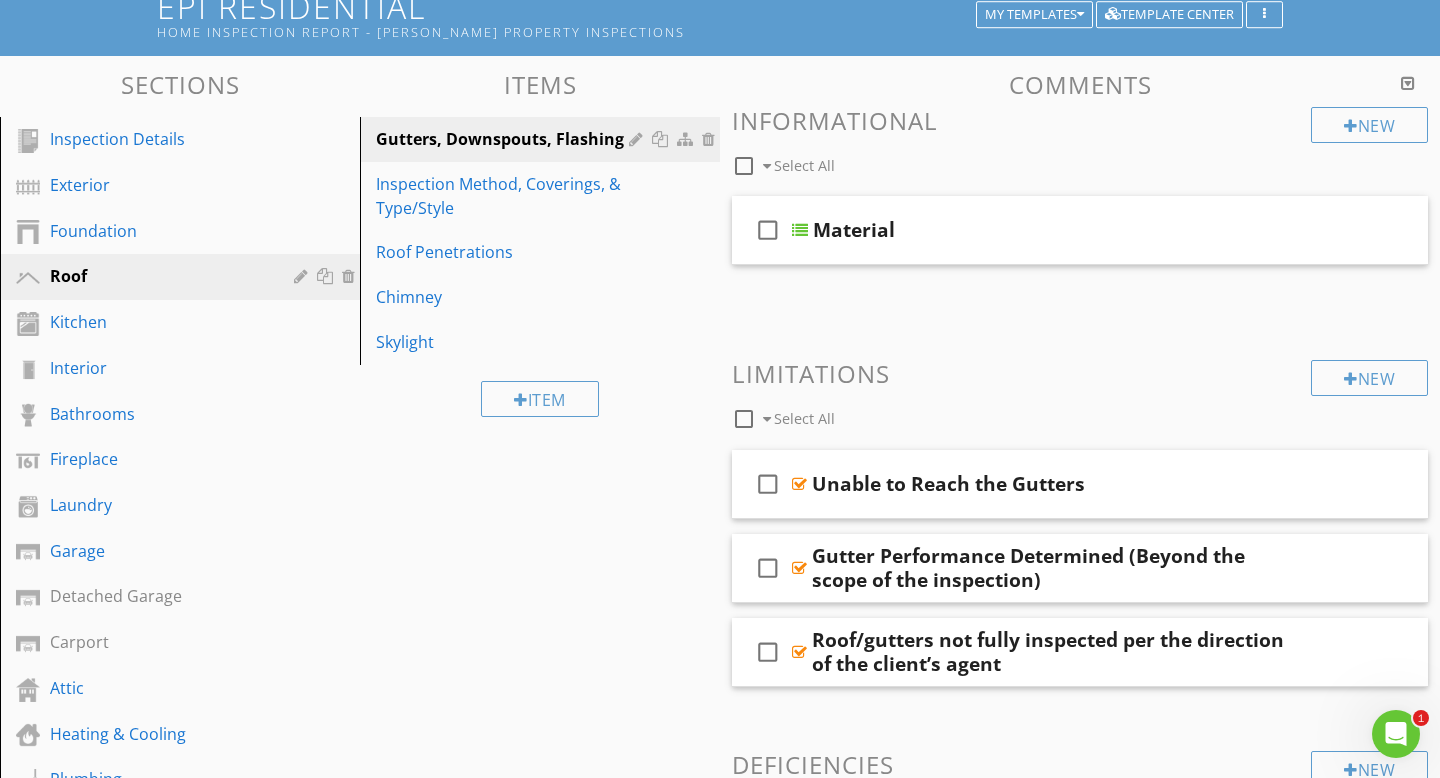 scroll, scrollTop: 157, scrollLeft: 0, axis: vertical 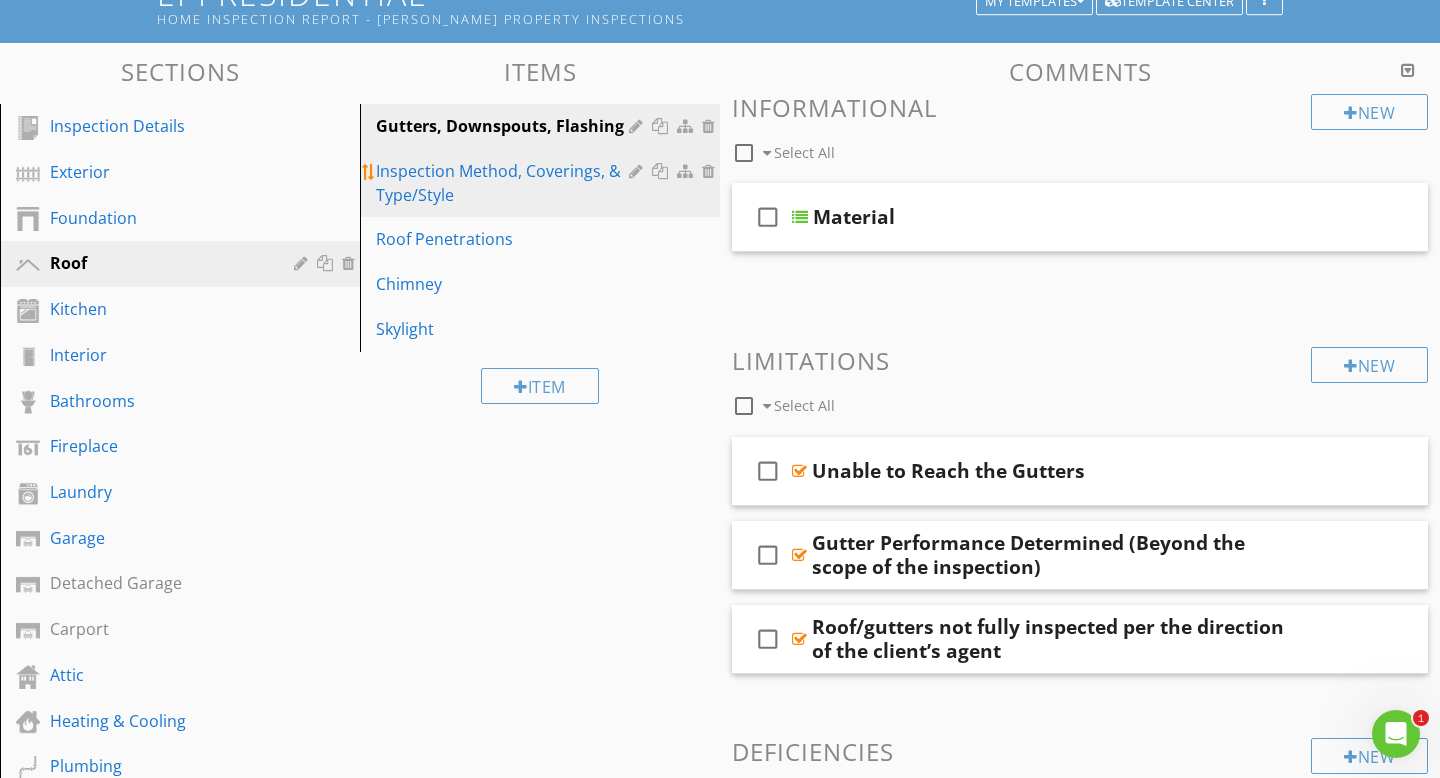 click on "Inspection Method, Coverings, & Type/Style" at bounding box center (505, 183) 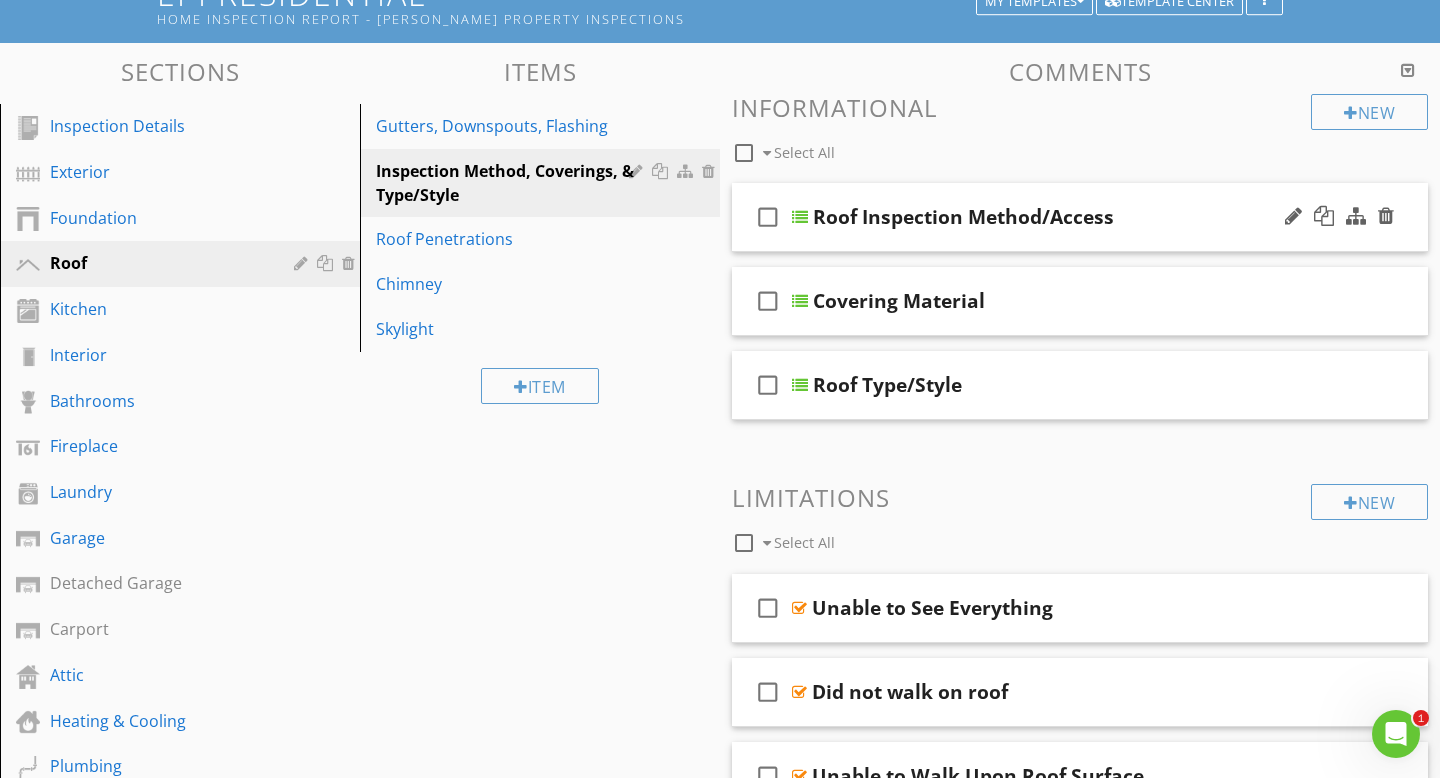 click on "Roof Inspection Method/Access" at bounding box center [1059, 217] 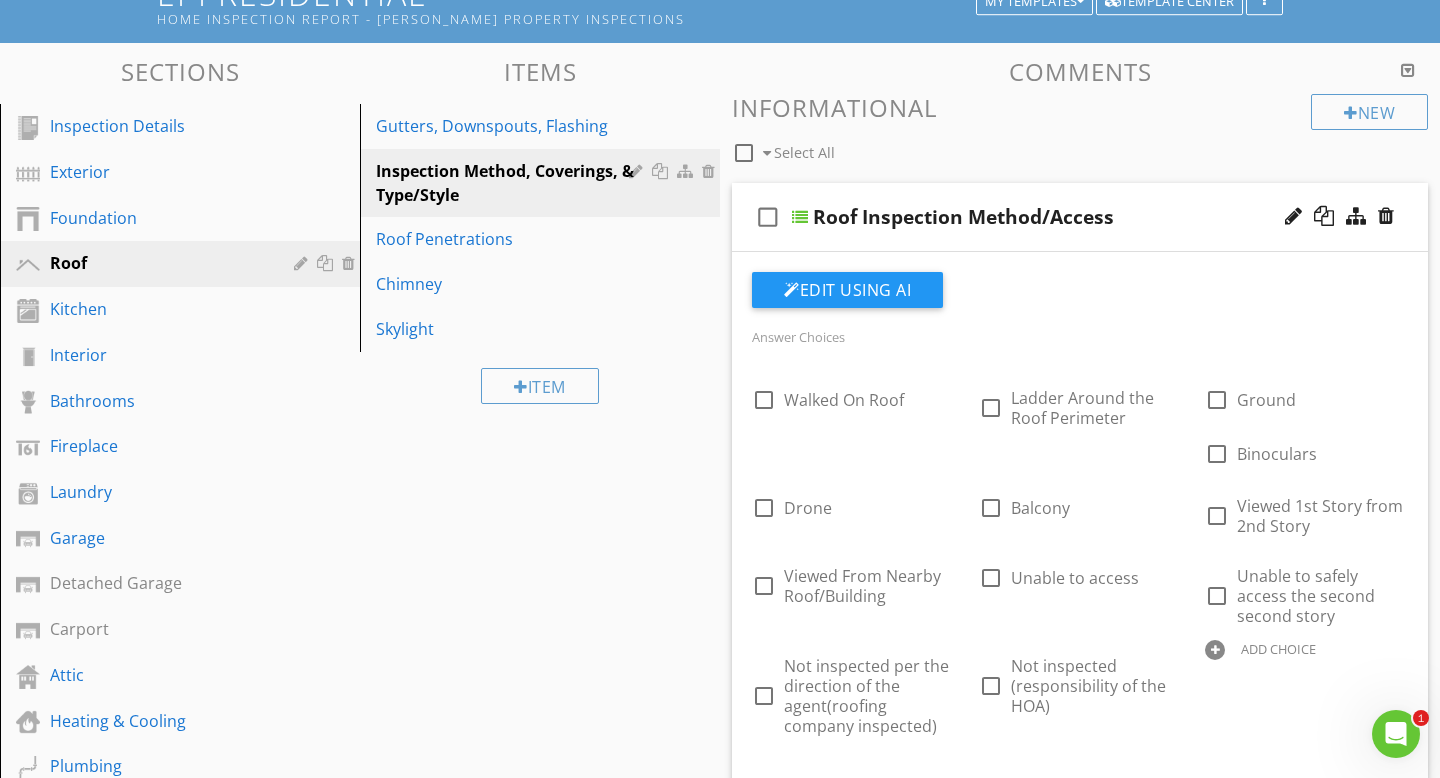 click on "Roof Inspection Method/Access" at bounding box center [1059, 217] 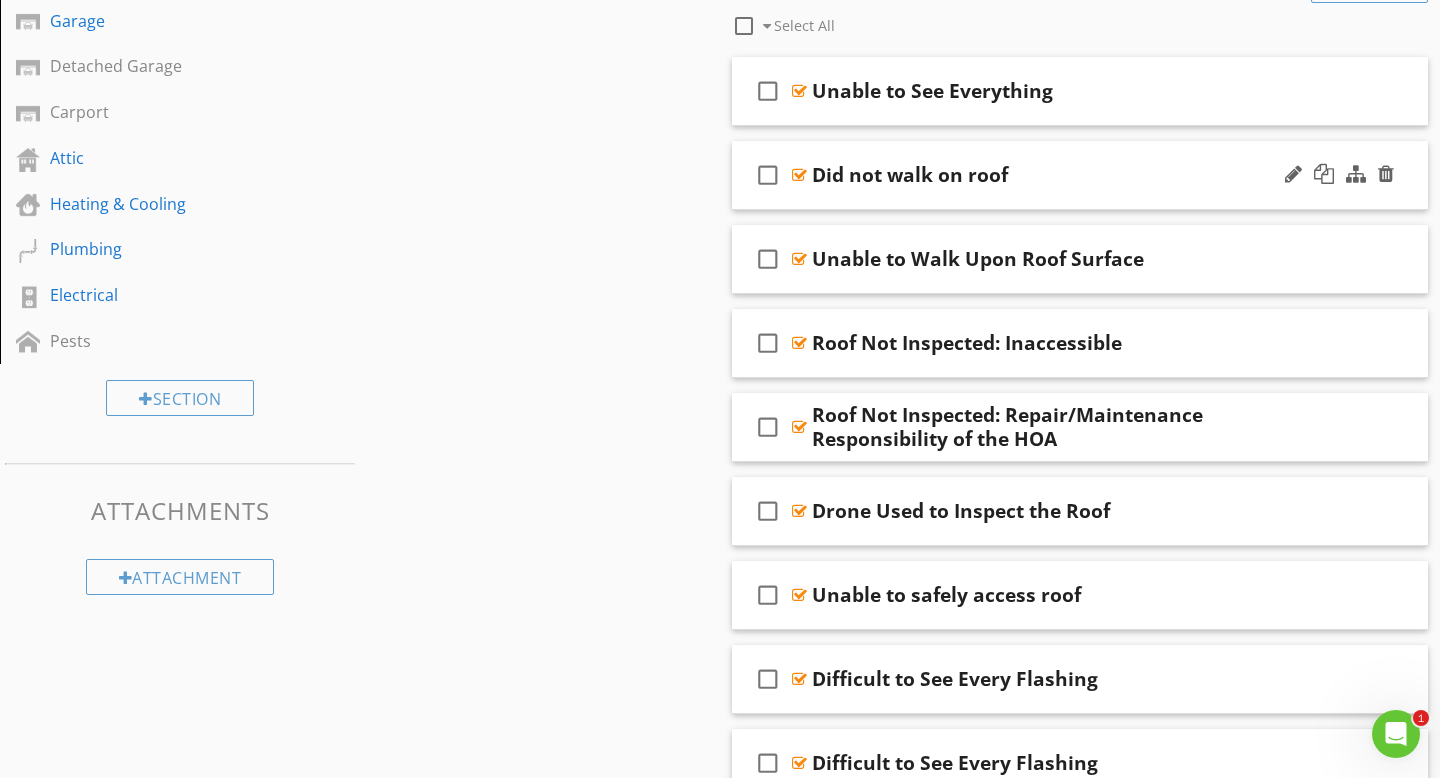 scroll, scrollTop: 684, scrollLeft: 0, axis: vertical 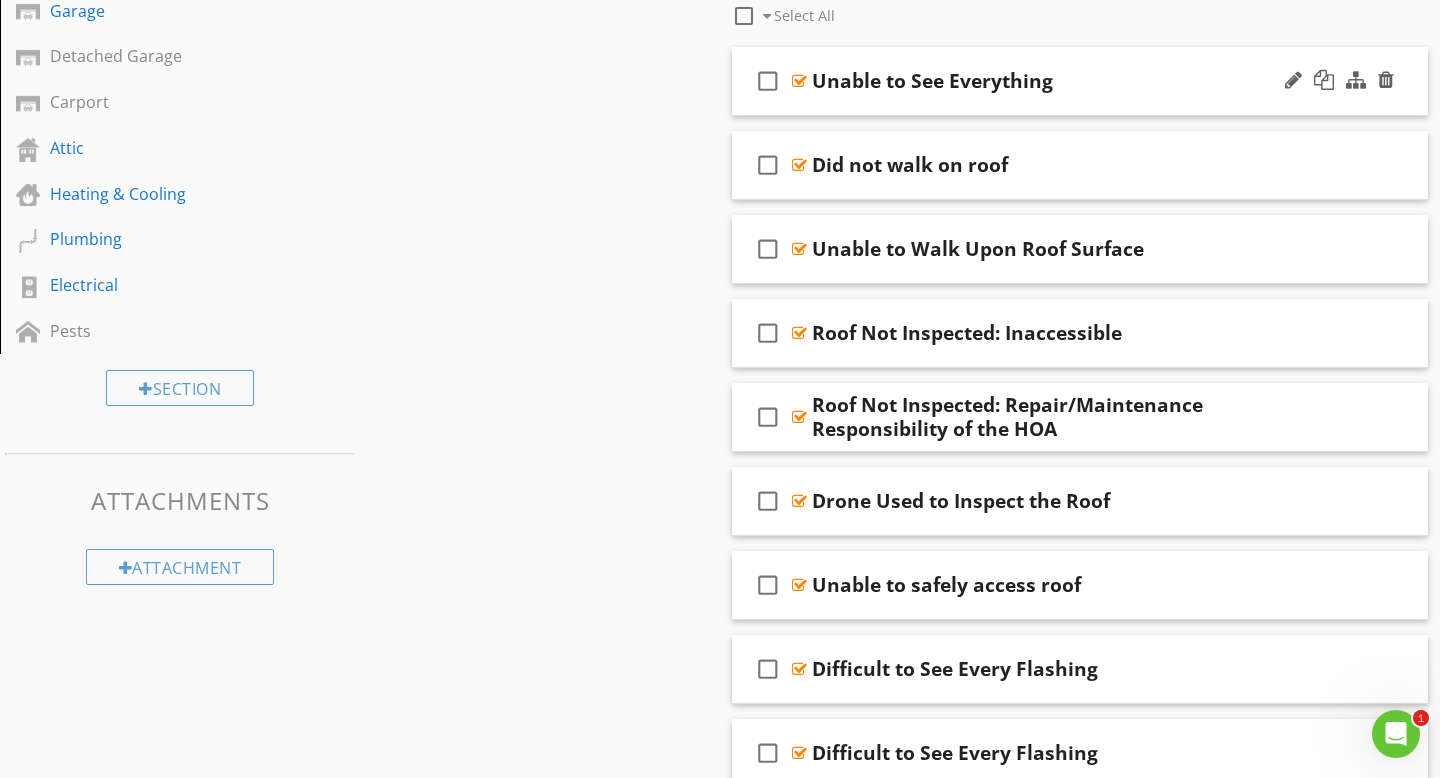 type 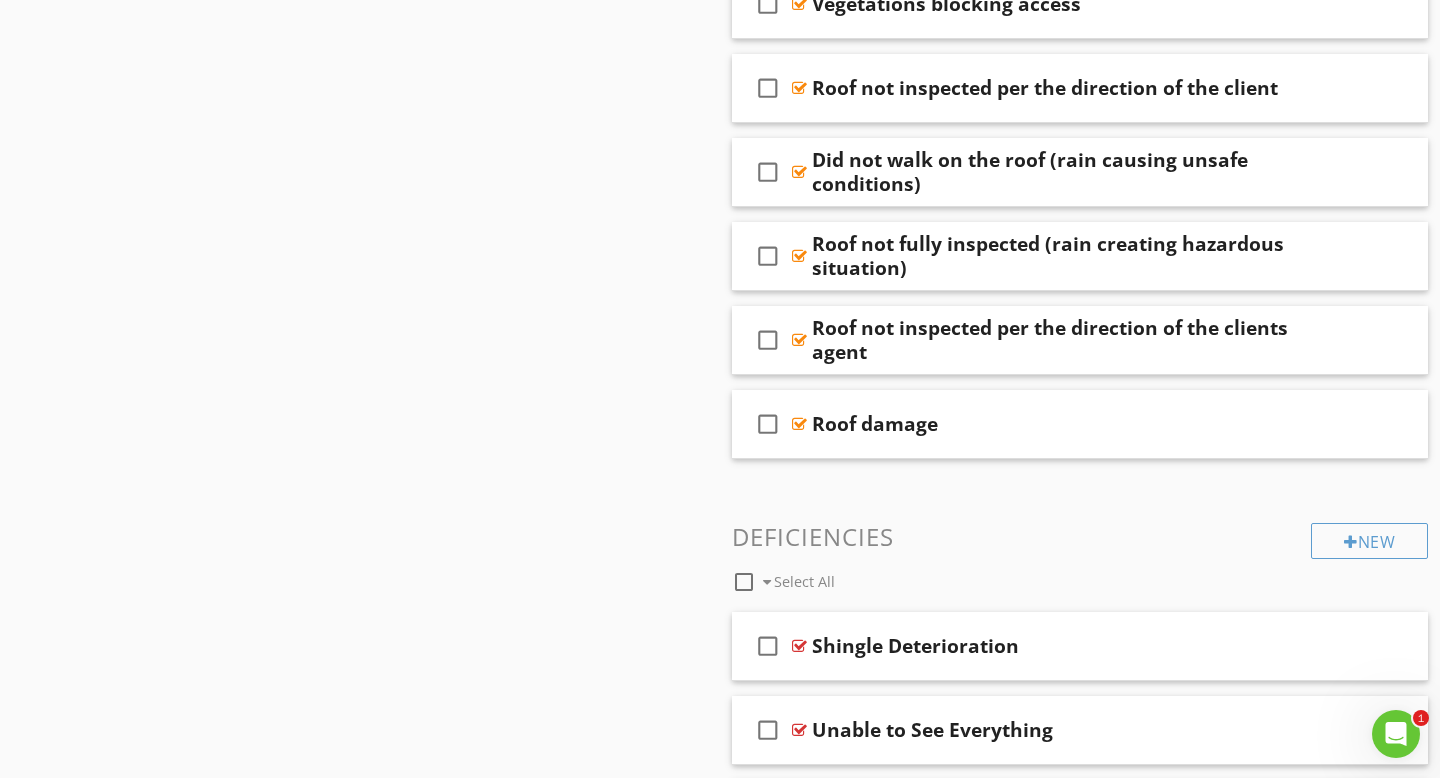 scroll, scrollTop: 1614, scrollLeft: 0, axis: vertical 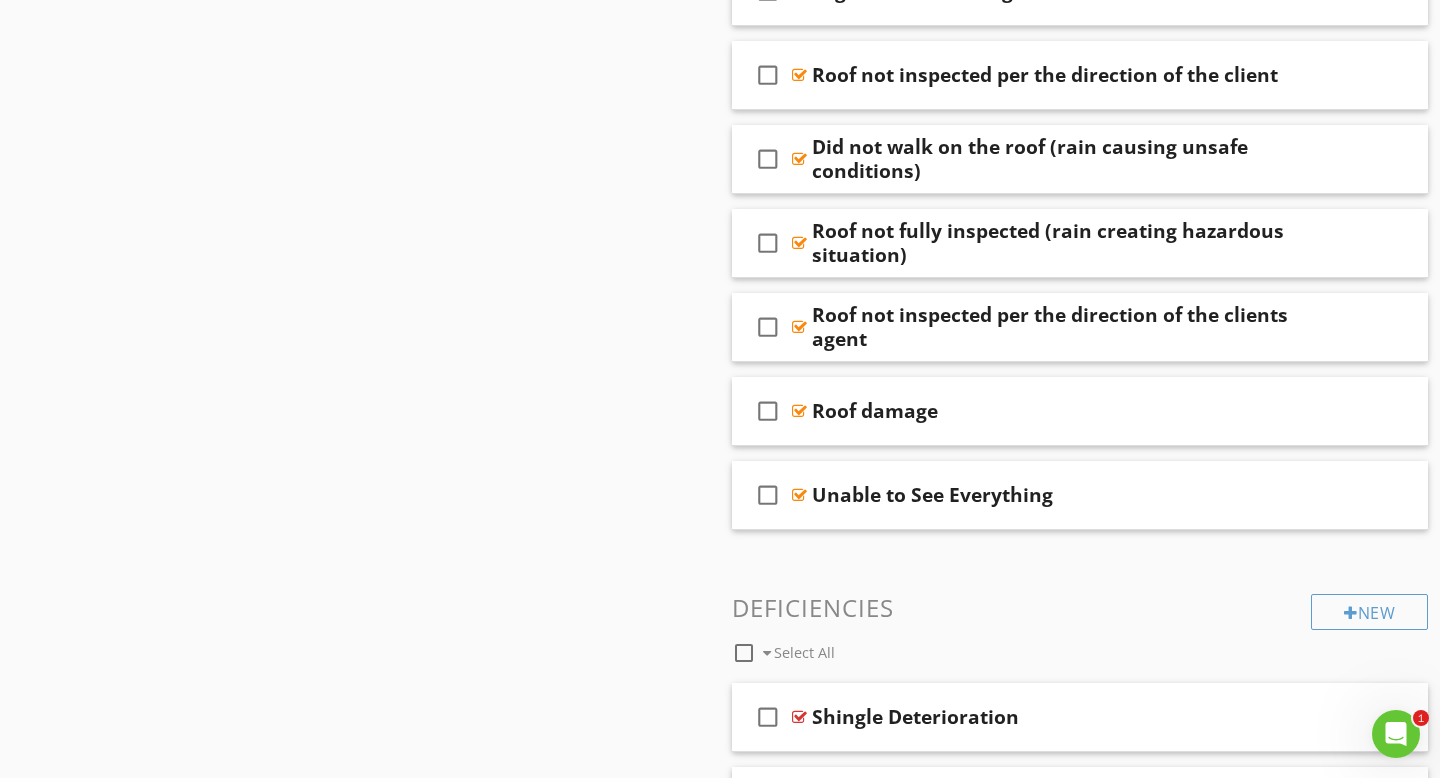 click on "Roof damage" at bounding box center (1058, 411) 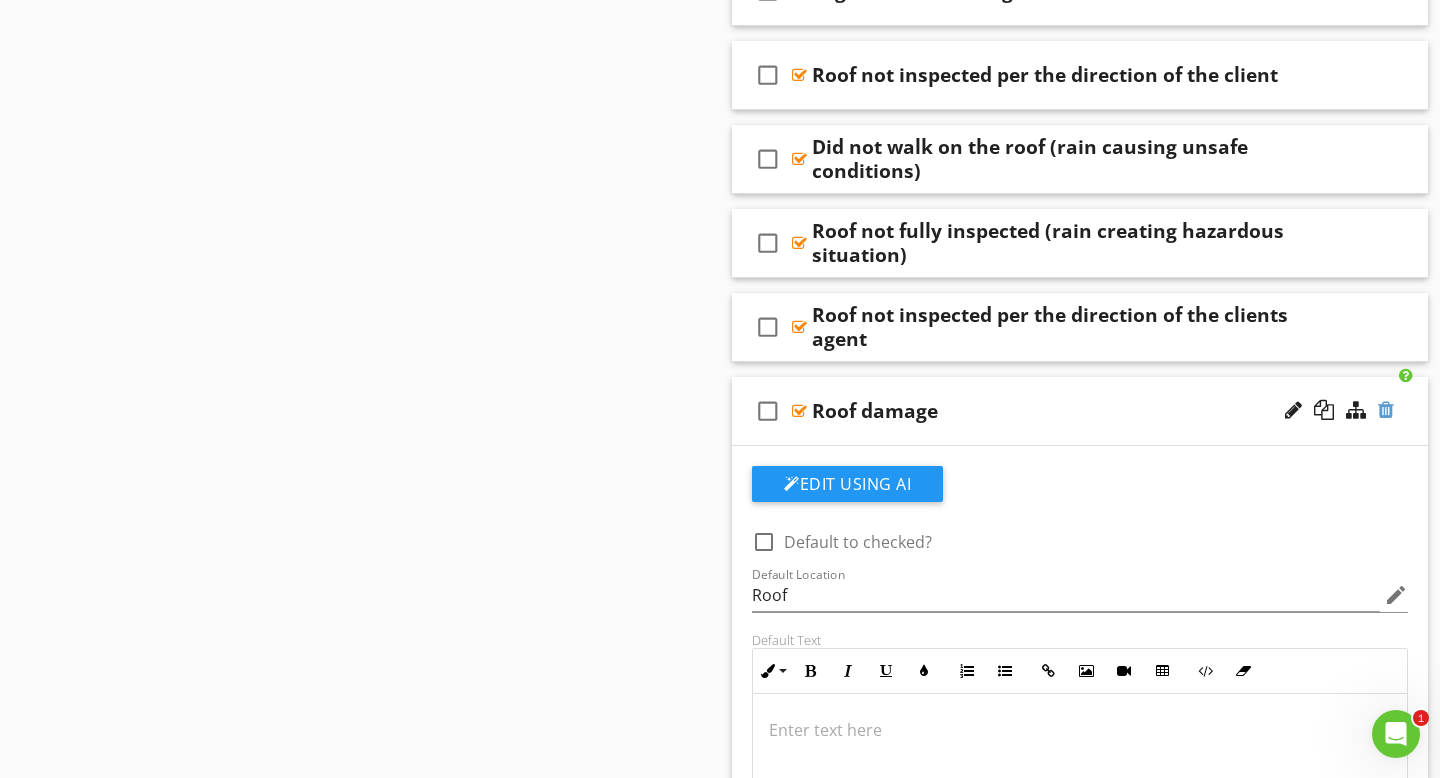 click at bounding box center [1386, 410] 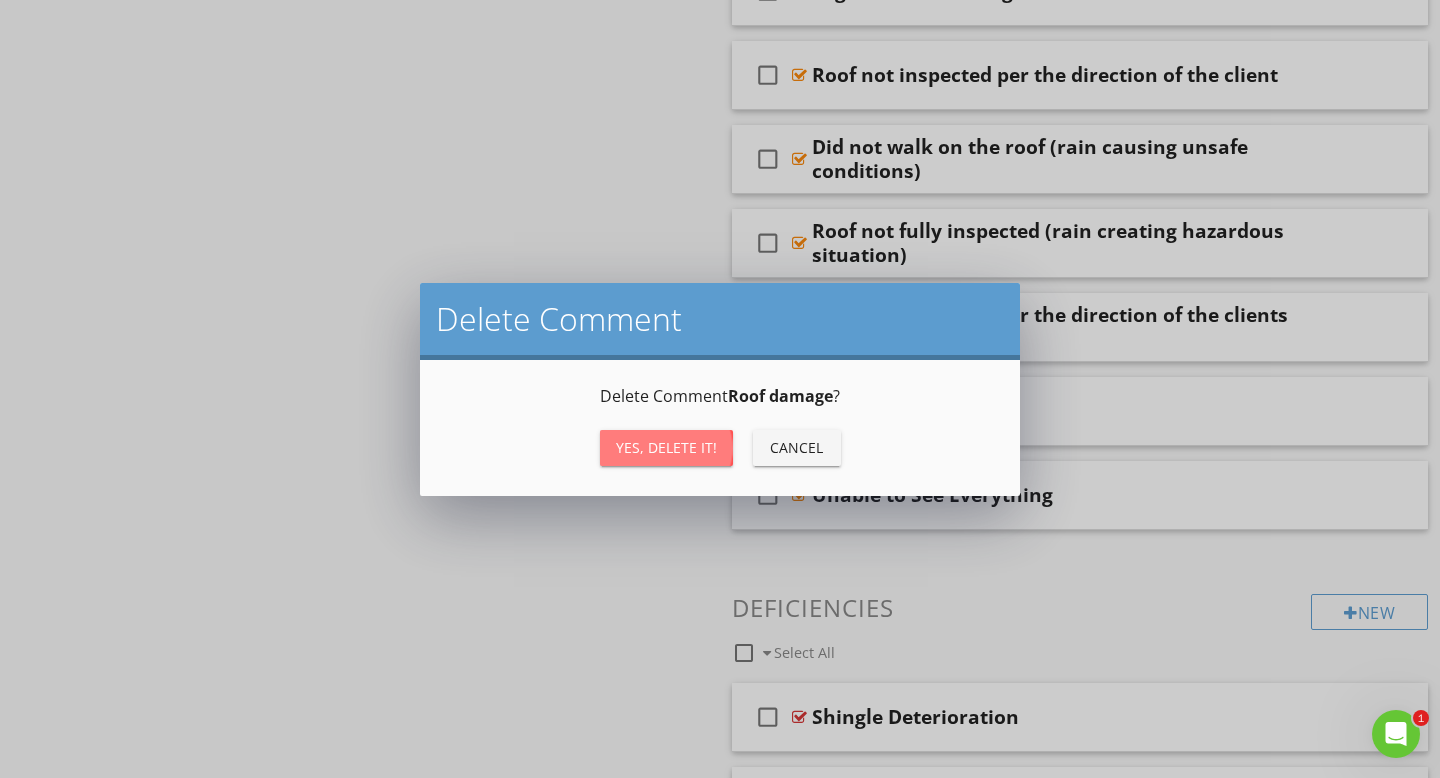 click on "Yes, Delete it!" at bounding box center (666, 448) 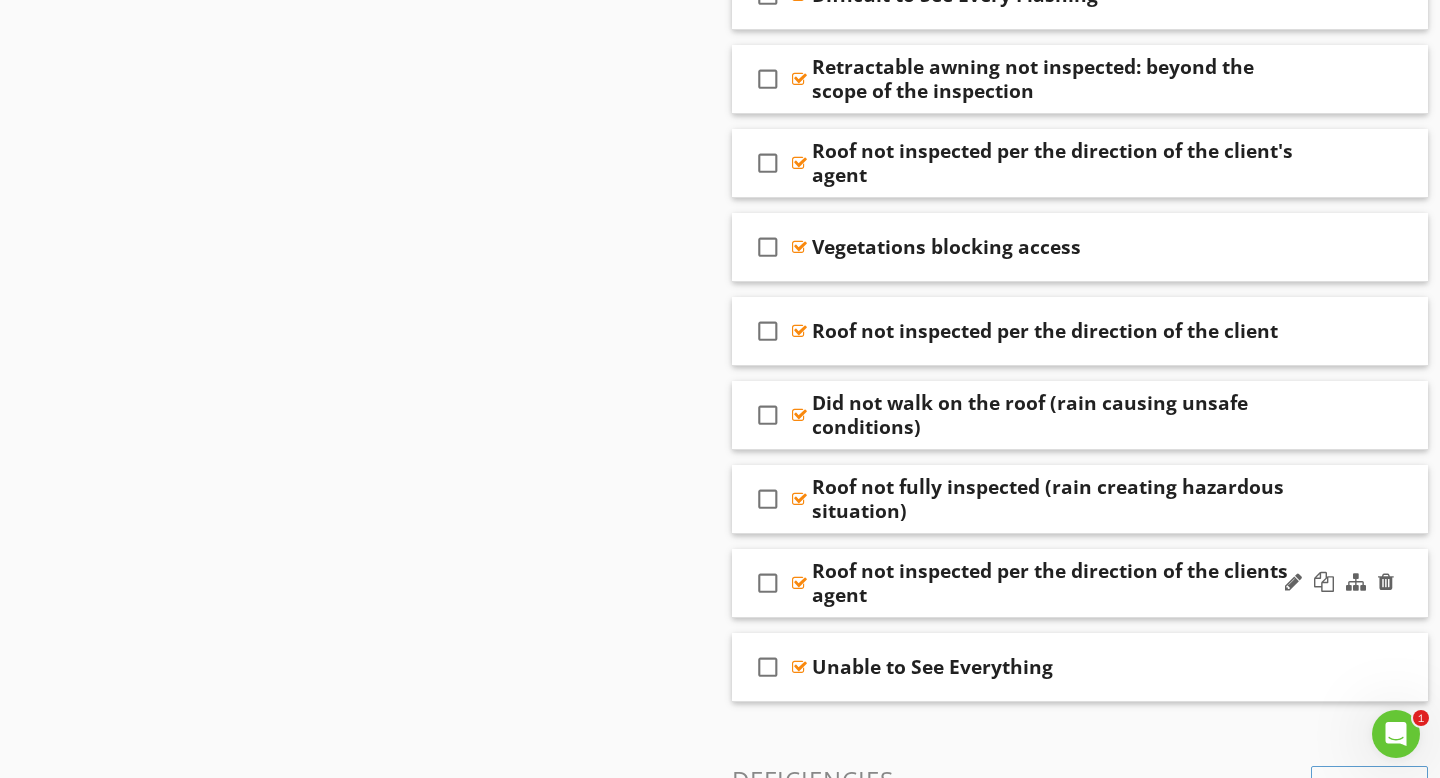 scroll, scrollTop: 1354, scrollLeft: 0, axis: vertical 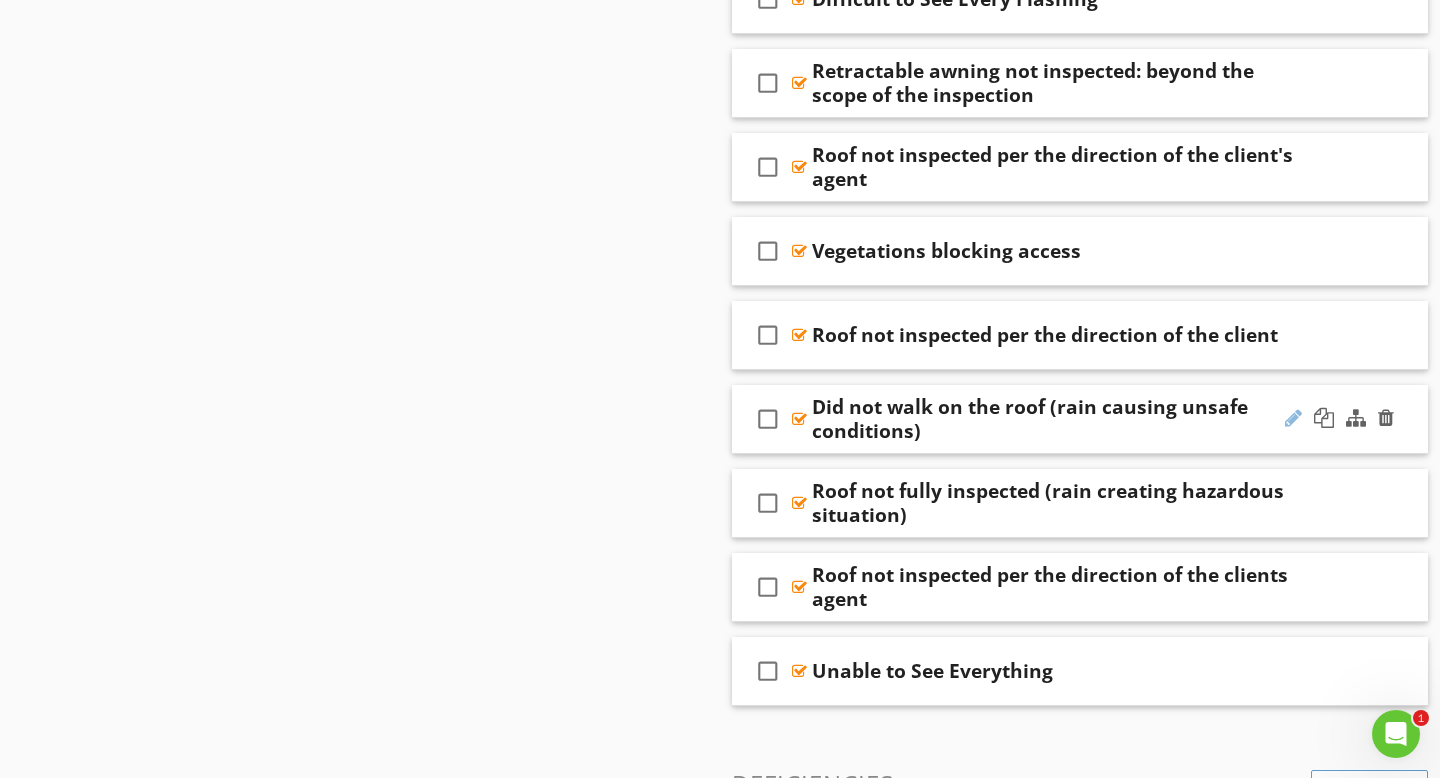 click at bounding box center [1293, 418] 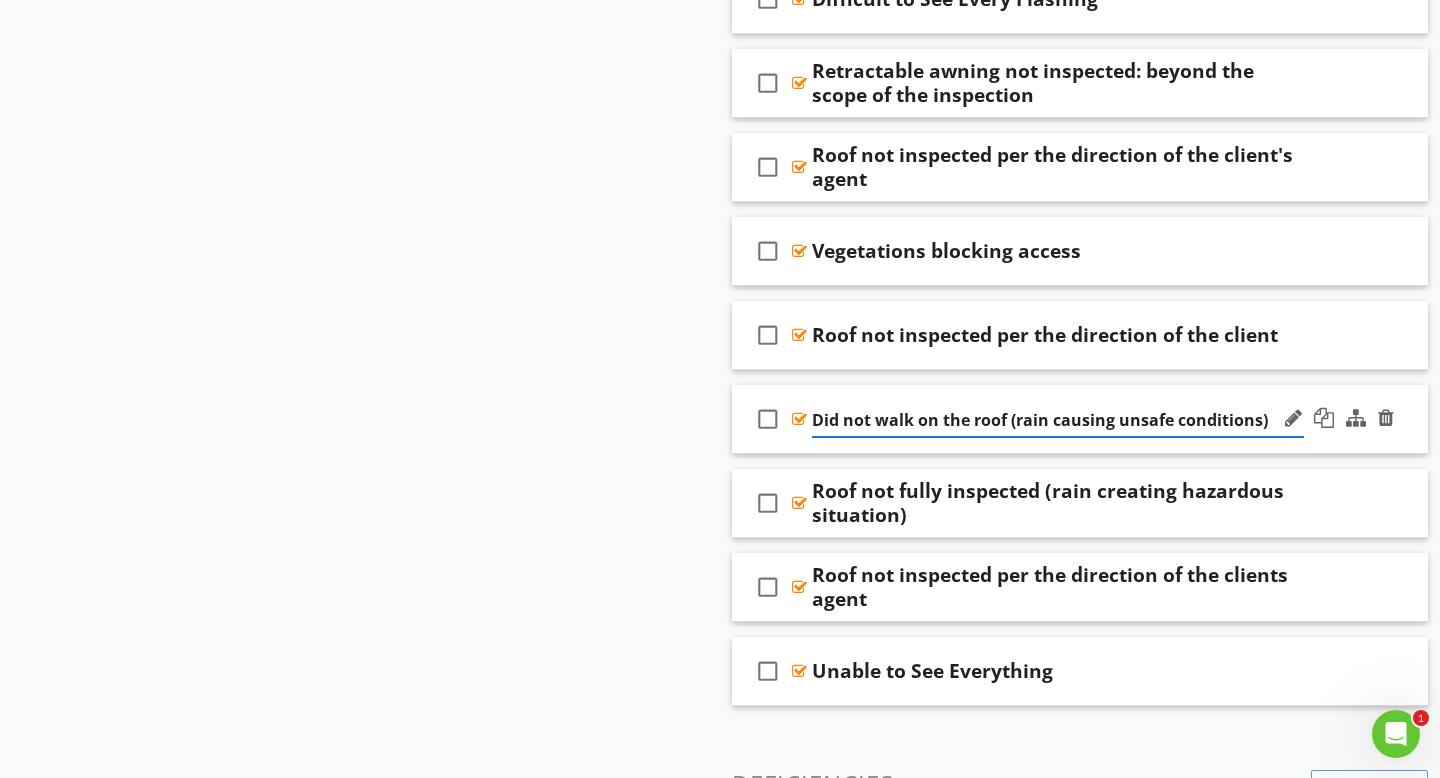 click on "Did not walk on the roof (rain causing unsafe conditions)" at bounding box center [1058, 420] 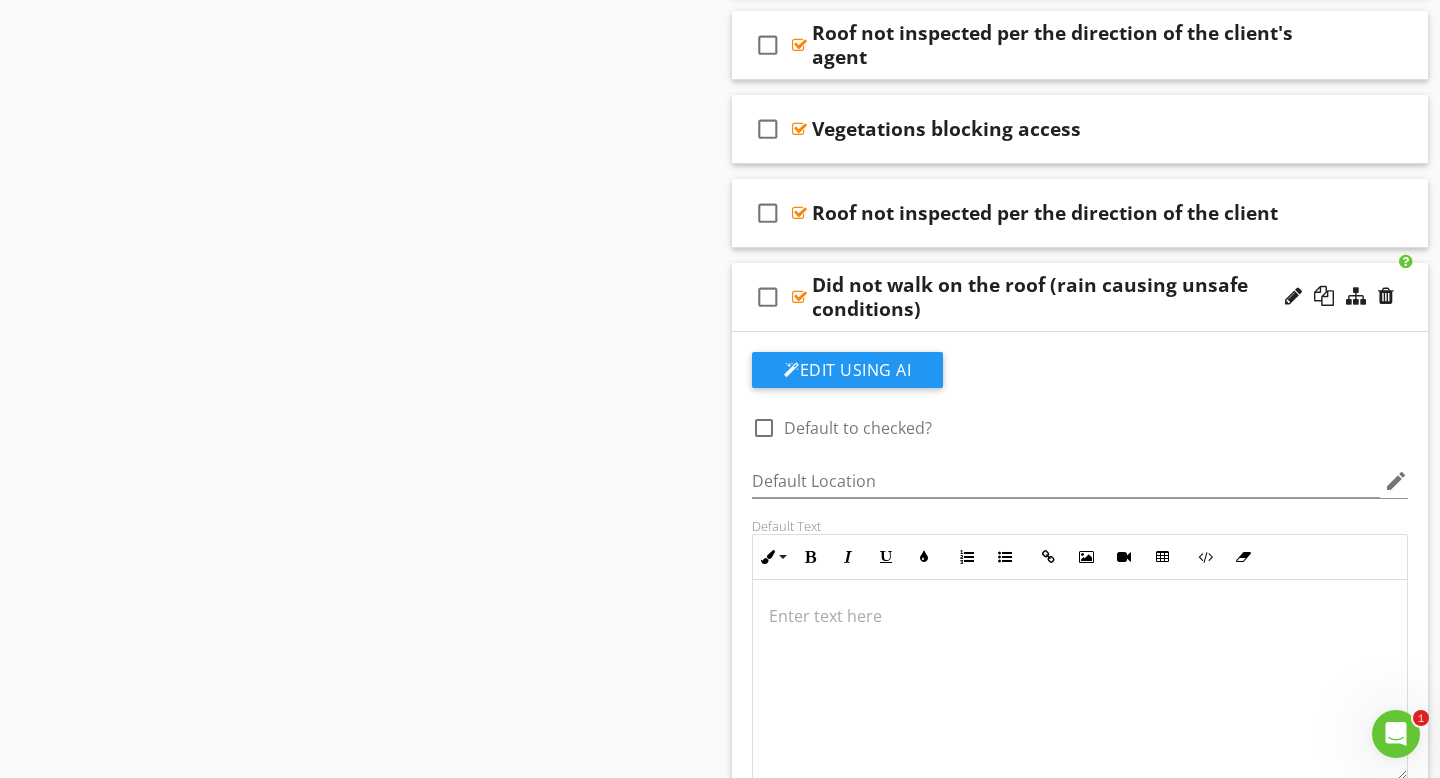 scroll, scrollTop: 1453, scrollLeft: 0, axis: vertical 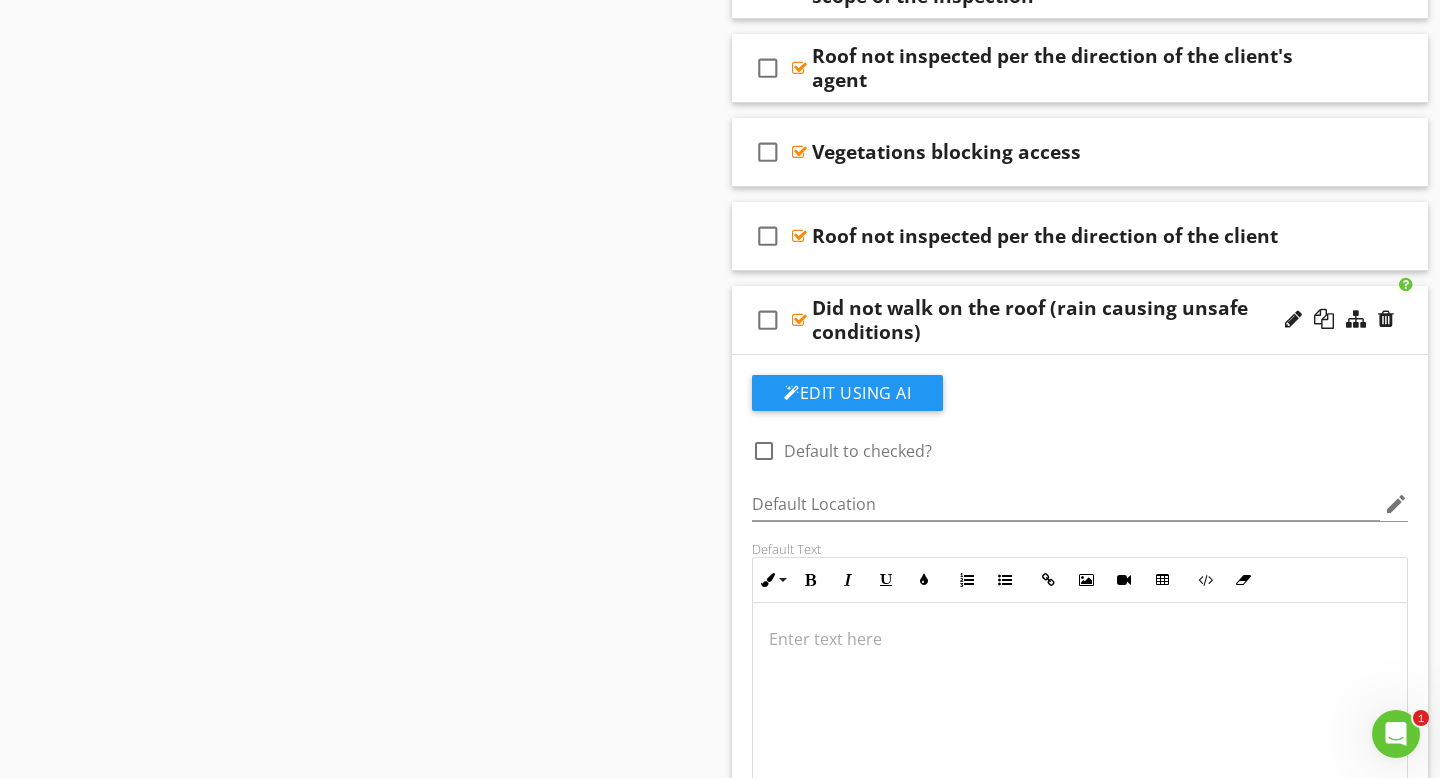 click on "check_box_outline_blank
Did not walk on the roof (rain causing unsafe conditions)" at bounding box center (1080, 320) 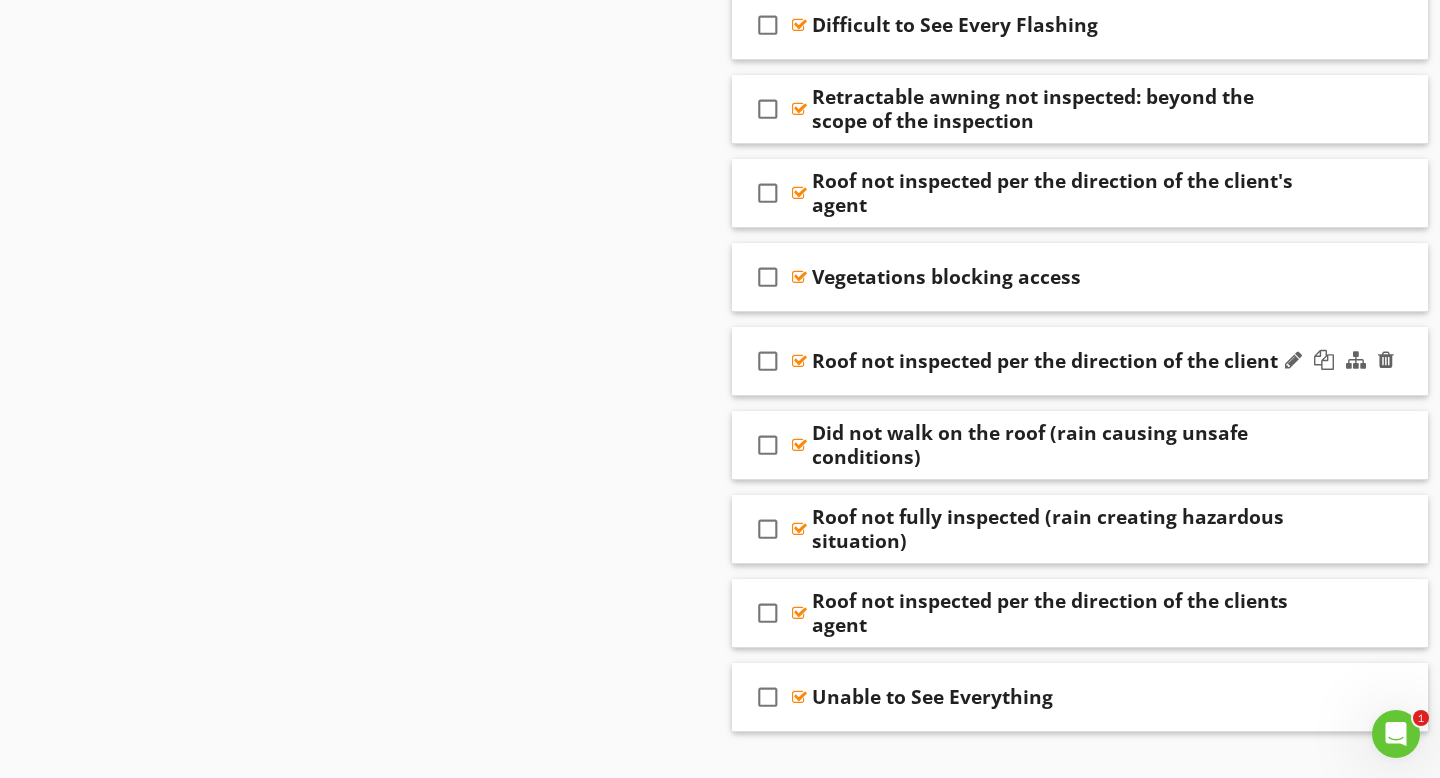 scroll, scrollTop: 1322, scrollLeft: 0, axis: vertical 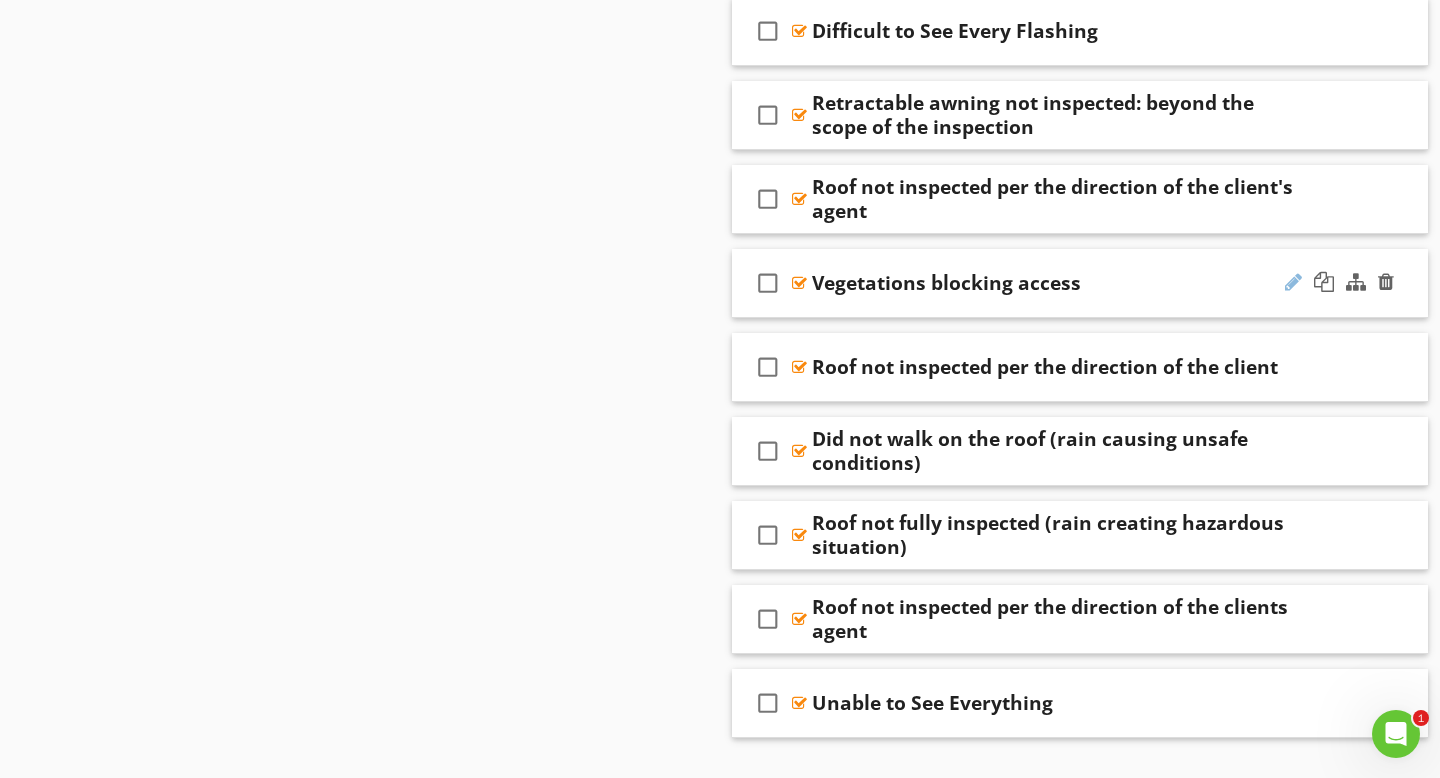 click at bounding box center (1293, 282) 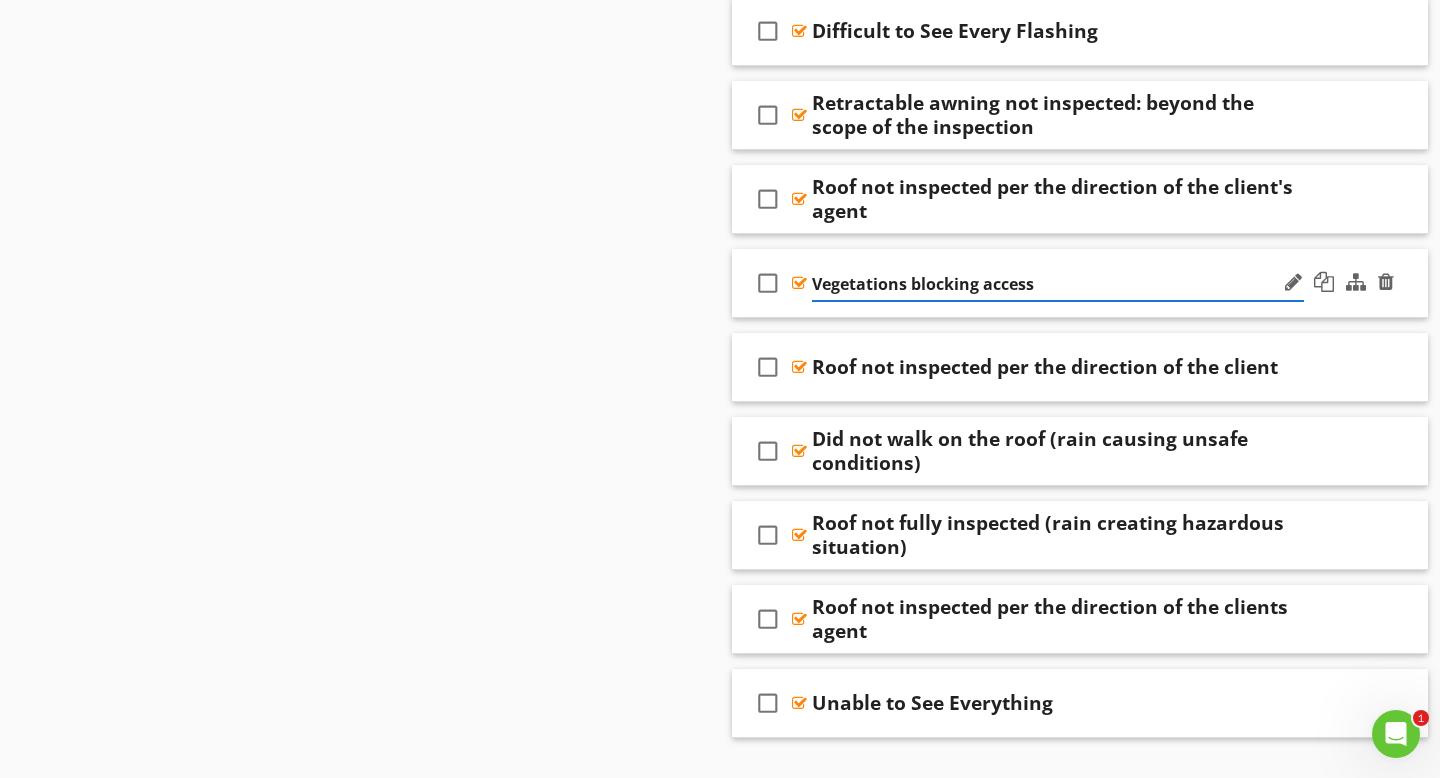 click on "Vegetations blocking access" at bounding box center [1058, 284] 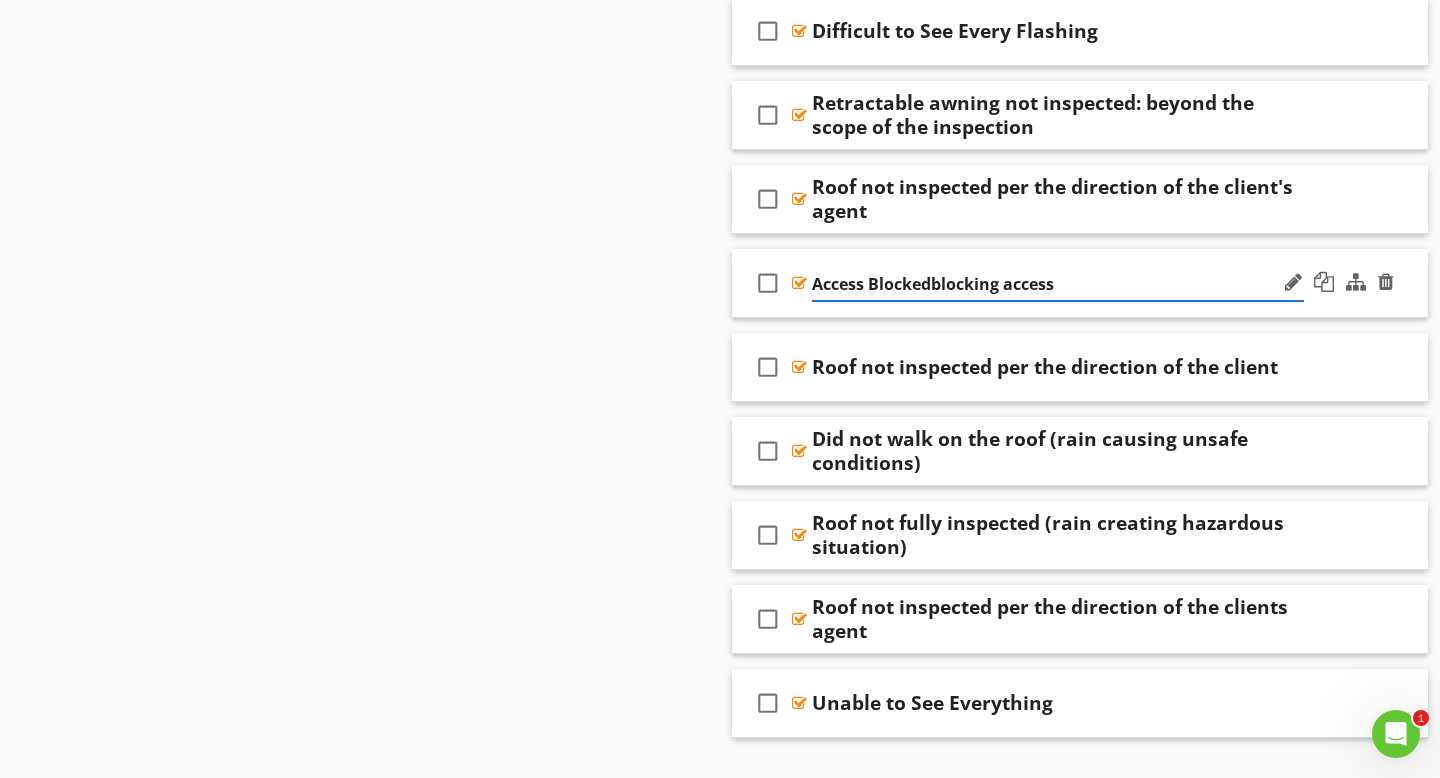 click on "Access Blockedblocking access" at bounding box center (1058, 284) 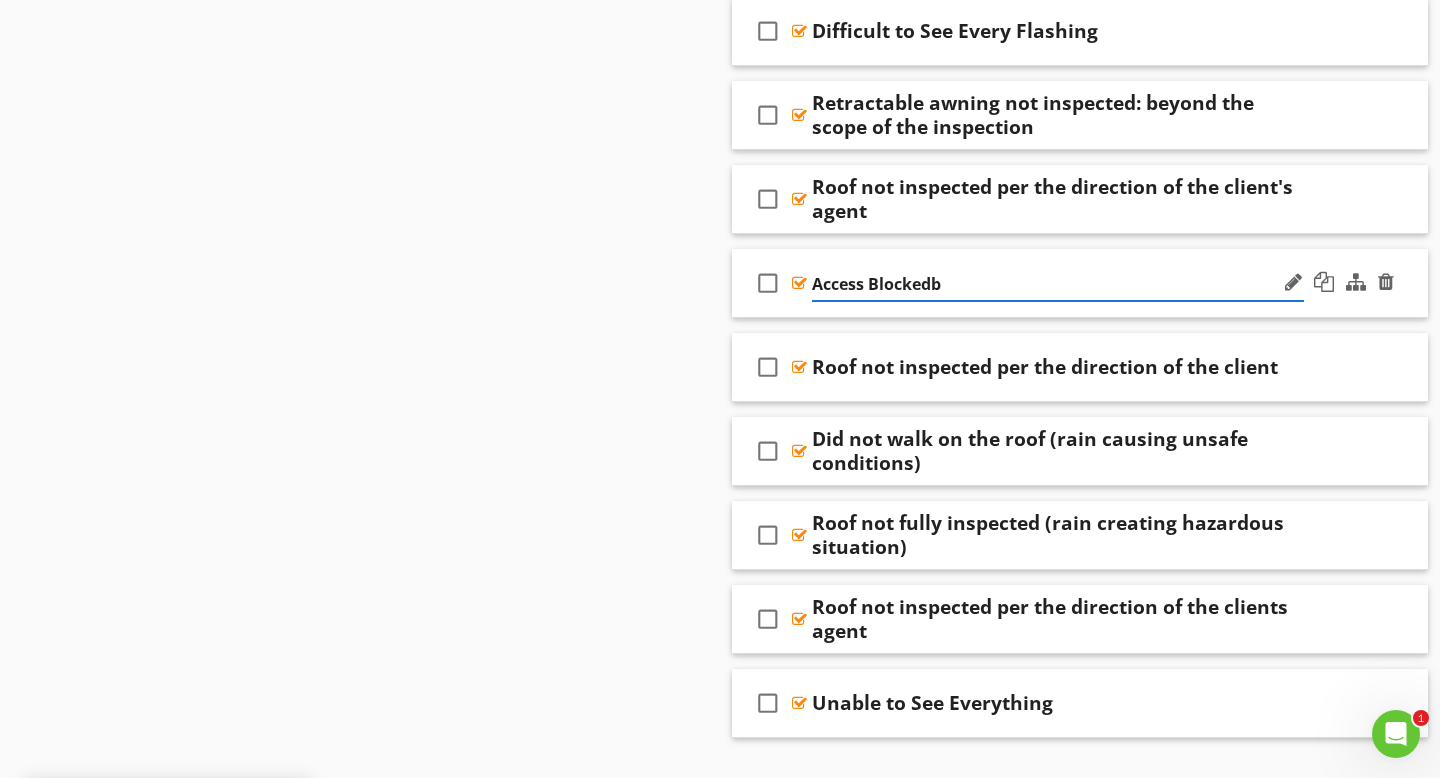 type on "Access Blocked" 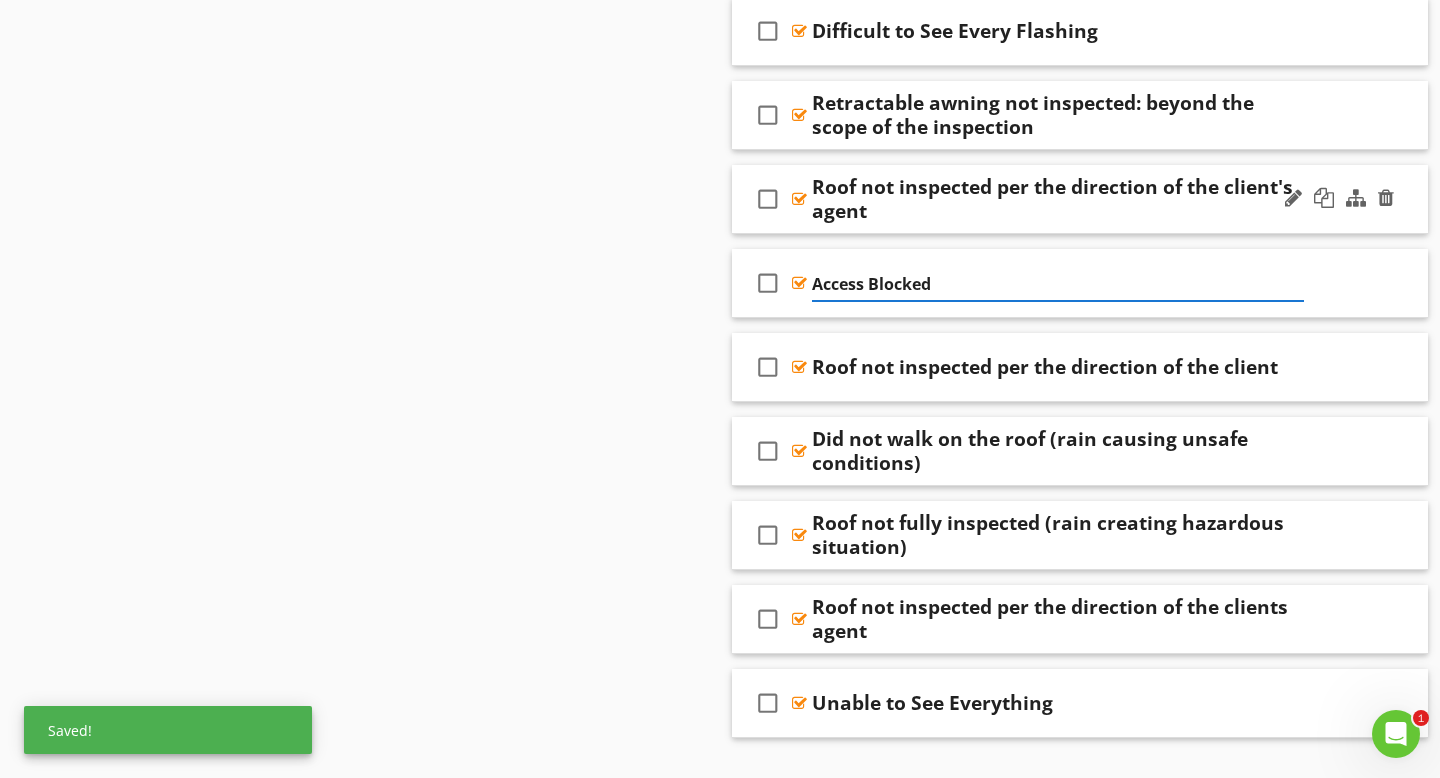 click on "Roof not inspected per the direction of the client's agent" at bounding box center (1058, 199) 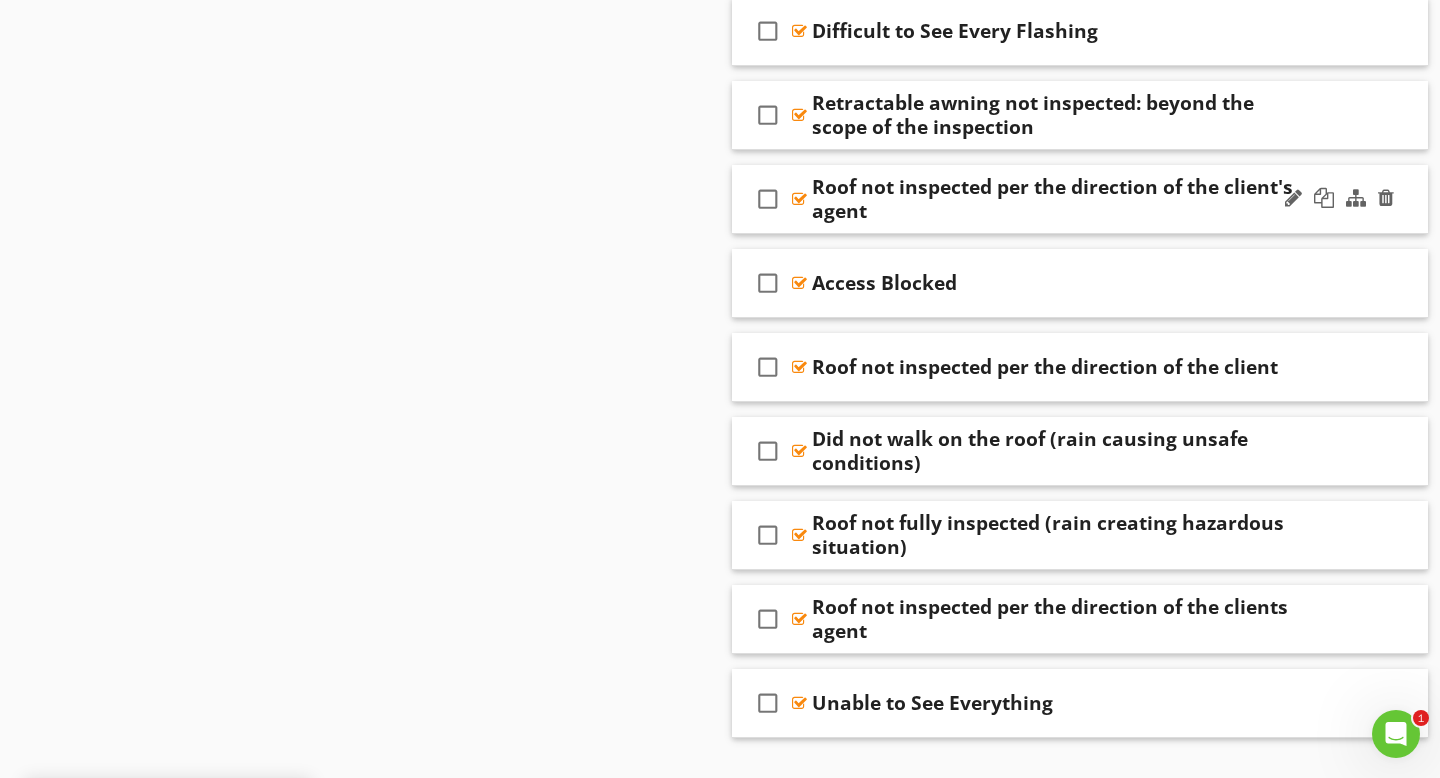 click on "Sections
Inspection Details           Exterior           Foundation           Roof           Kitchen           Interior           Bathrooms           Fireplace           Laundry           Garage           Detached Garage           Carport           Attic           Heating & Cooling           Plumbing           Electrical           Pests
Section
Attachments
Attachment
Items
Gutters, Downspouts, Flashing           Inspection Method, Coverings, & Type/Style           Roof Penetrations           Chimney           Skylight
Item
Comments
New
Informational   check_box_outline_blank     Select All       check_box_outline_blank
Roof Inspection Method/Access
check_box_outline_blank
Covering Material" at bounding box center (720, 2135) 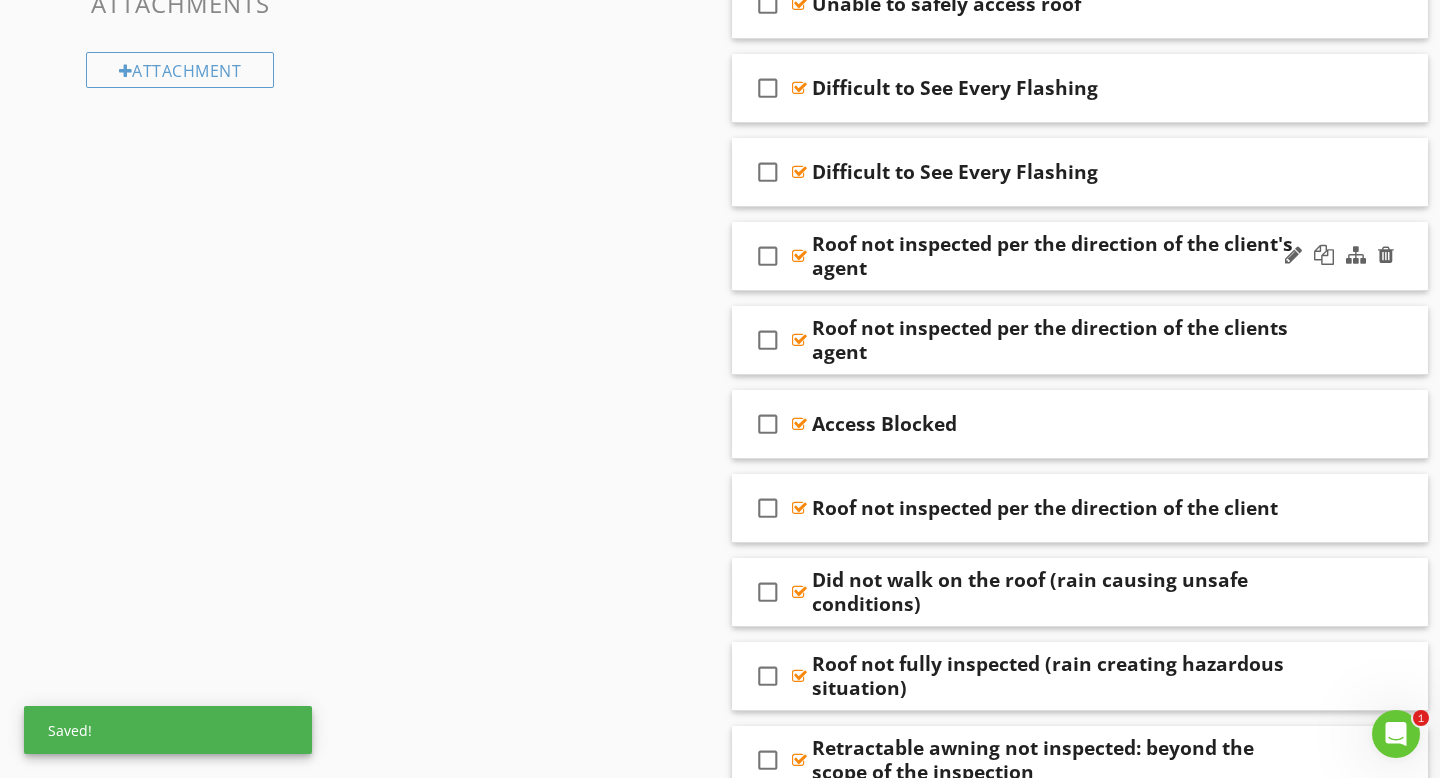 scroll, scrollTop: 1170, scrollLeft: 0, axis: vertical 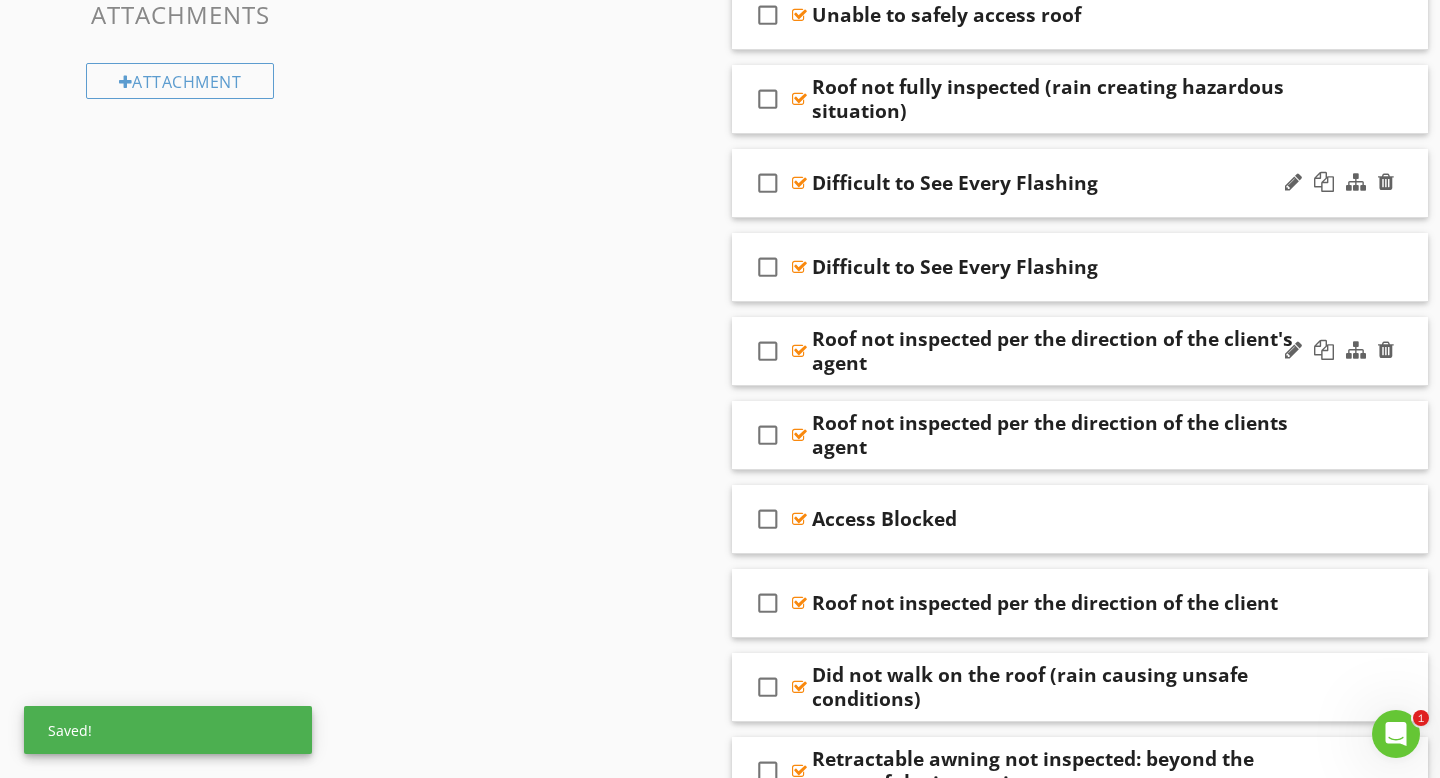 click on "check_box_outline_blank
Difficult to See Every Flashing" at bounding box center [1080, 183] 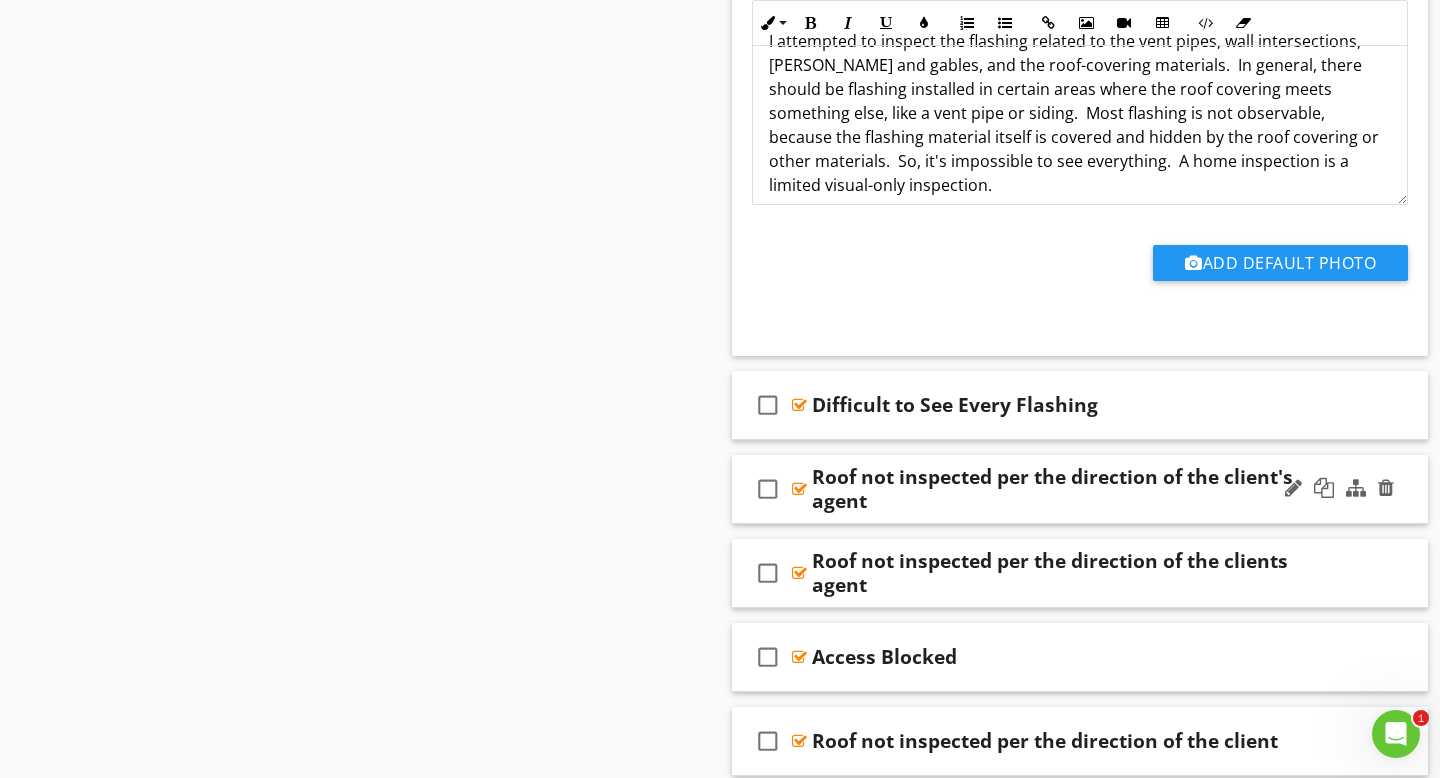 scroll, scrollTop: 1693, scrollLeft: 0, axis: vertical 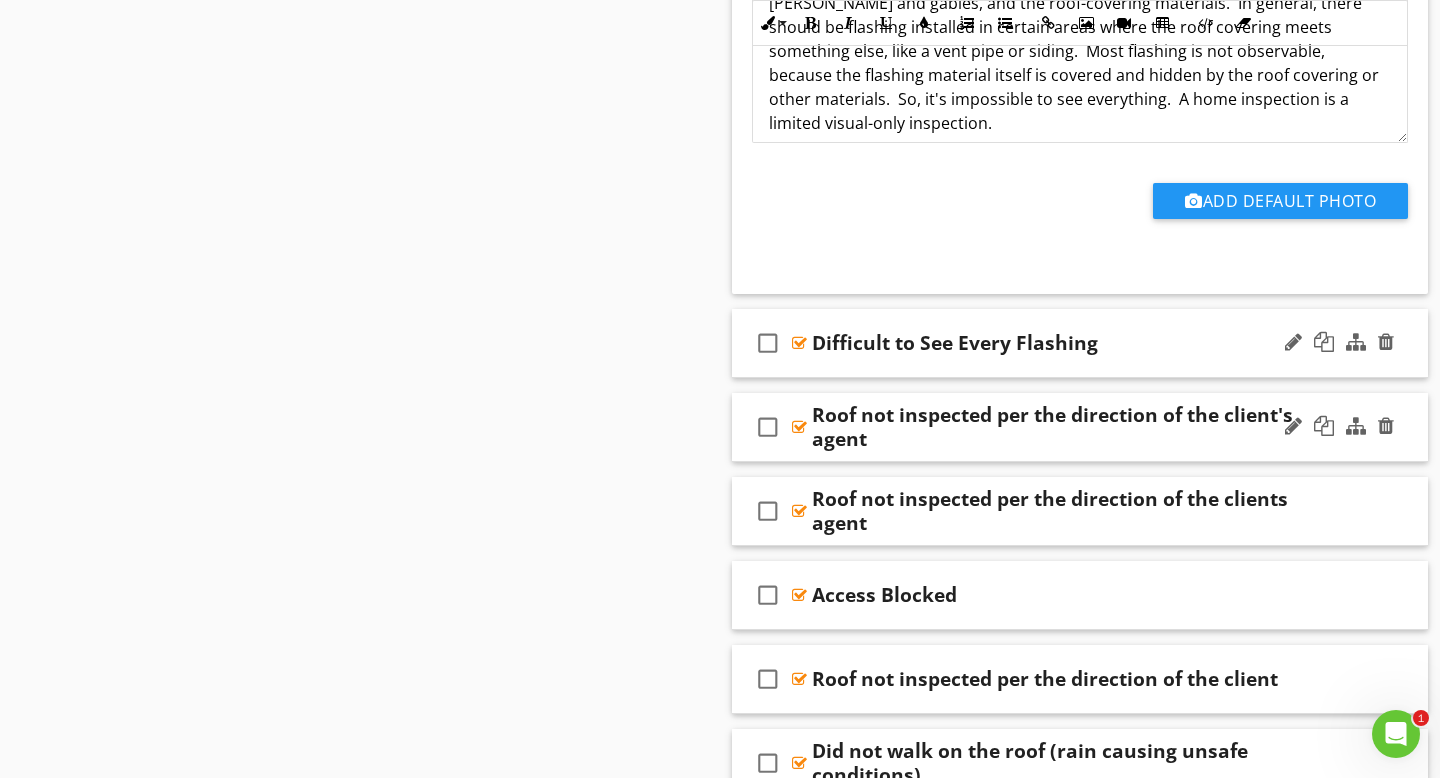 click on "check_box_outline_blank
Difficult to See Every Flashing" at bounding box center (1080, 343) 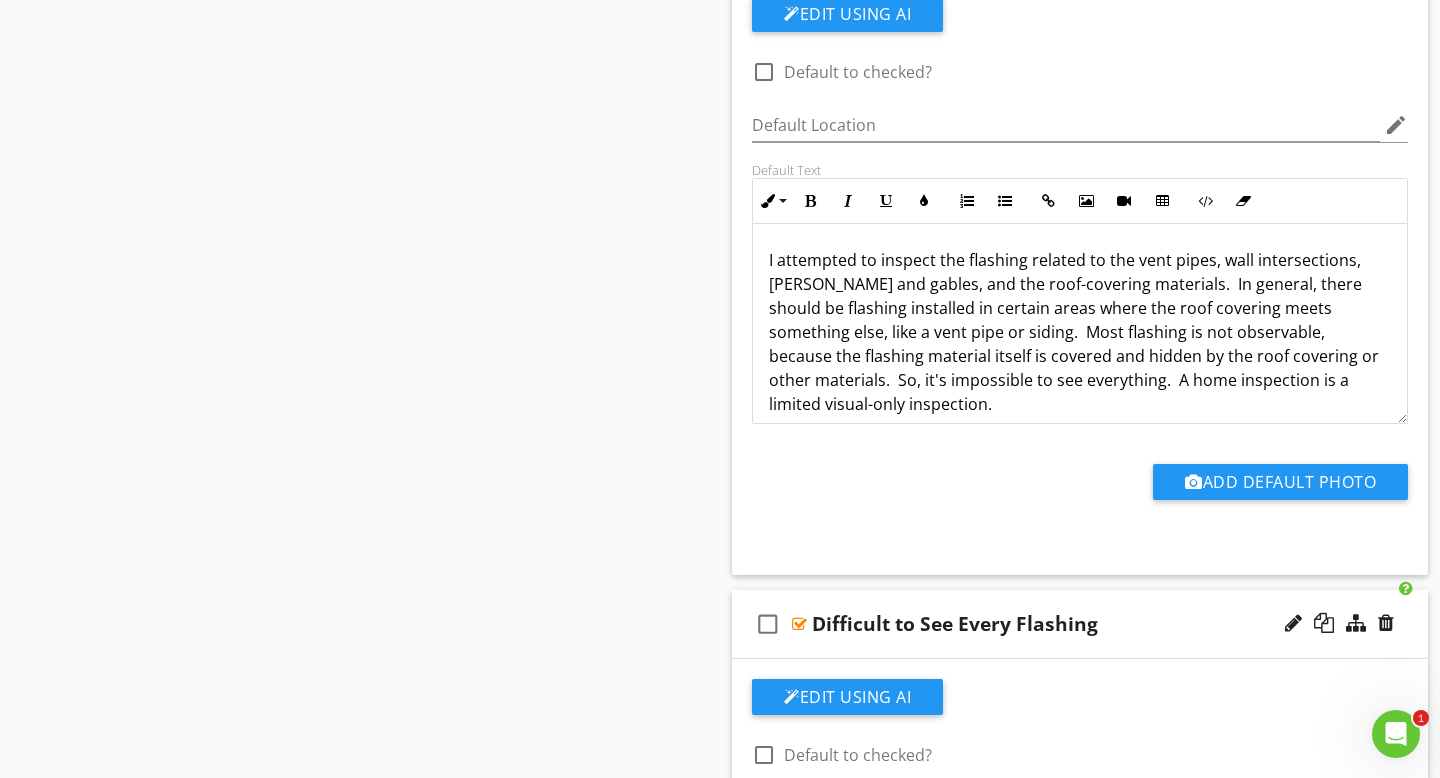 scroll, scrollTop: 1407, scrollLeft: 0, axis: vertical 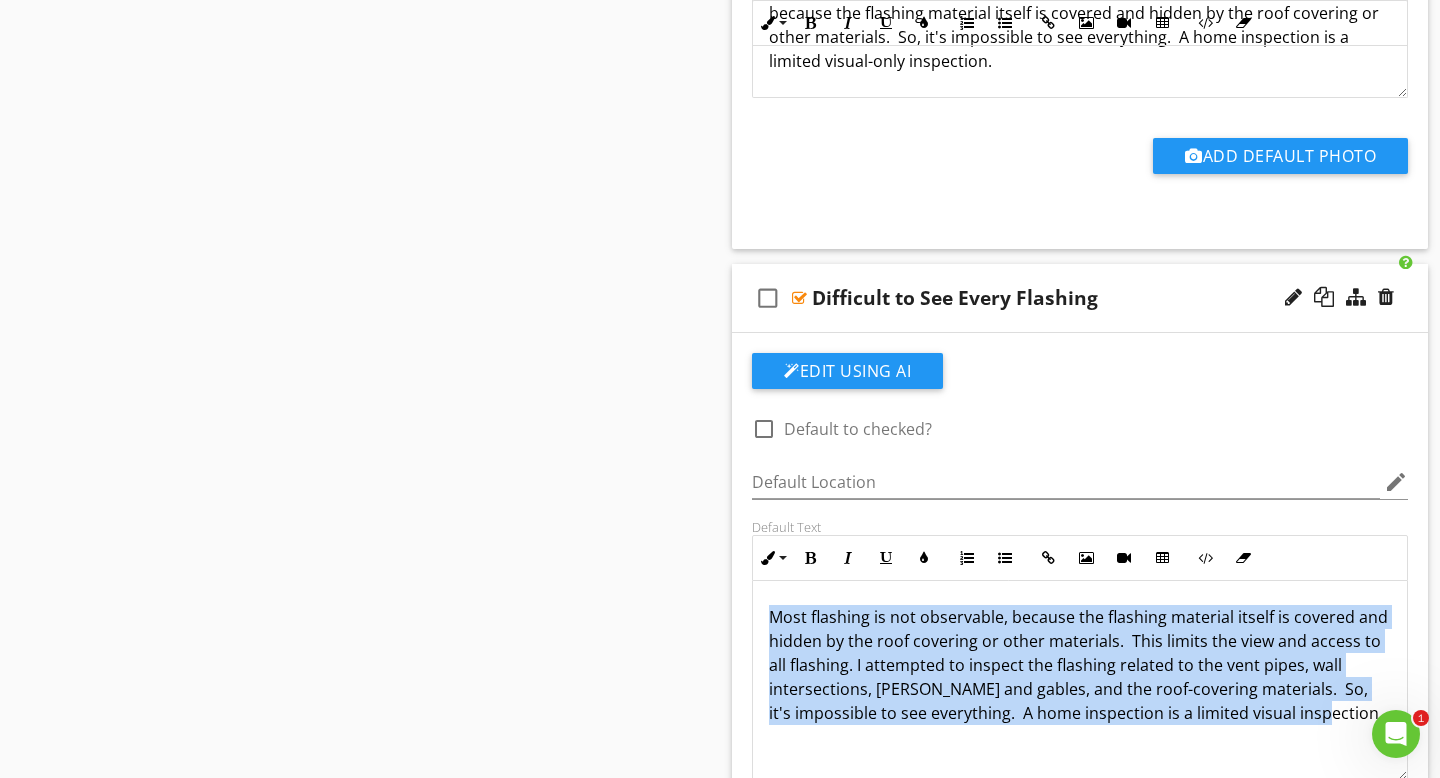 drag, startPoint x: 1270, startPoint y: 721, endPoint x: 746, endPoint y: 588, distance: 540.6154 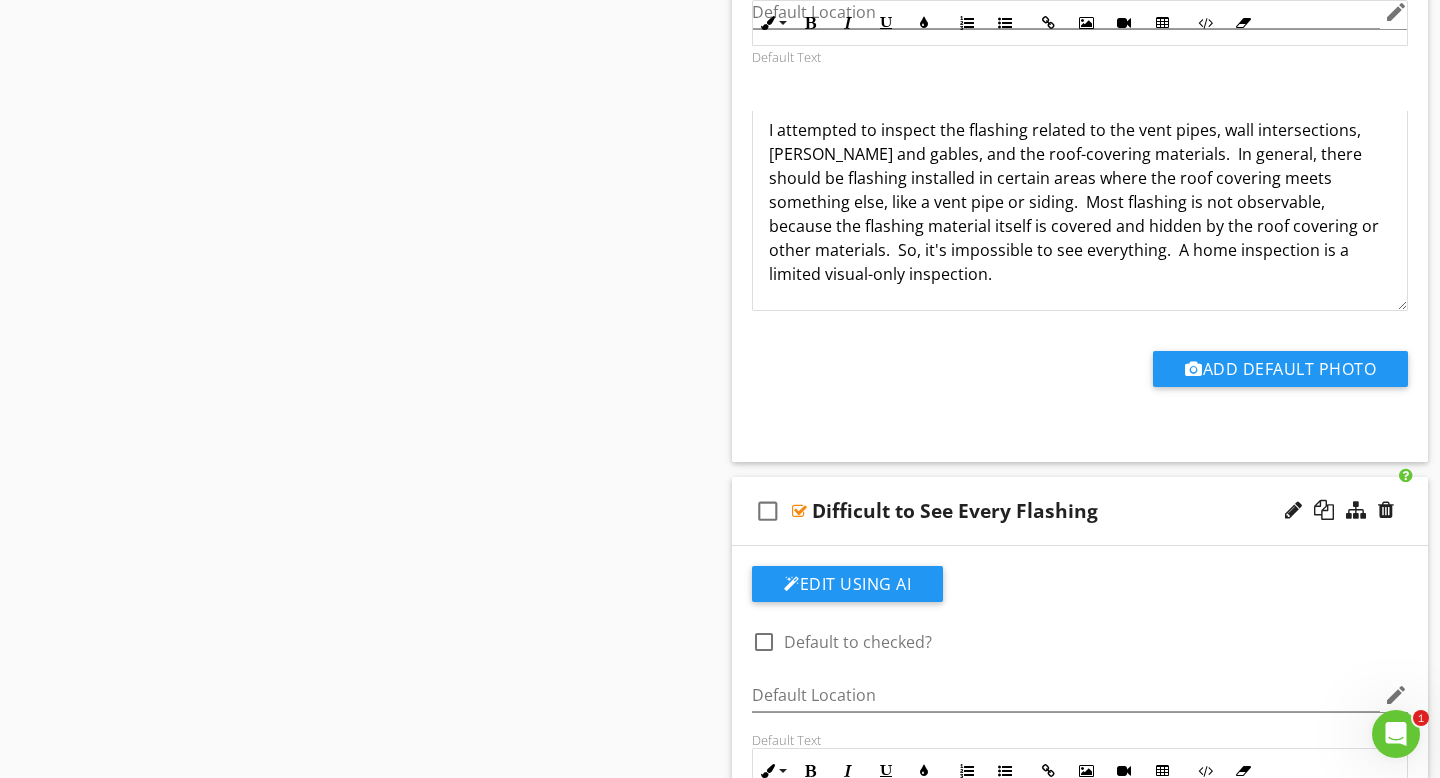 scroll, scrollTop: 1423, scrollLeft: 0, axis: vertical 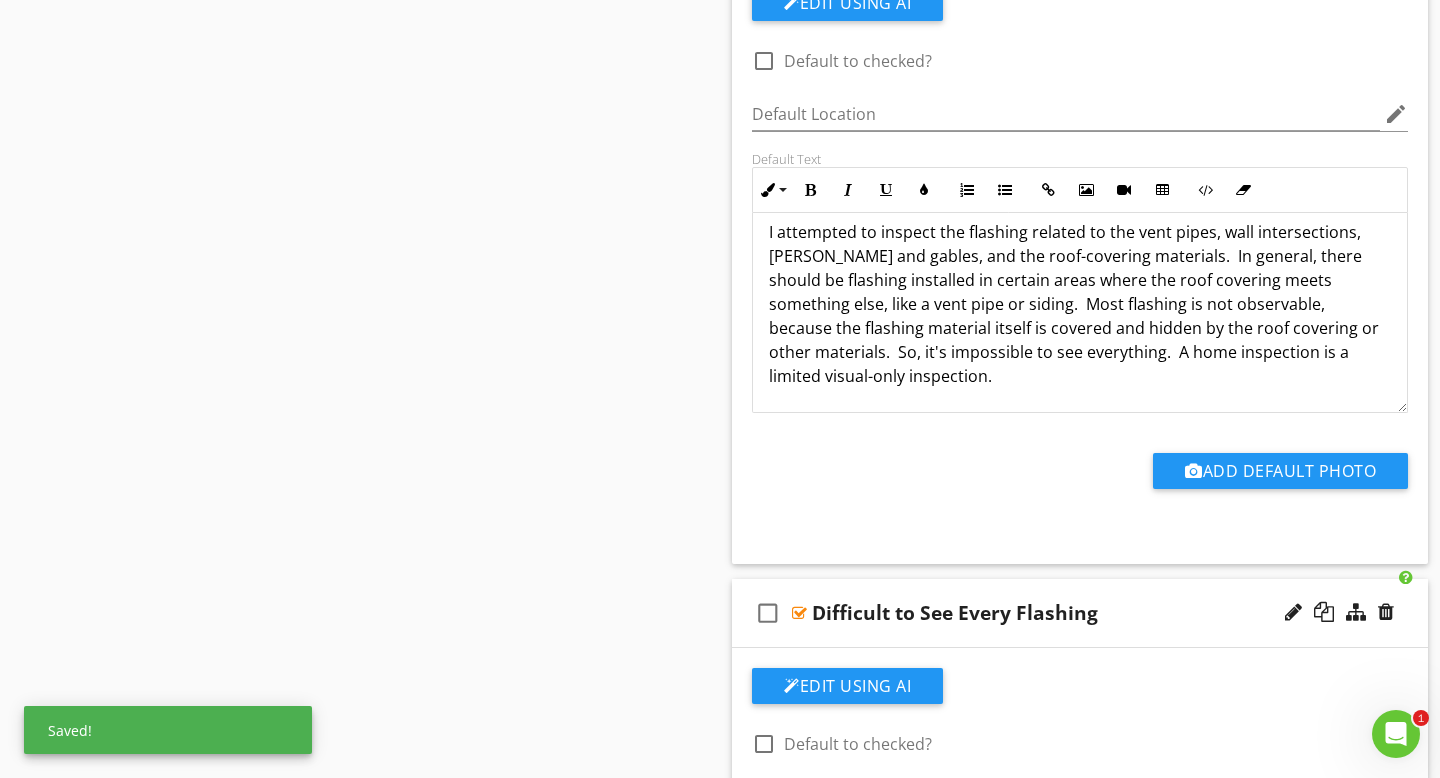 click on "I attempted to inspect the flashing related to the vent pipes, wall intersections, [PERSON_NAME] and gables, and the roof-covering materials.  In general, there should be flashing installed in certain areas where the roof covering meets something else, like a vent pipe or siding.  Most flashing is not observable, because the flashing material itself is covered and hidden by the roof covering or other materials.  So, it's impossible to see everything.  A home inspection is a limited visual-only inspection." at bounding box center (1080, 304) 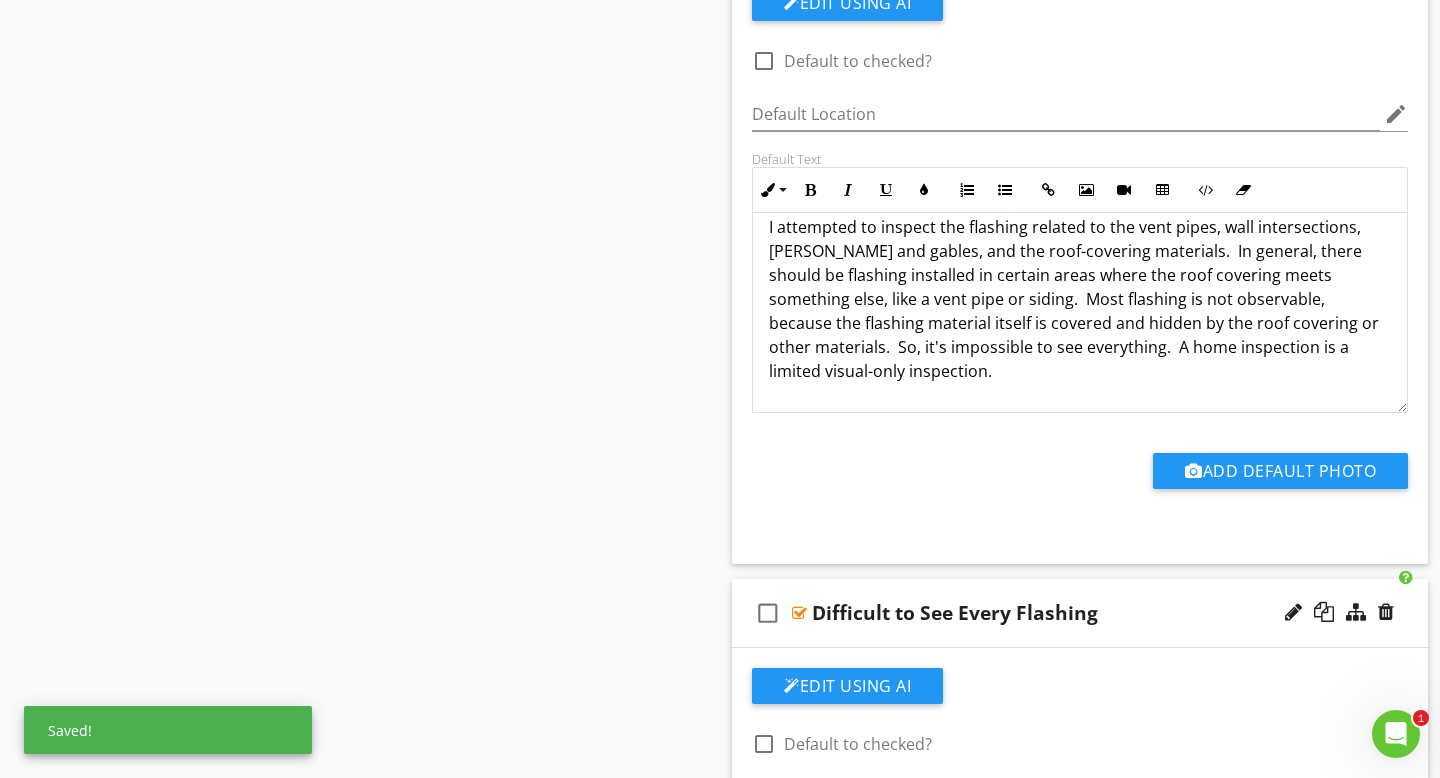 scroll, scrollTop: 118, scrollLeft: 0, axis: vertical 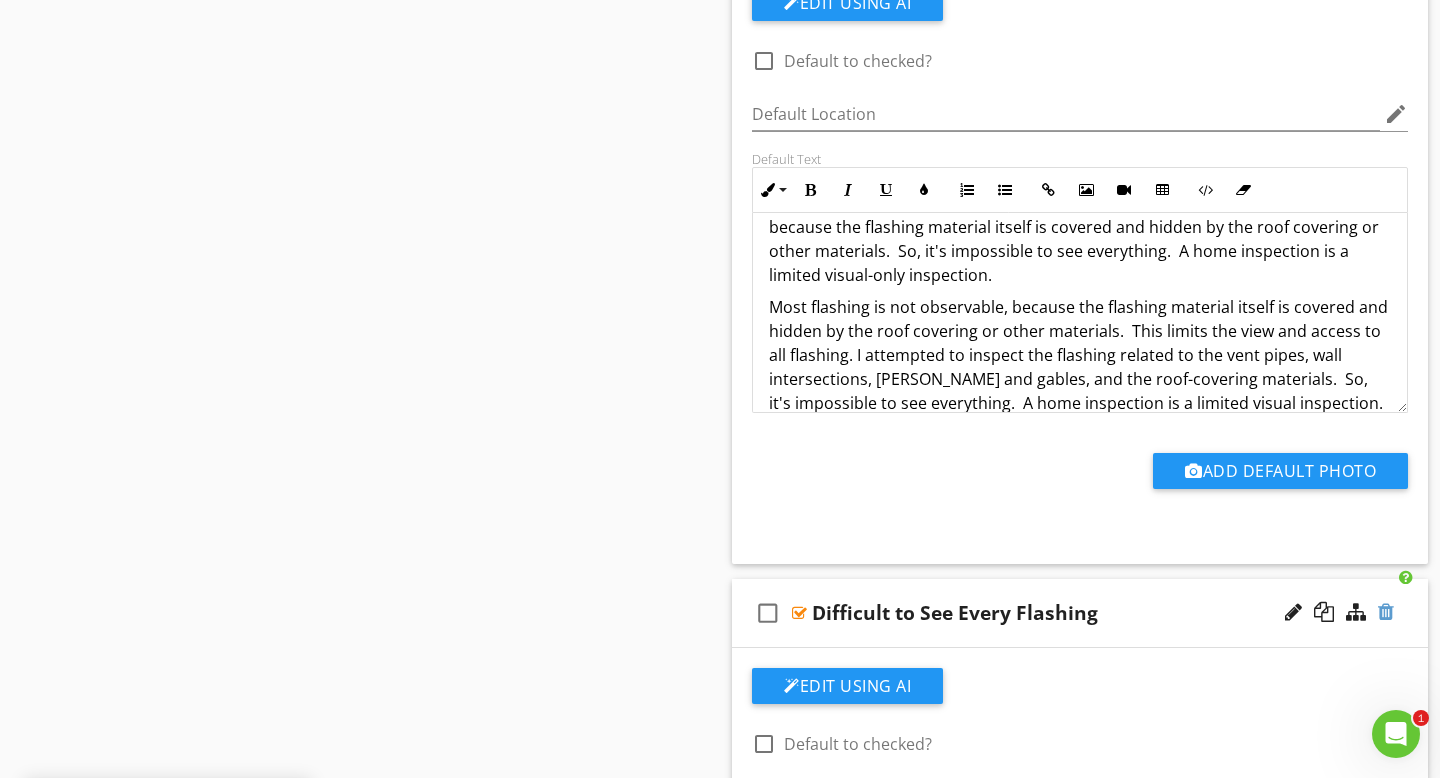 click at bounding box center [1386, 612] 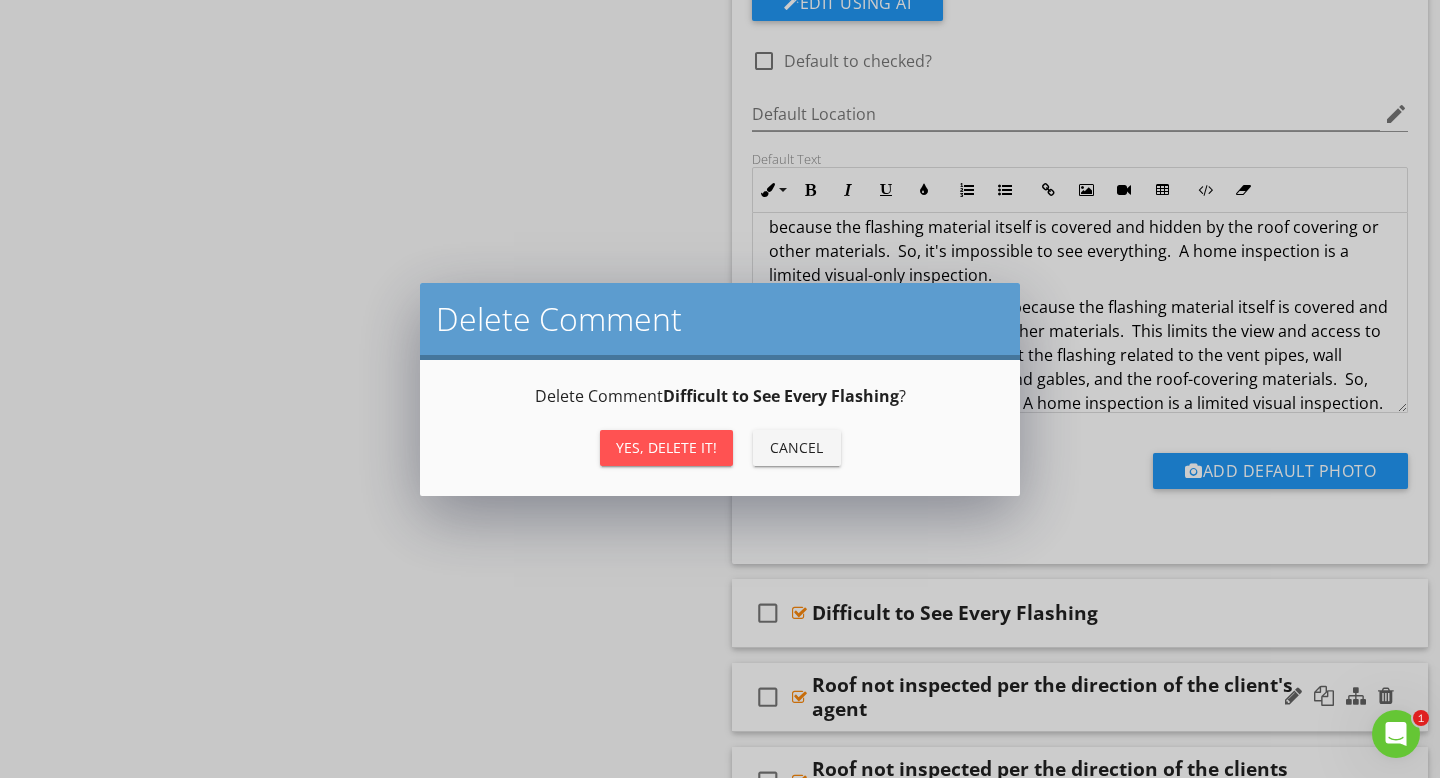click on "Yes, Delete it!   Cancel" at bounding box center [720, 448] 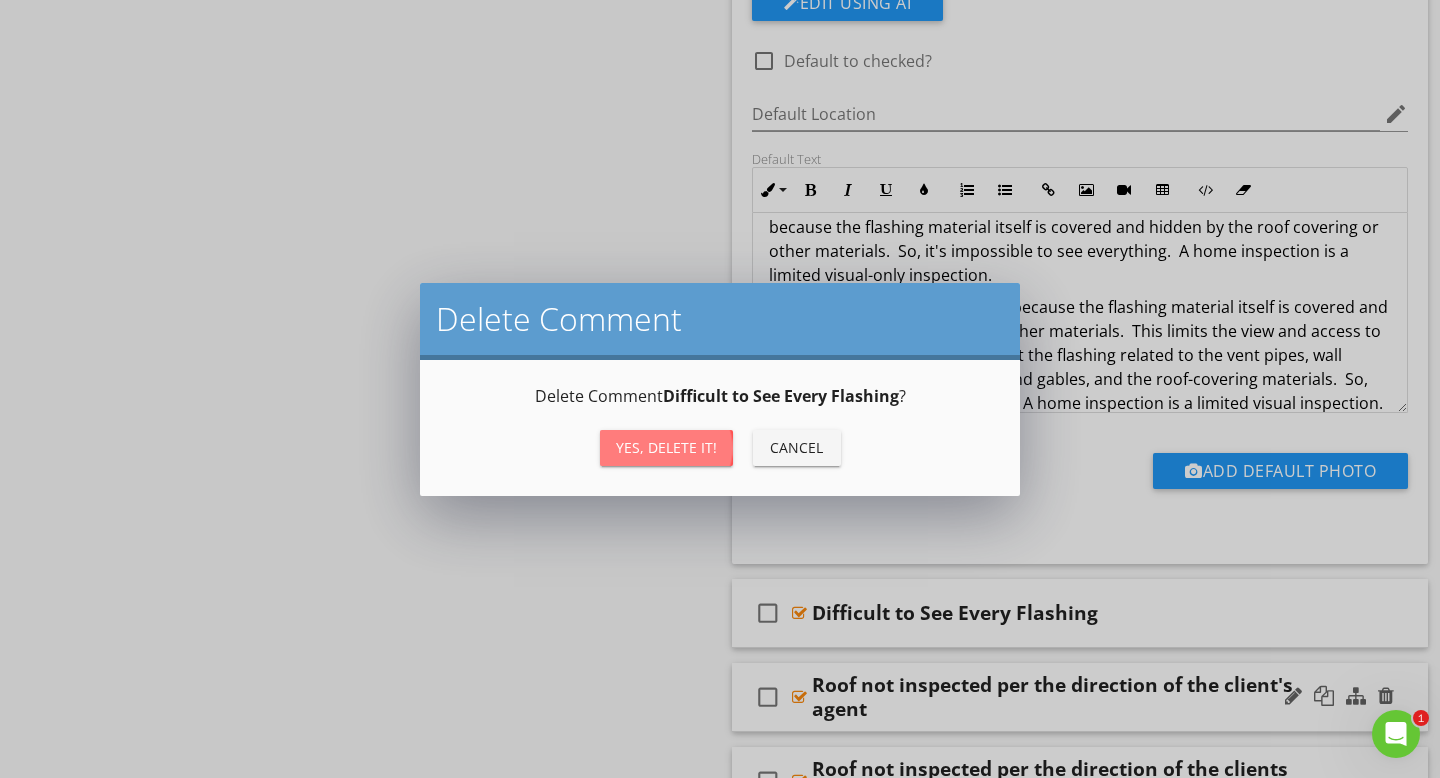 click on "Yes, Delete it!" at bounding box center [666, 447] 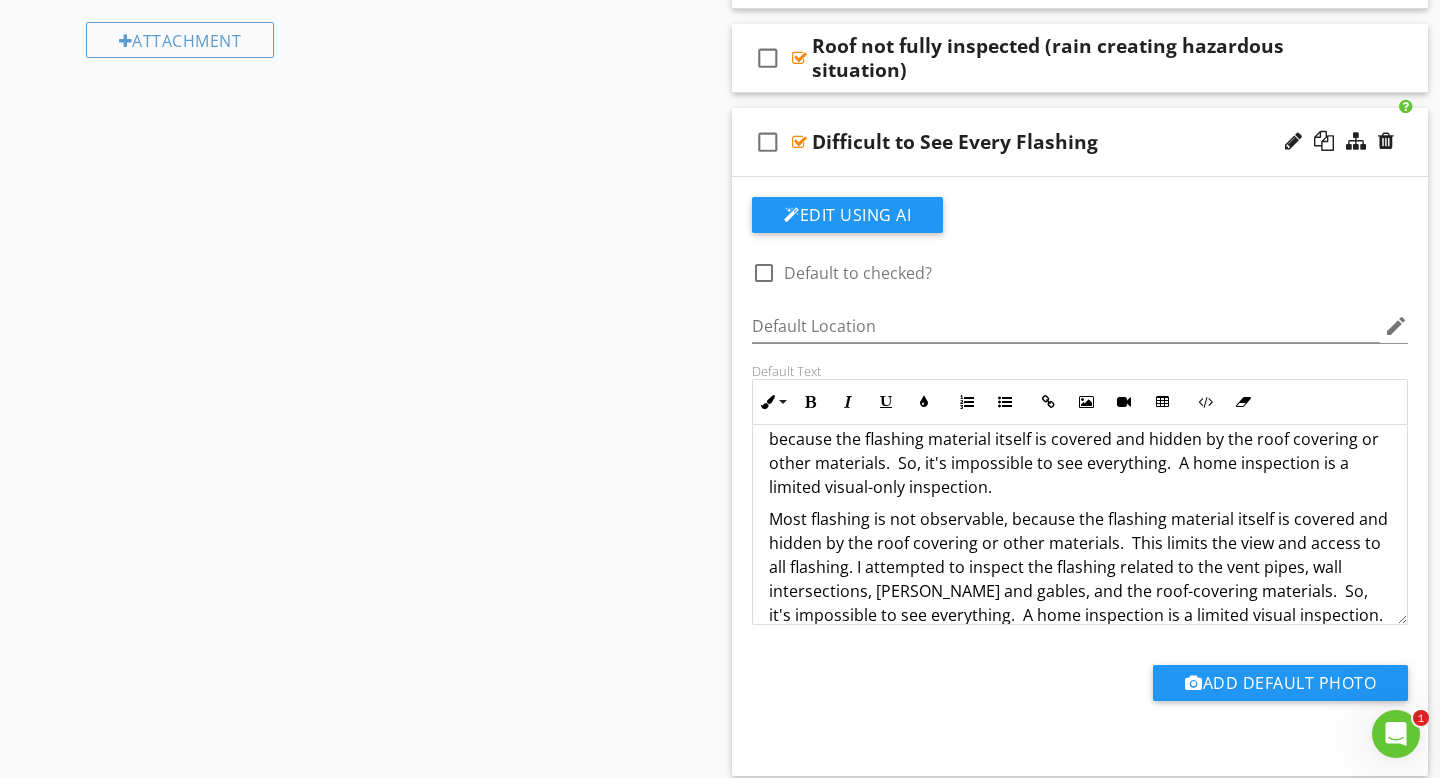 scroll, scrollTop: 1195, scrollLeft: 0, axis: vertical 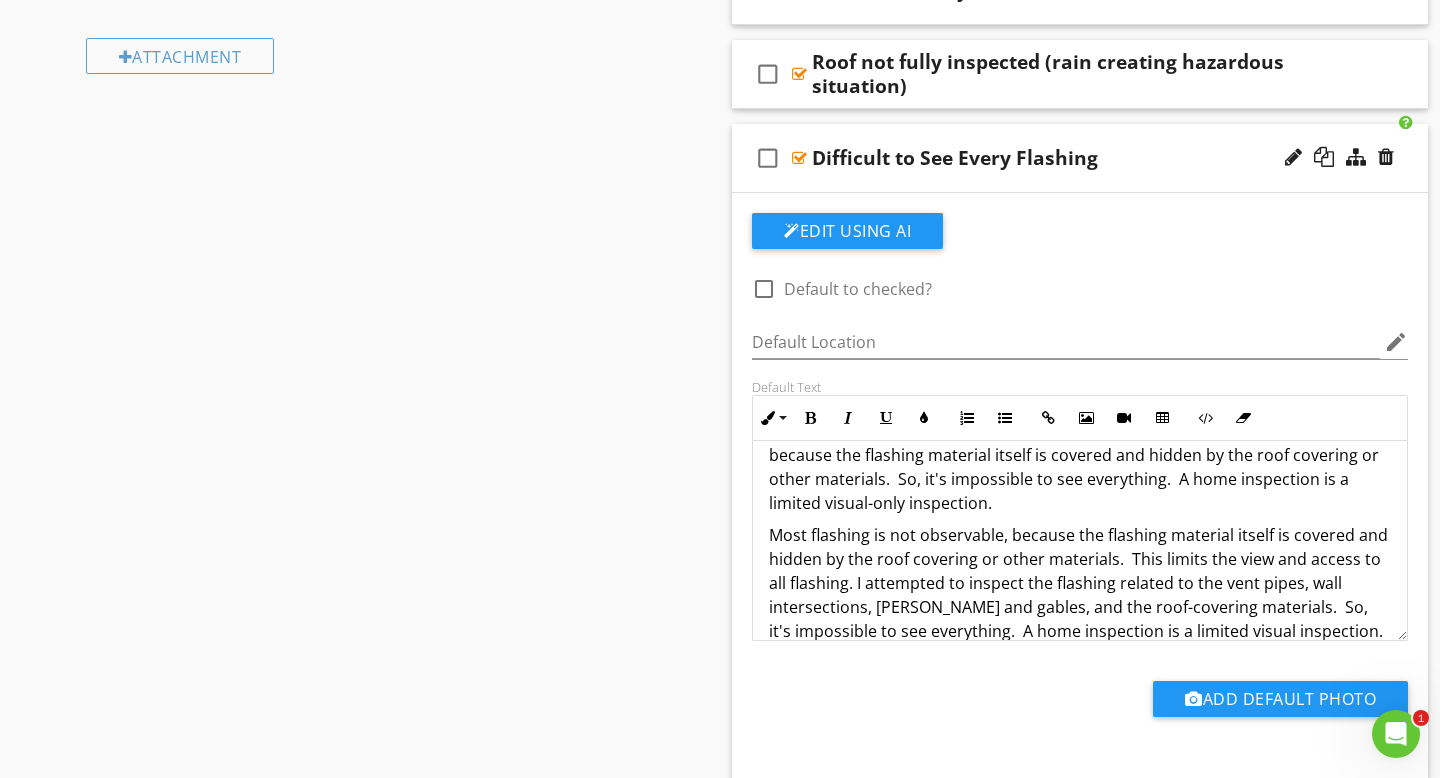 click on "I attempted to inspect the flashing related to the vent pipes, wall intersections, [PERSON_NAME] and gables, and the roof-covering materials.  In general, there should be flashing installed in certain areas where the roof covering meets something else, like a vent pipe or siding.  Most flashing is not observable, because the flashing material itself is covered and hidden by the roof covering or other materials.  So, it's impossible to see everything.  A home inspection is a limited visual-only inspection." at bounding box center [1080, 431] 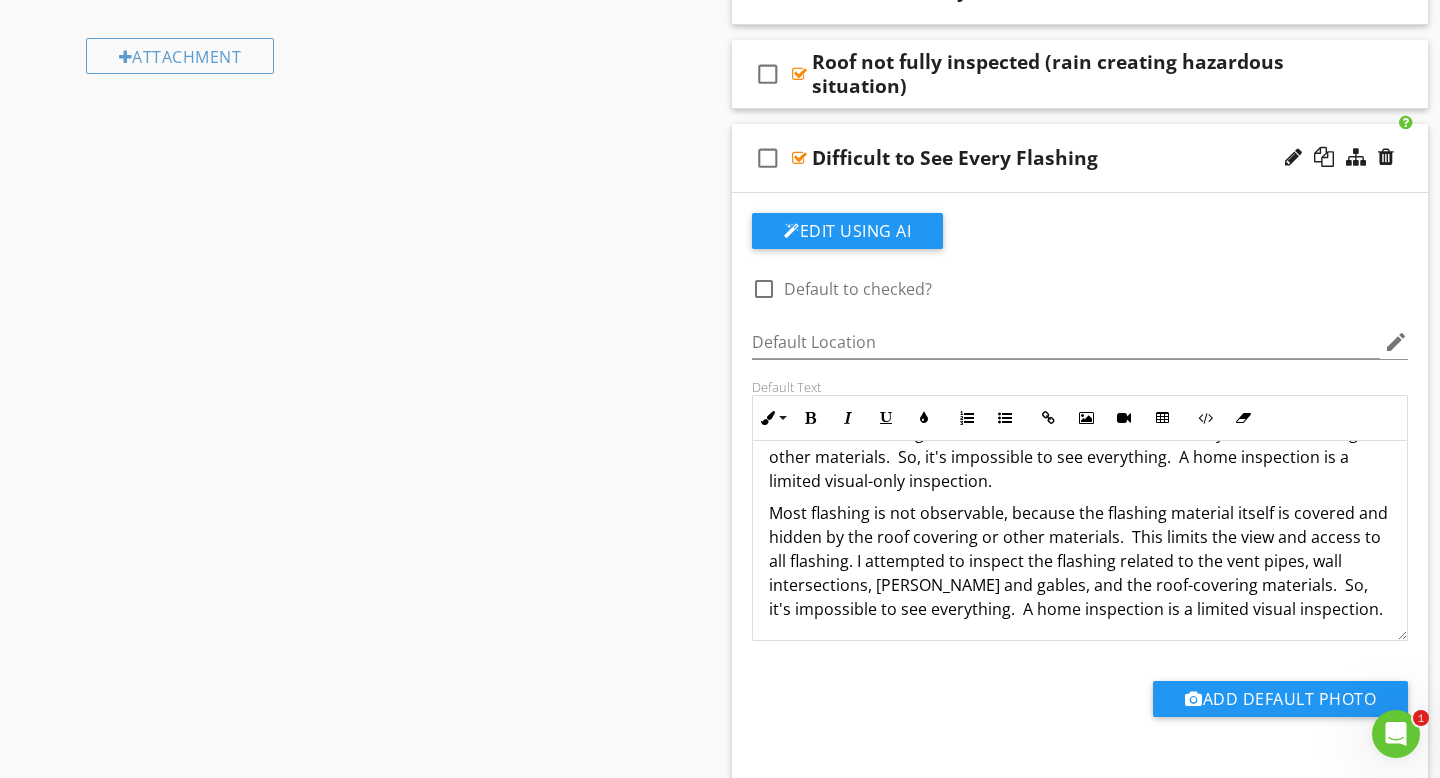 scroll, scrollTop: 145, scrollLeft: 0, axis: vertical 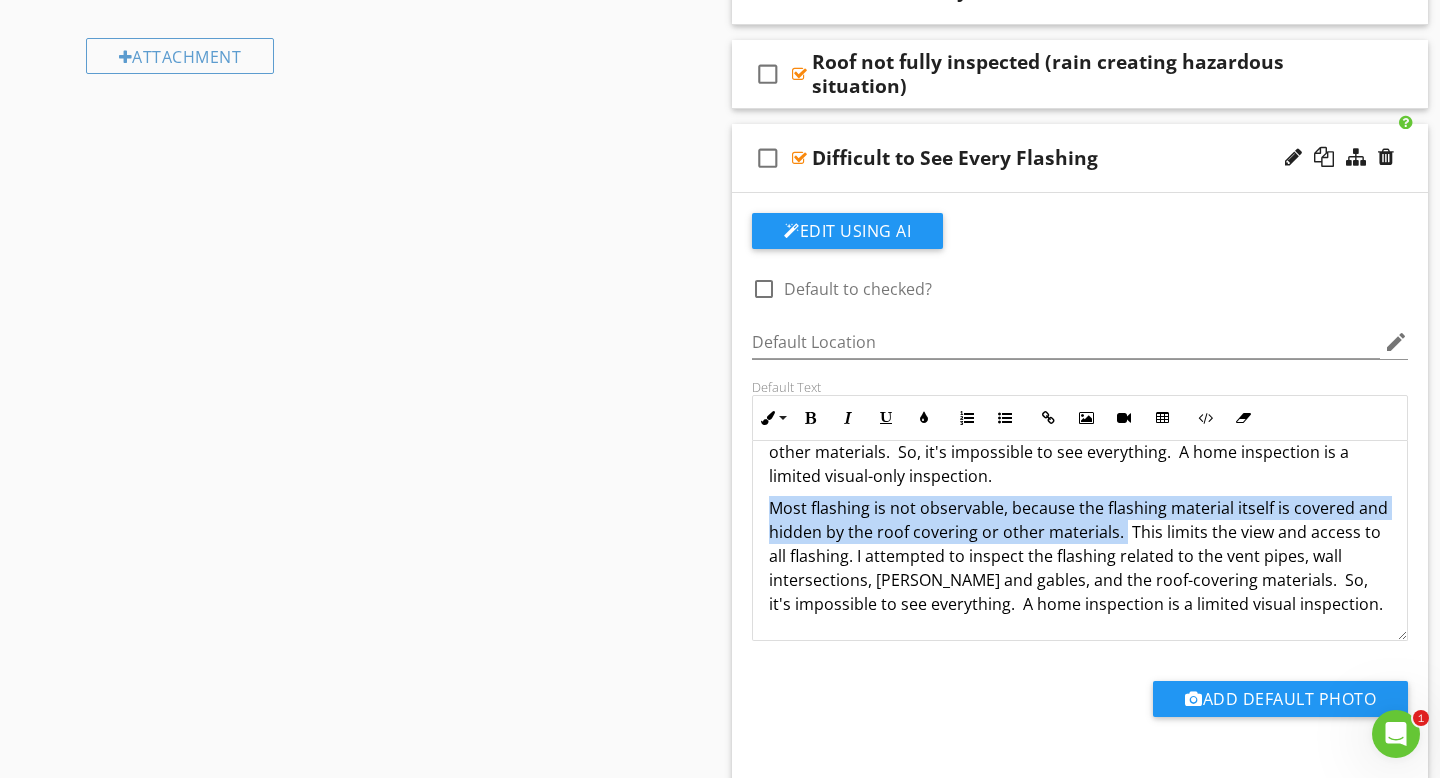 drag, startPoint x: 1120, startPoint y: 538, endPoint x: 761, endPoint y: 491, distance: 362.06354 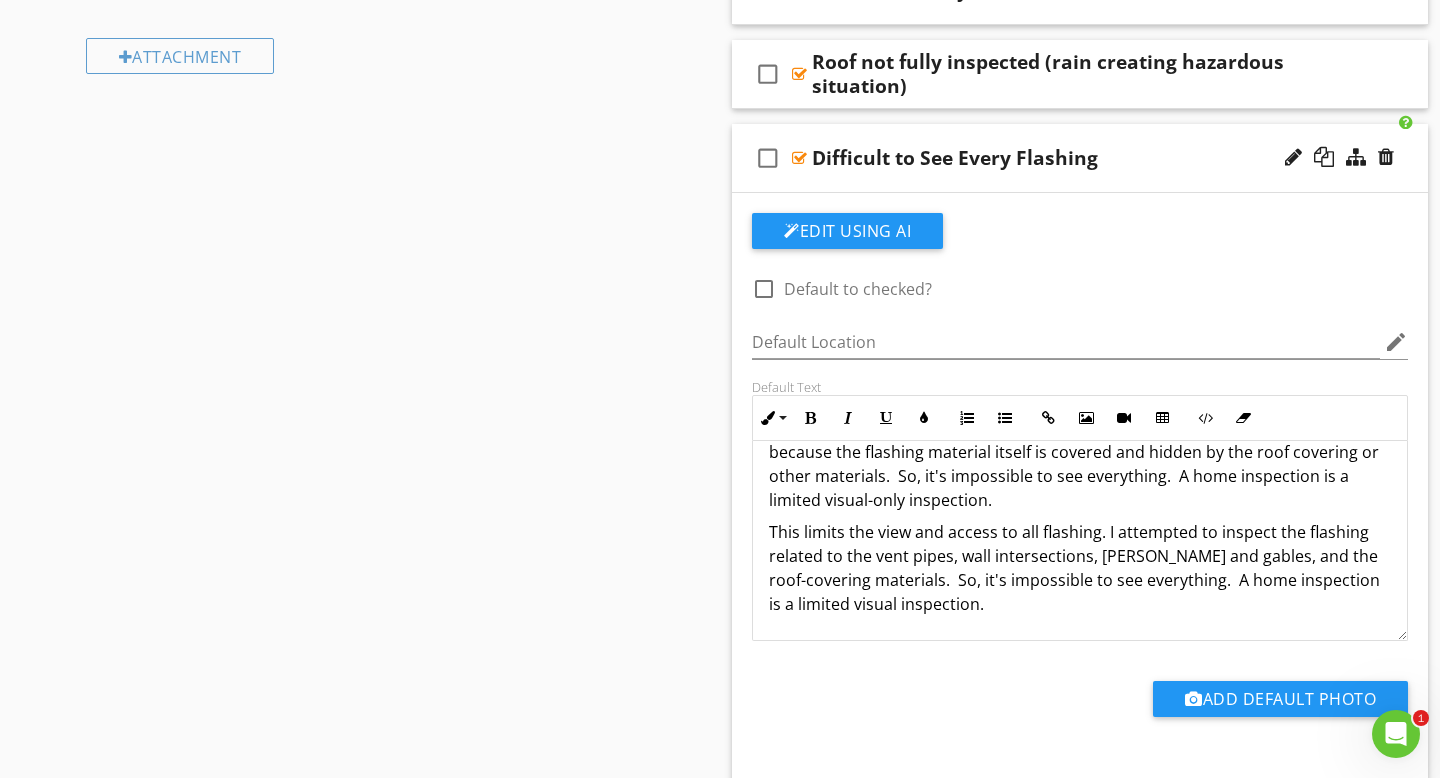 scroll, scrollTop: 121, scrollLeft: 0, axis: vertical 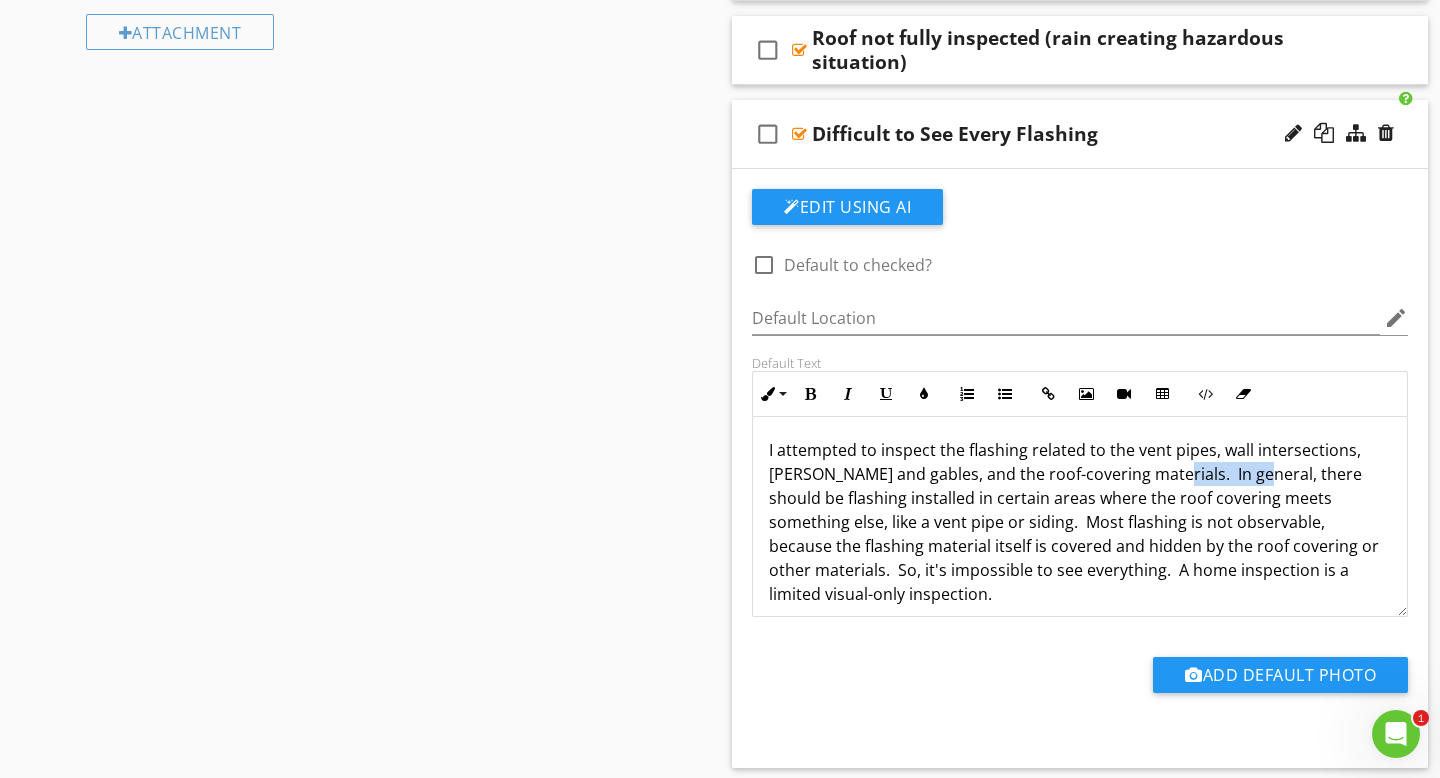 drag, startPoint x: 1240, startPoint y: 478, endPoint x: 1153, endPoint y: 476, distance: 87.02299 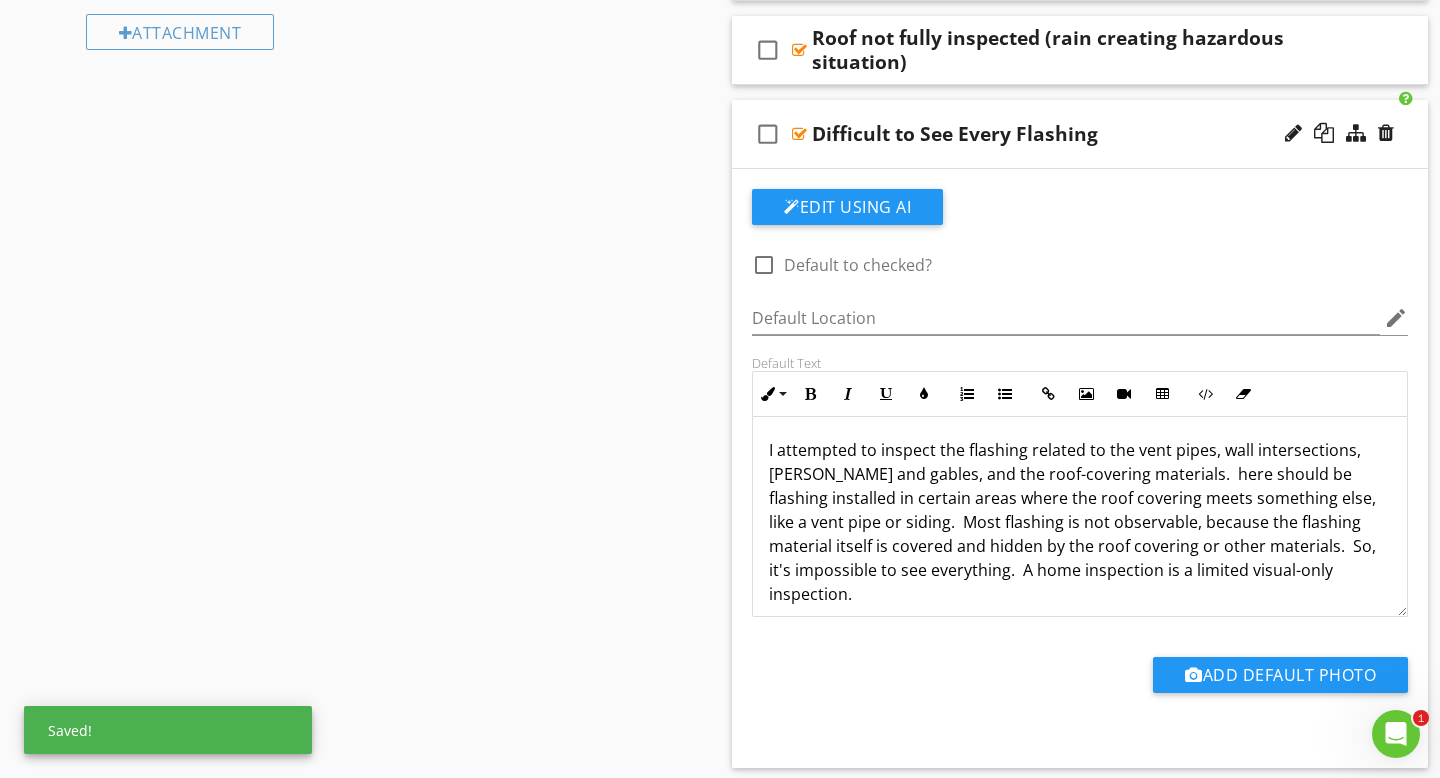 type 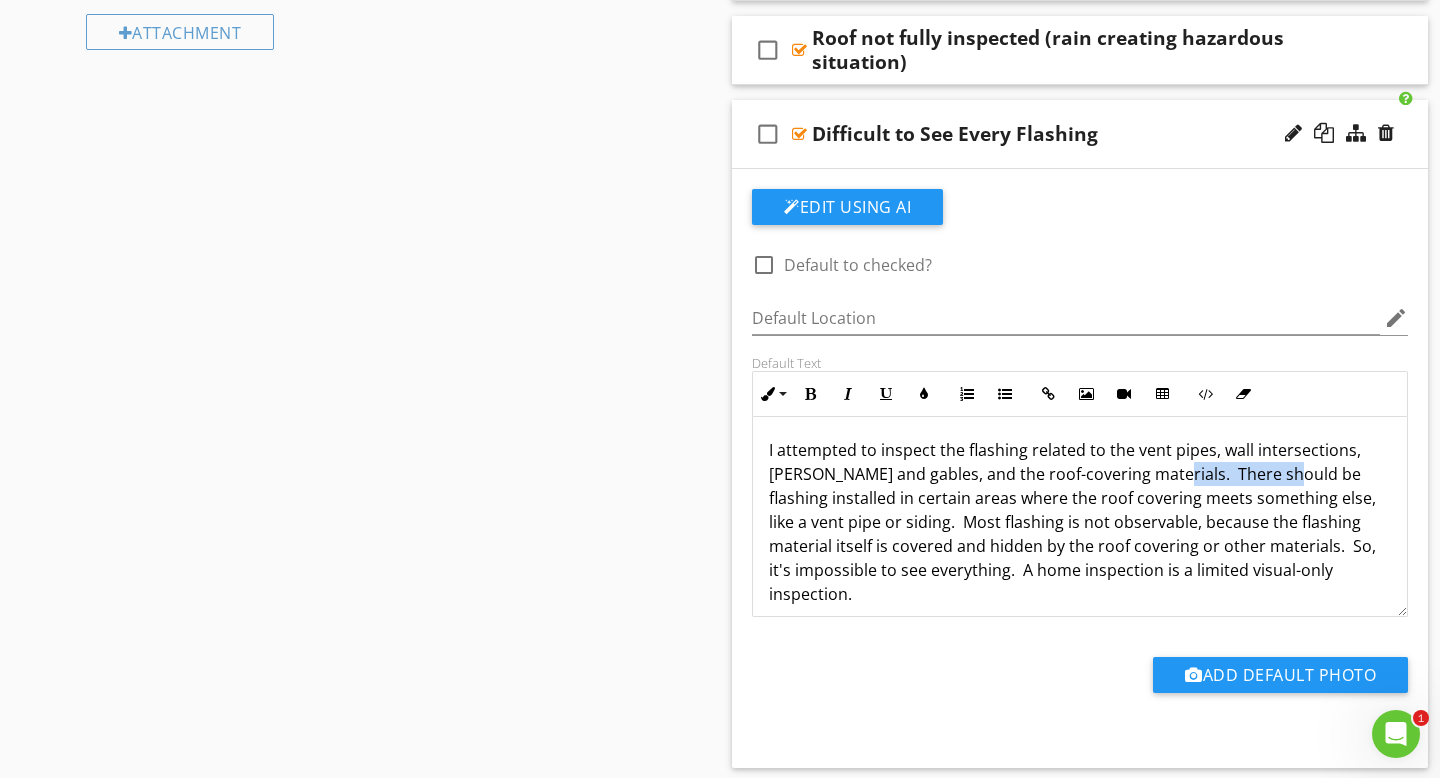 drag, startPoint x: 1279, startPoint y: 476, endPoint x: 1153, endPoint y: 485, distance: 126.32102 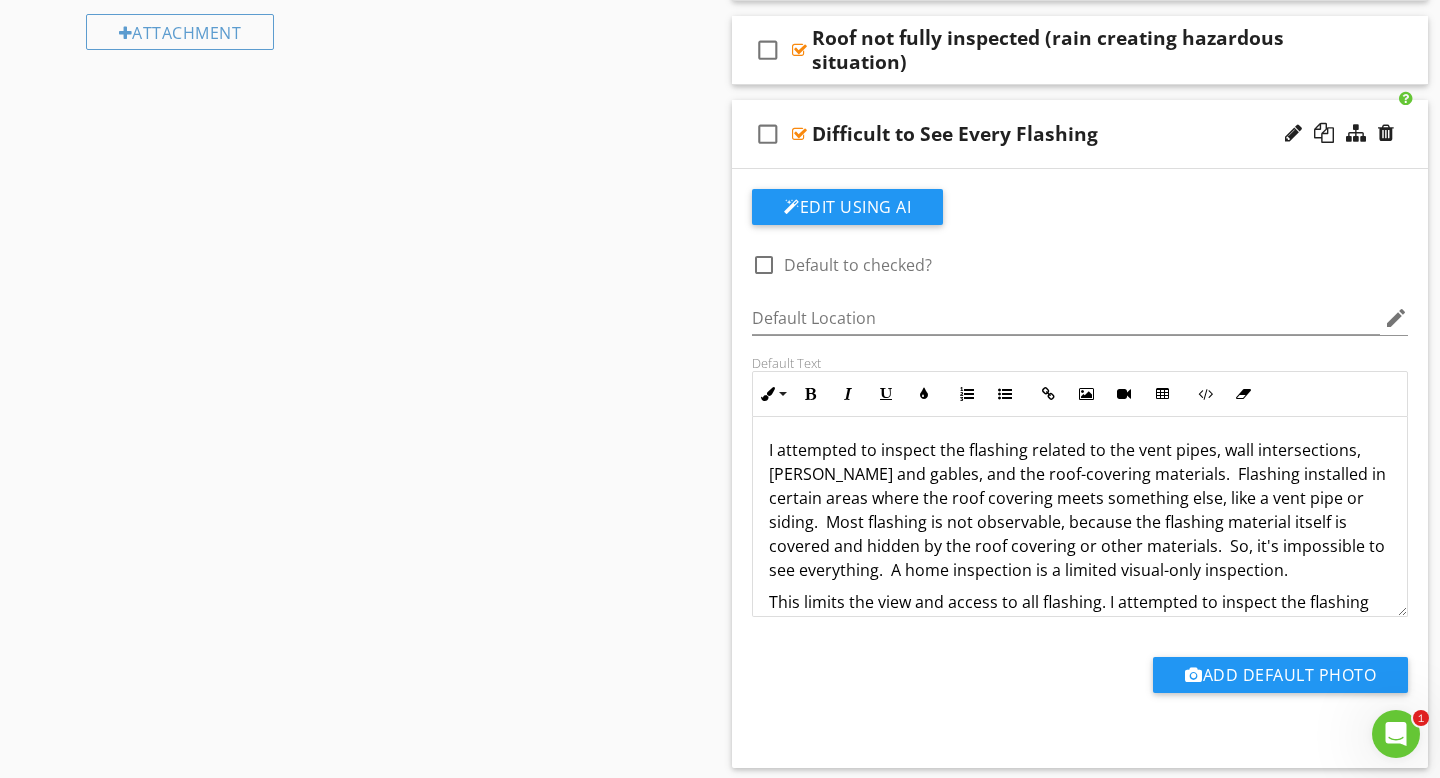 click on "I attempted to inspect the flashing related to the vent pipes, wall intersections, [PERSON_NAME] and gables, and the roof-covering materials.  Flashing installed in certain areas where the roof covering meets something else, like a vent pipe or siding.  Most flashing is not observable, because the flashing material itself is covered and hidden by the roof covering or other materials.  So, it's impossible to see everything.  A home inspection is a limited visual-only inspection." at bounding box center (1080, 510) 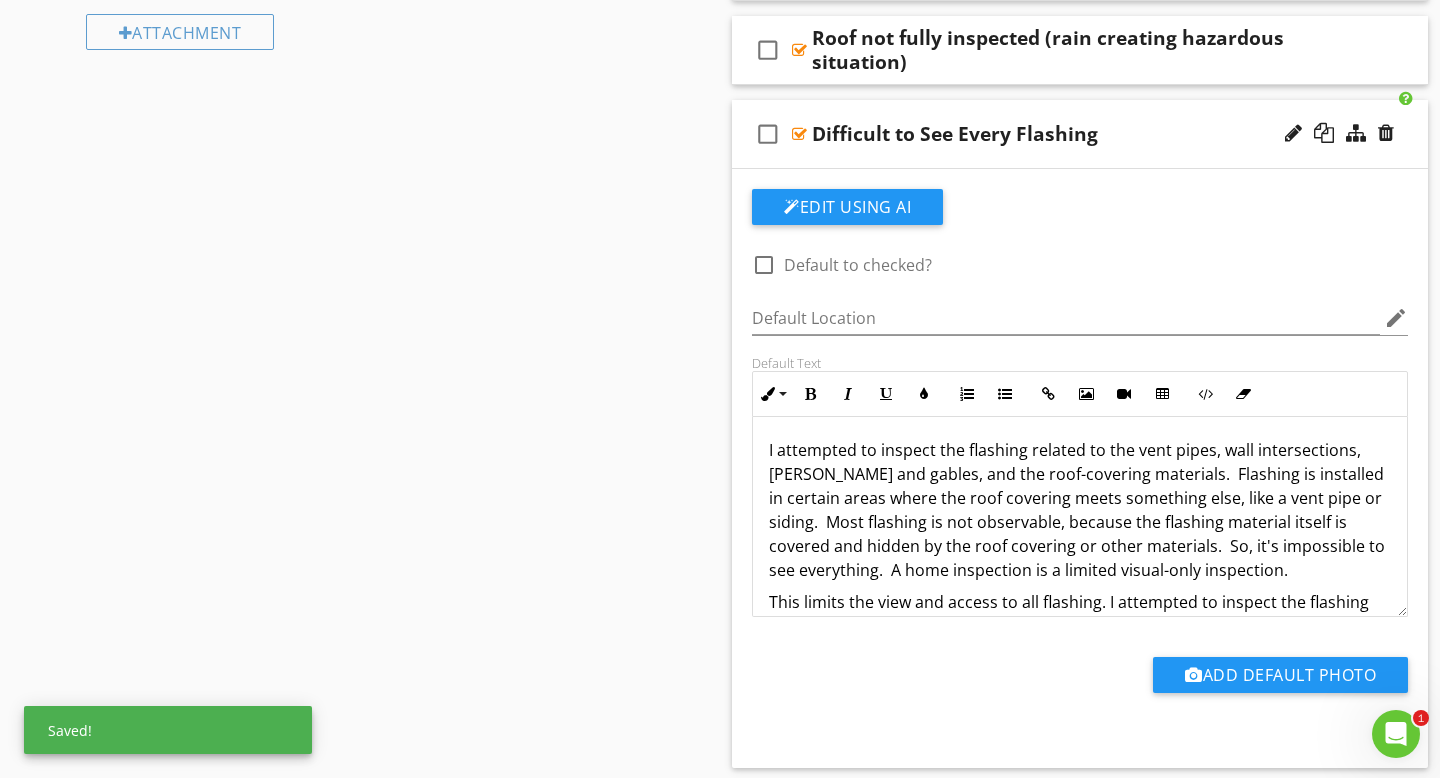 click on "I attempted to inspect the flashing related to the vent pipes, wall intersections, [PERSON_NAME] and gables, and the roof-covering materials.  Flashing is installed in certain areas where the roof covering meets something else, like a vent pipe or siding.  Most flashing is not observable, because the flashing material itself is covered and hidden by the roof covering or other materials.  So, it's impossible to see everything.  A home inspection is a limited visual-only inspection." at bounding box center (1080, 510) 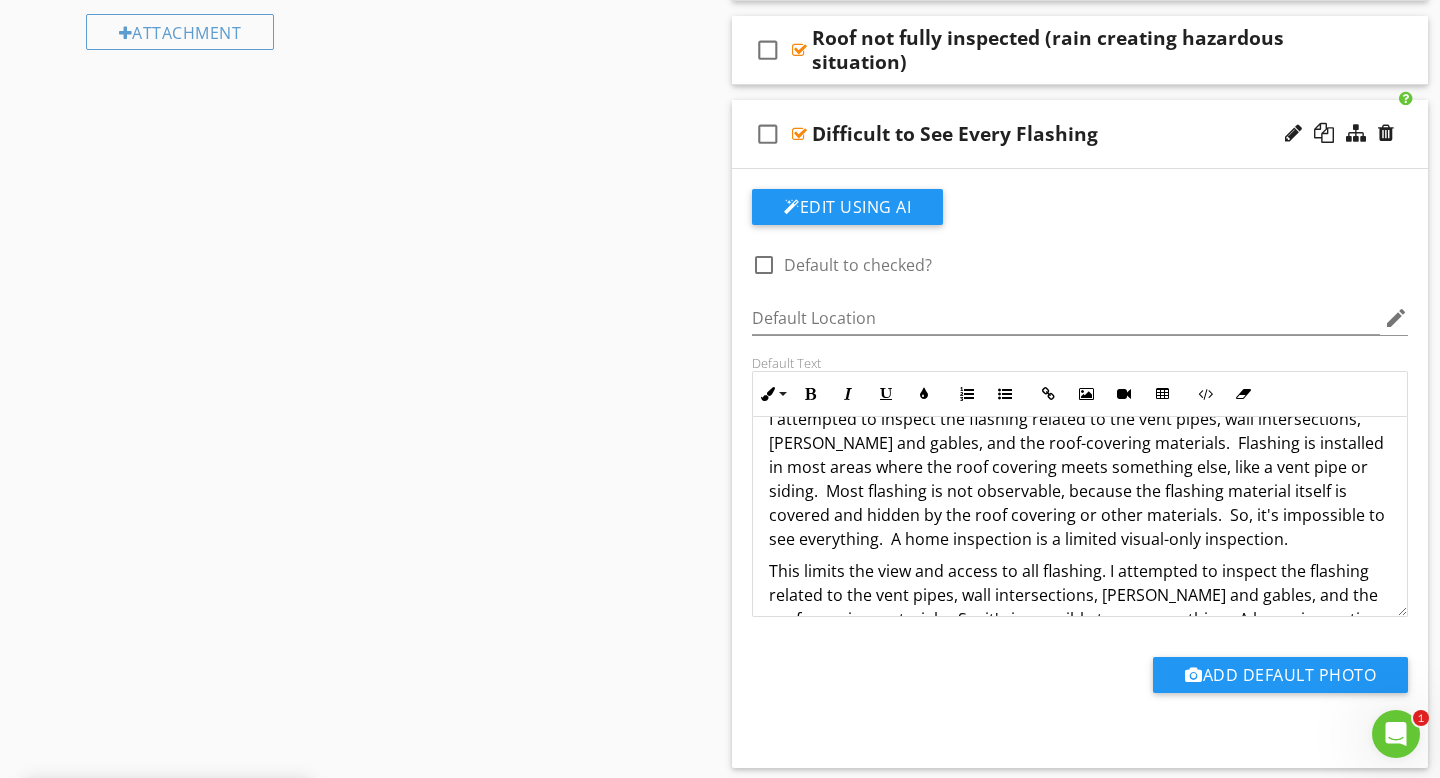 scroll, scrollTop: 35, scrollLeft: 0, axis: vertical 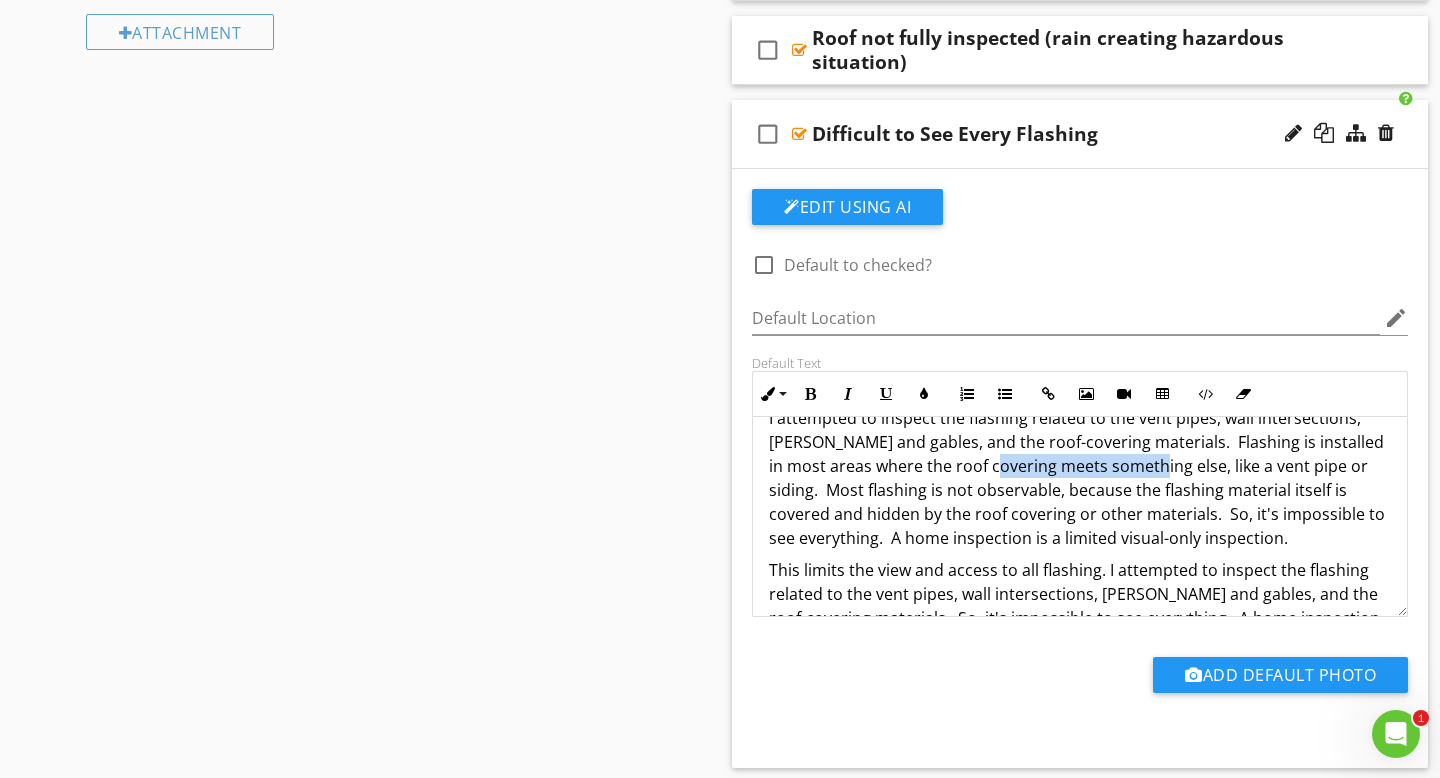 drag, startPoint x: 1159, startPoint y: 470, endPoint x: 999, endPoint y: 469, distance: 160.00313 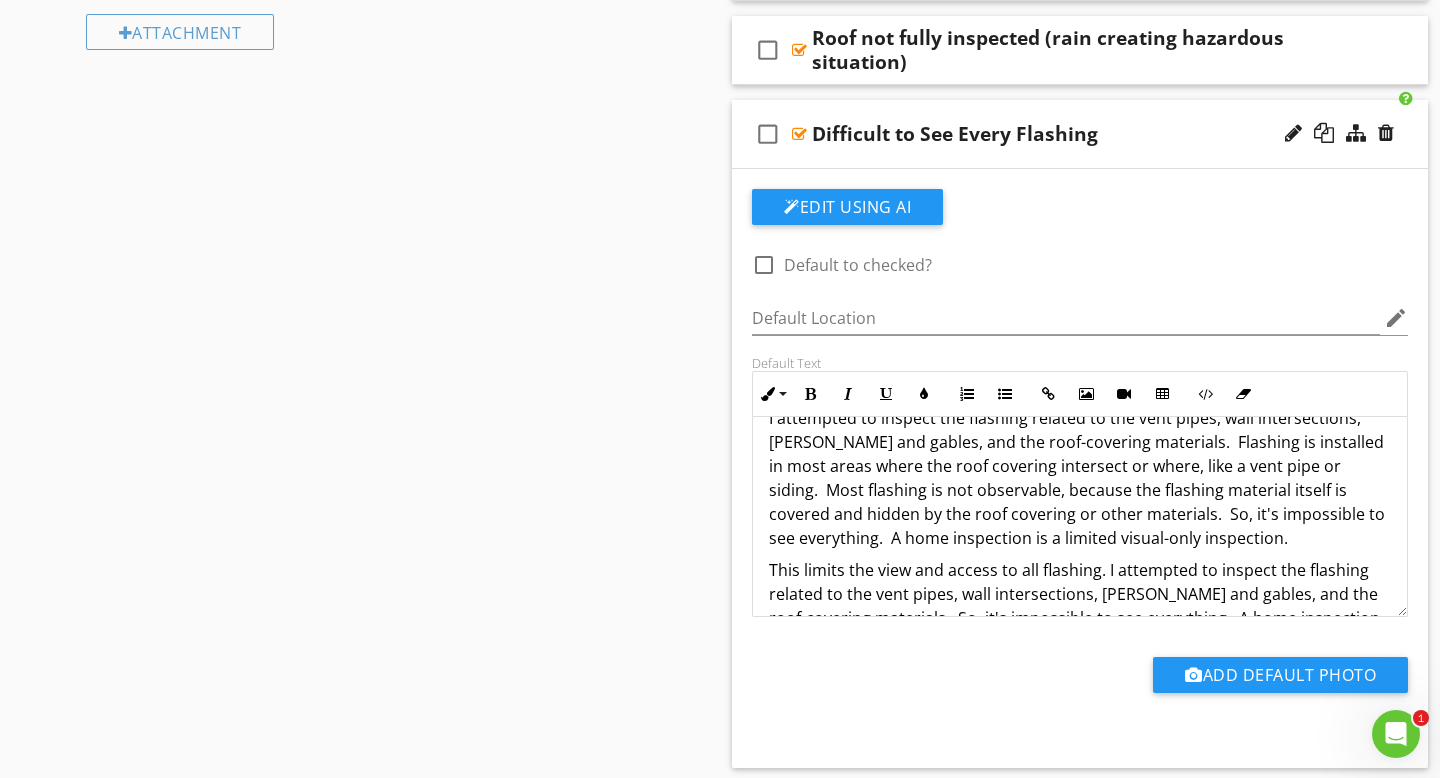 click on "I attempted to inspect the flashing related to the vent pipes, wall intersections, [PERSON_NAME] and gables, and the roof-covering materials.  Flashing is installed in most areas where the roof covering intersect or where, like a vent pipe or siding.  Most flashing is not observable, because the flashing material itself is covered and hidden by the roof covering or other materials.  So, it's impossible to see everything.  A home inspection is a limited visual-only inspection." at bounding box center (1080, 478) 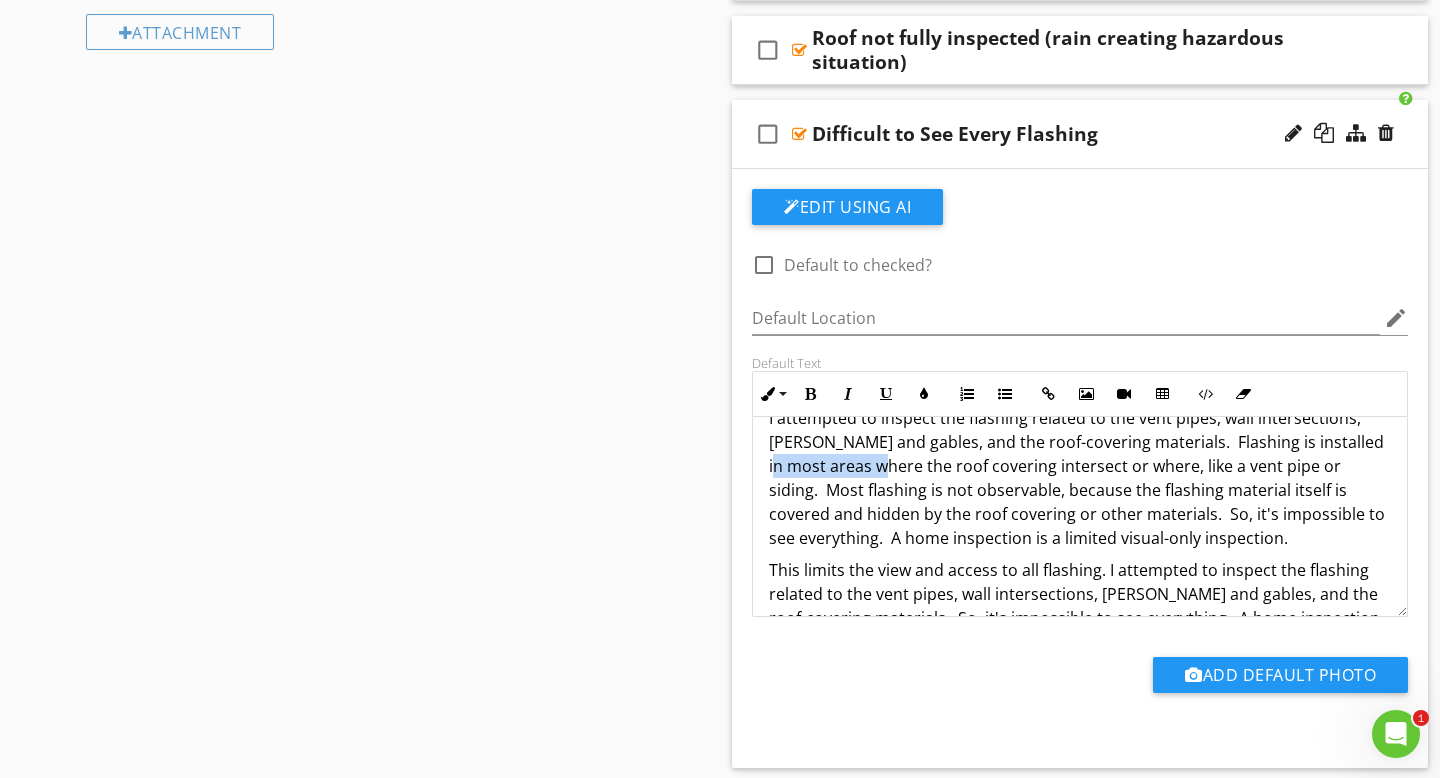 drag, startPoint x: 886, startPoint y: 466, endPoint x: 779, endPoint y: 467, distance: 107.00467 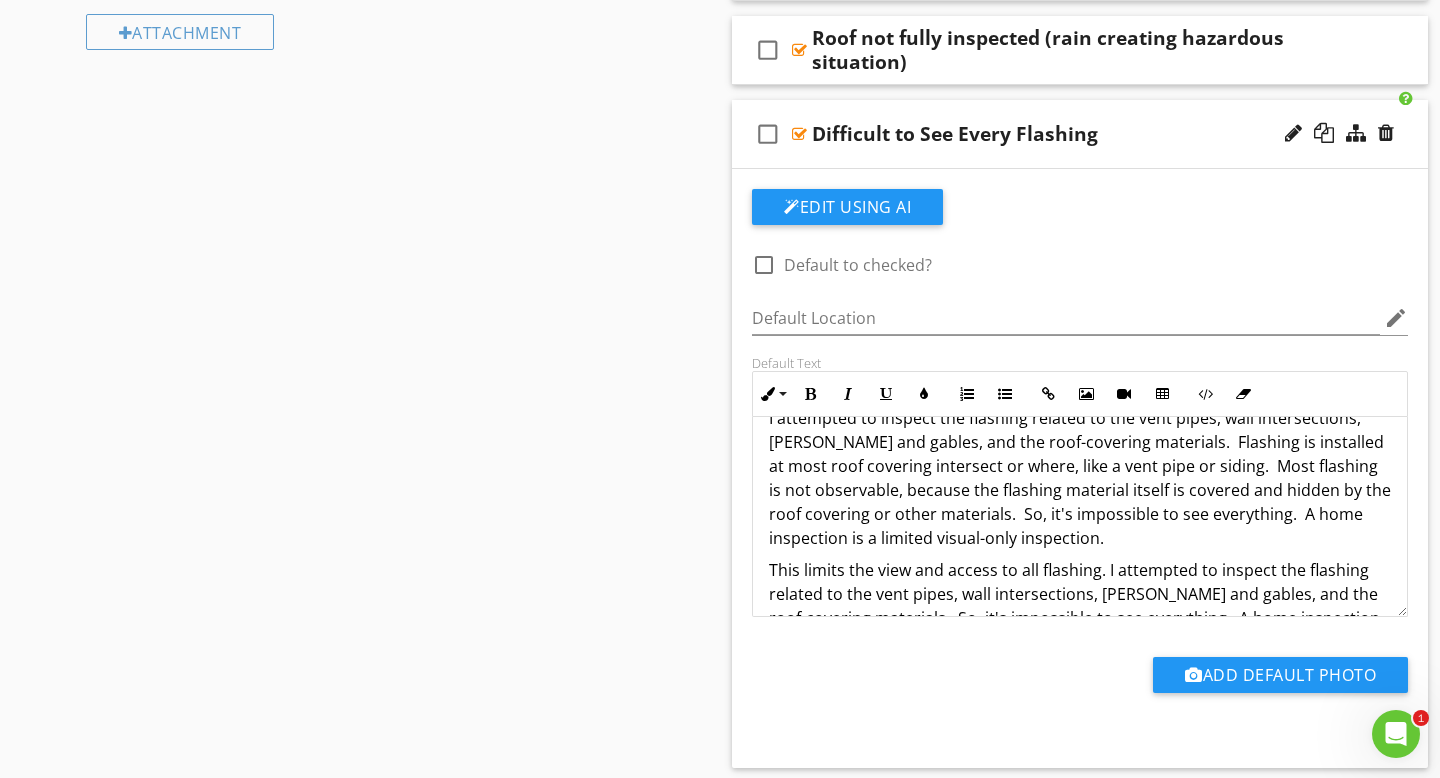 click on "I attempted to inspect the flashing related to the vent pipes, wall intersections, [PERSON_NAME] and gables, and the roof-covering materials.  Flashing is installed at most roof covering intersect or where, like a vent pipe or siding.  Most flashing is not observable, because the flashing material itself is covered and hidden by the roof covering or other materials.  So, it's impossible to see everything.  A home inspection is a limited visual-only inspection." at bounding box center (1080, 478) 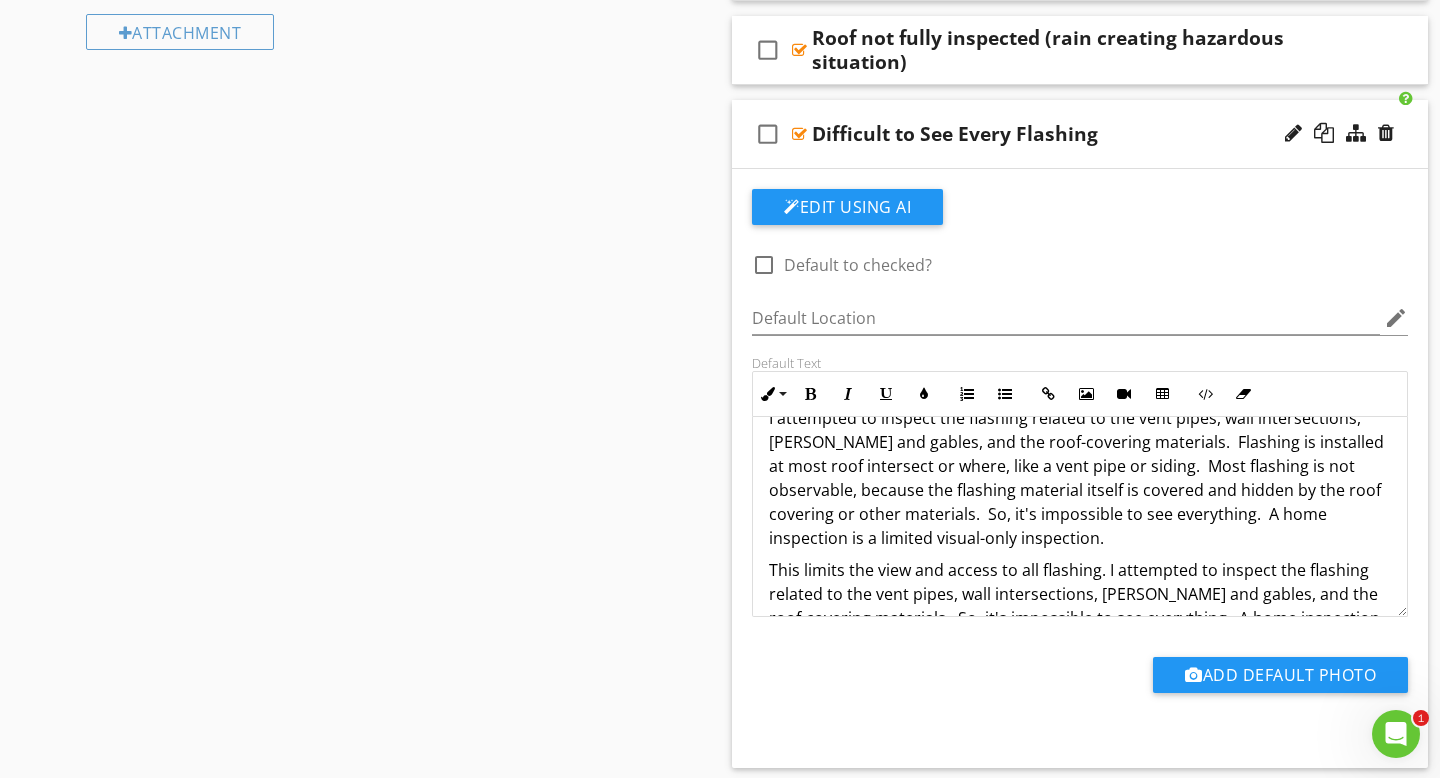 click on "I attempted to inspect the flashing related to the vent pipes, wall intersections, [PERSON_NAME] and gables, and the roof-covering materials.  Flashing is installed at most roof intersect or where, like a vent pipe or siding.  Most flashing is not observable, because the flashing material itself is covered and hidden by the roof covering or other materials.  So, it's impossible to see everything.  A home inspection is a limited visual-only inspection." at bounding box center (1080, 478) 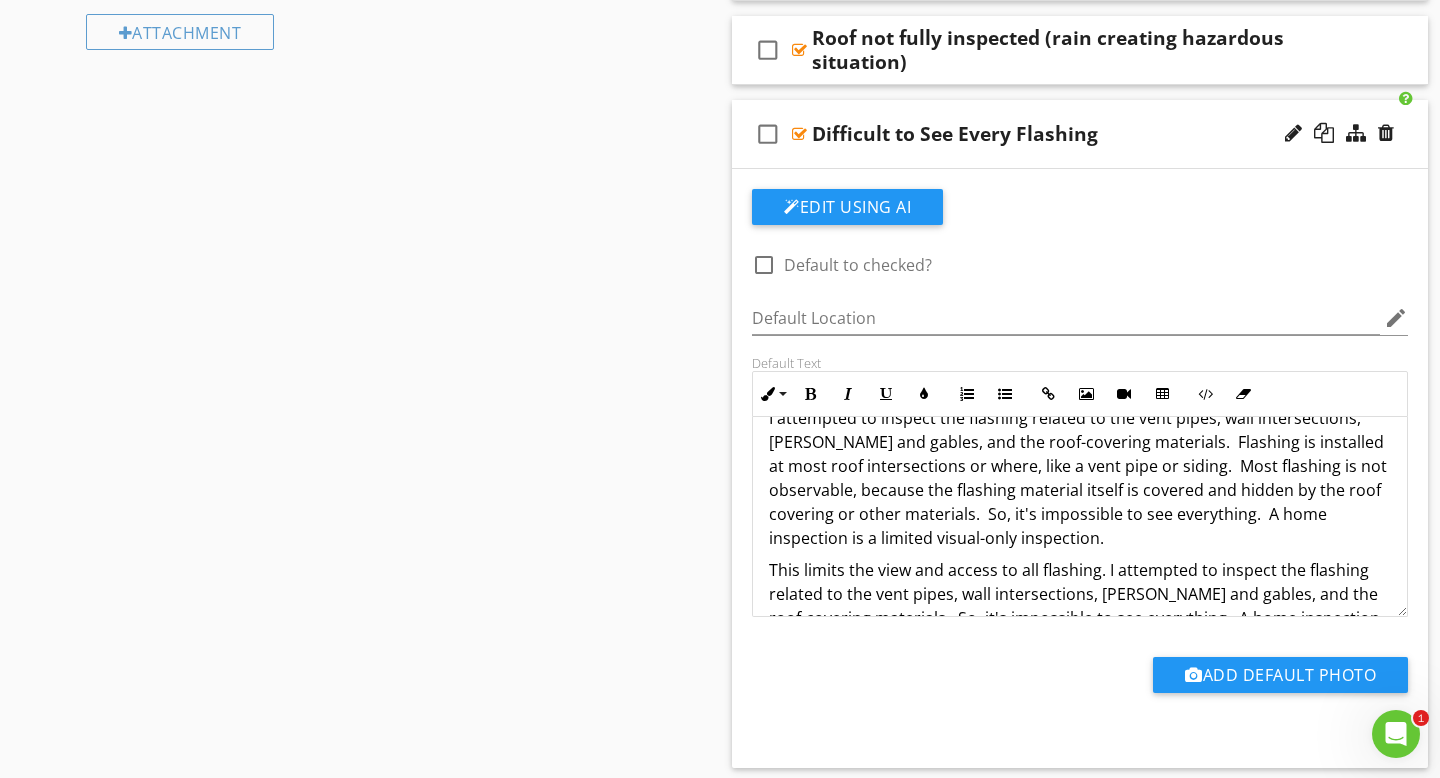 click on "I attempted to inspect the flashing related to the vent pipes, wall intersections, [PERSON_NAME] and gables, and the roof-covering materials.  Flashing is installed at most roof intersections or where, like a vent pipe or siding.  Most flashing is not observable, because the flashing material itself is covered and hidden by the roof covering or other materials.  So, it's impossible to see everything.  A home inspection is a limited visual-only inspection." at bounding box center (1080, 478) 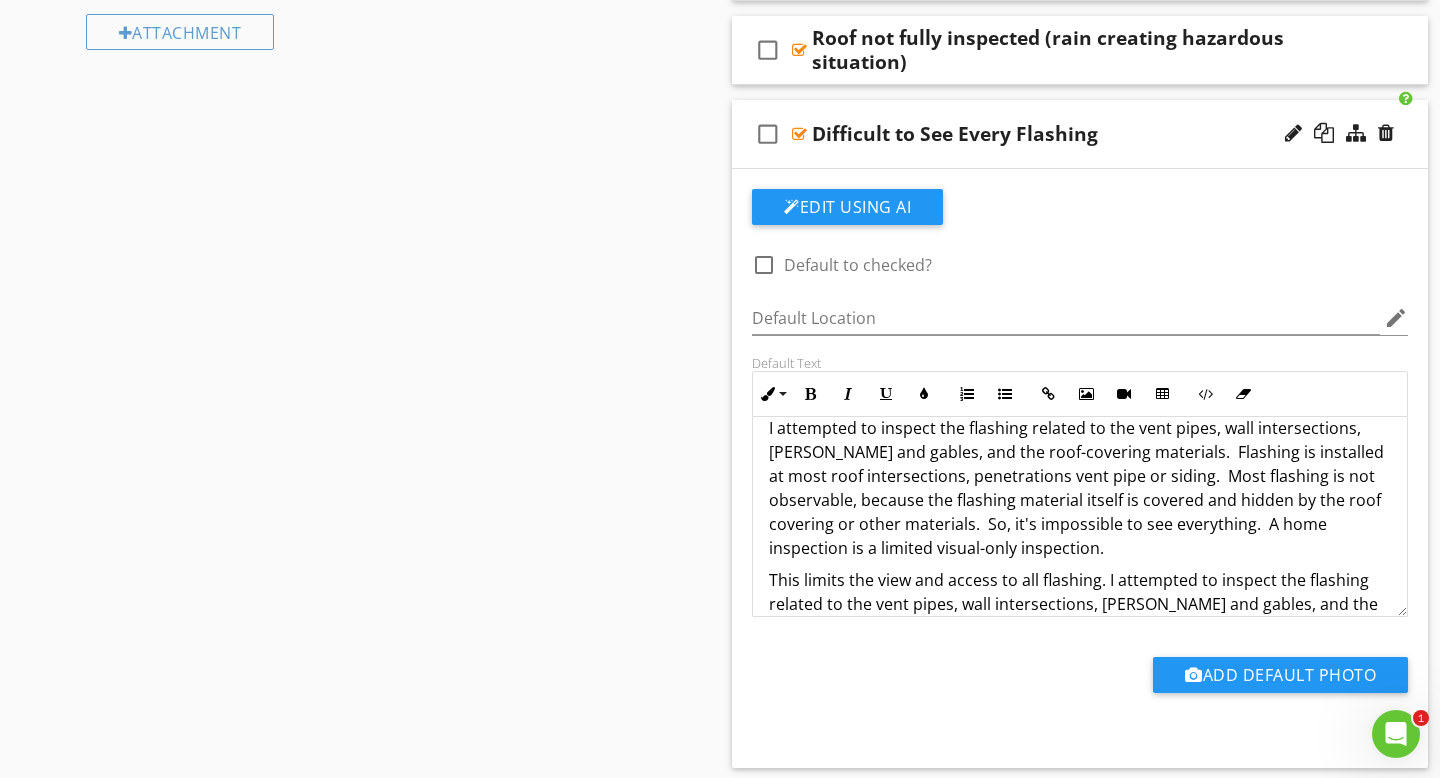 scroll, scrollTop: 24, scrollLeft: 0, axis: vertical 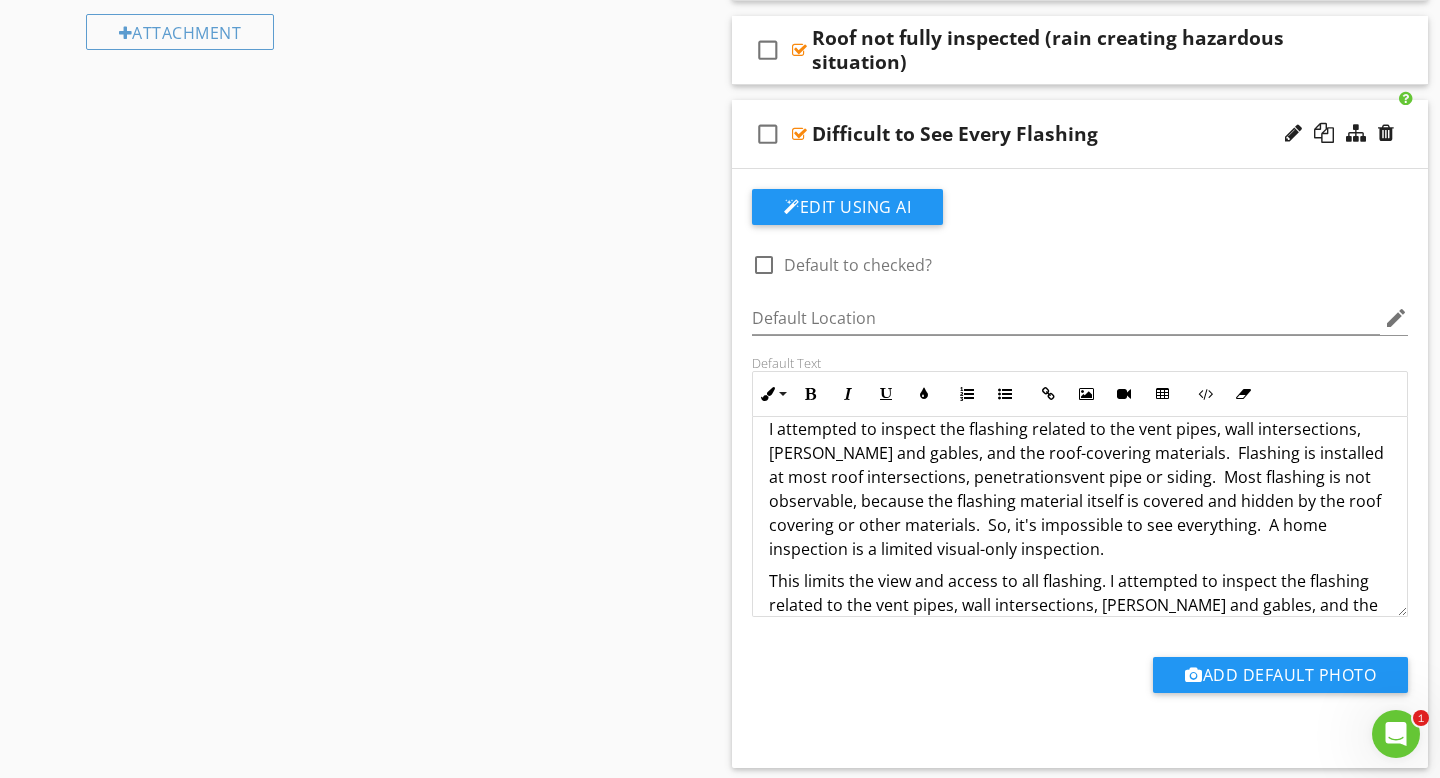 click on "I attempted to inspect the flashing related to the vent pipes, wall intersections, [PERSON_NAME] and gables, and the roof-covering materials.  Flashing is installed at most roof intersections, penetrationsvent pipe or siding.  Most flashing is not observable, because the flashing material itself is covered and hidden by the roof covering or other materials.  So, it's impossible to see everything.  A home inspection is a limited visual-only inspection." at bounding box center [1080, 489] 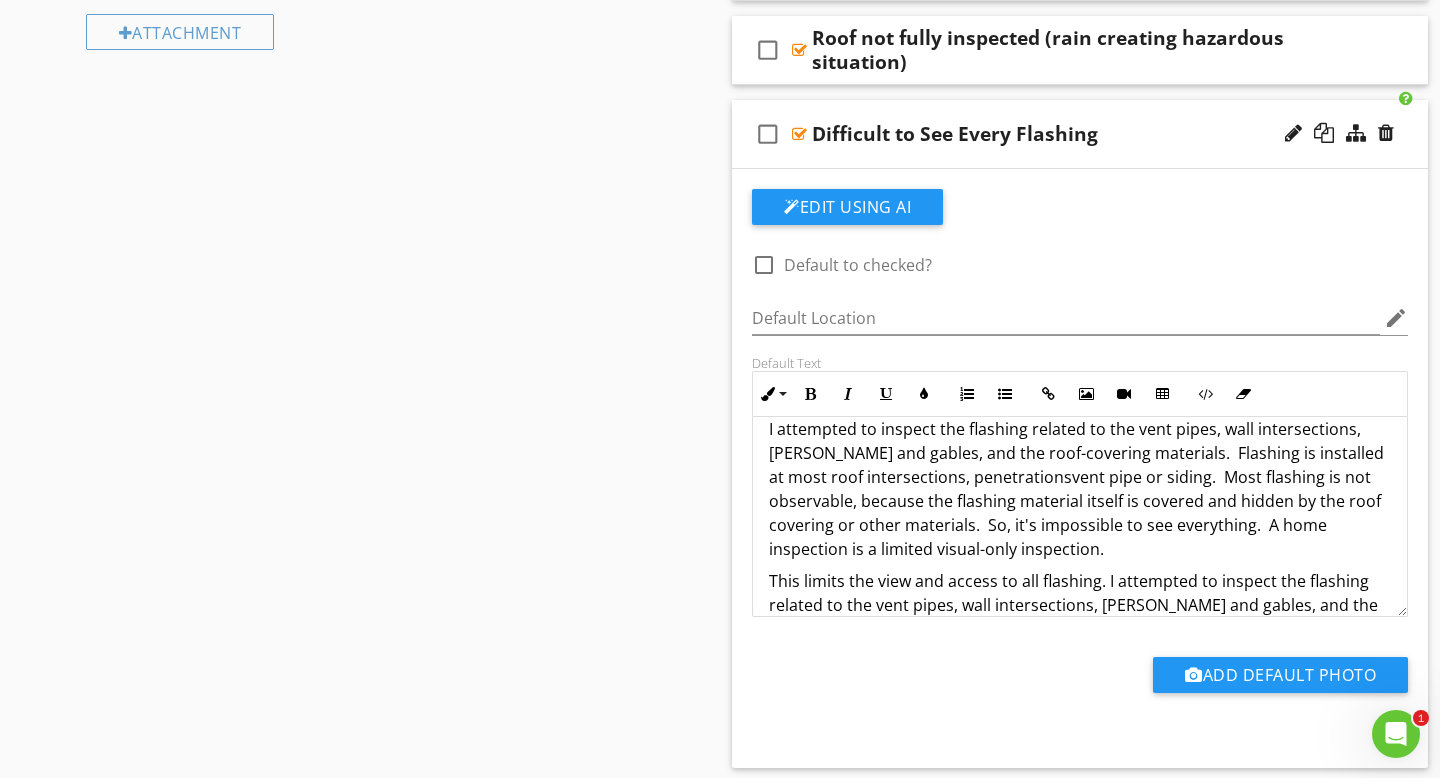 click on "I attempted to inspect the flashing related to the vent pipes, wall intersections, [PERSON_NAME] and gables, and the roof-covering materials.  Flashing is installed at most roof intersections, penetrationsvent pipe or siding.  Most flashing is not observable, because the flashing material itself is covered and hidden by the roof covering or other materials.  So, it's impossible to see everything.  A home inspection is a limited visual-only inspection." at bounding box center (1080, 489) 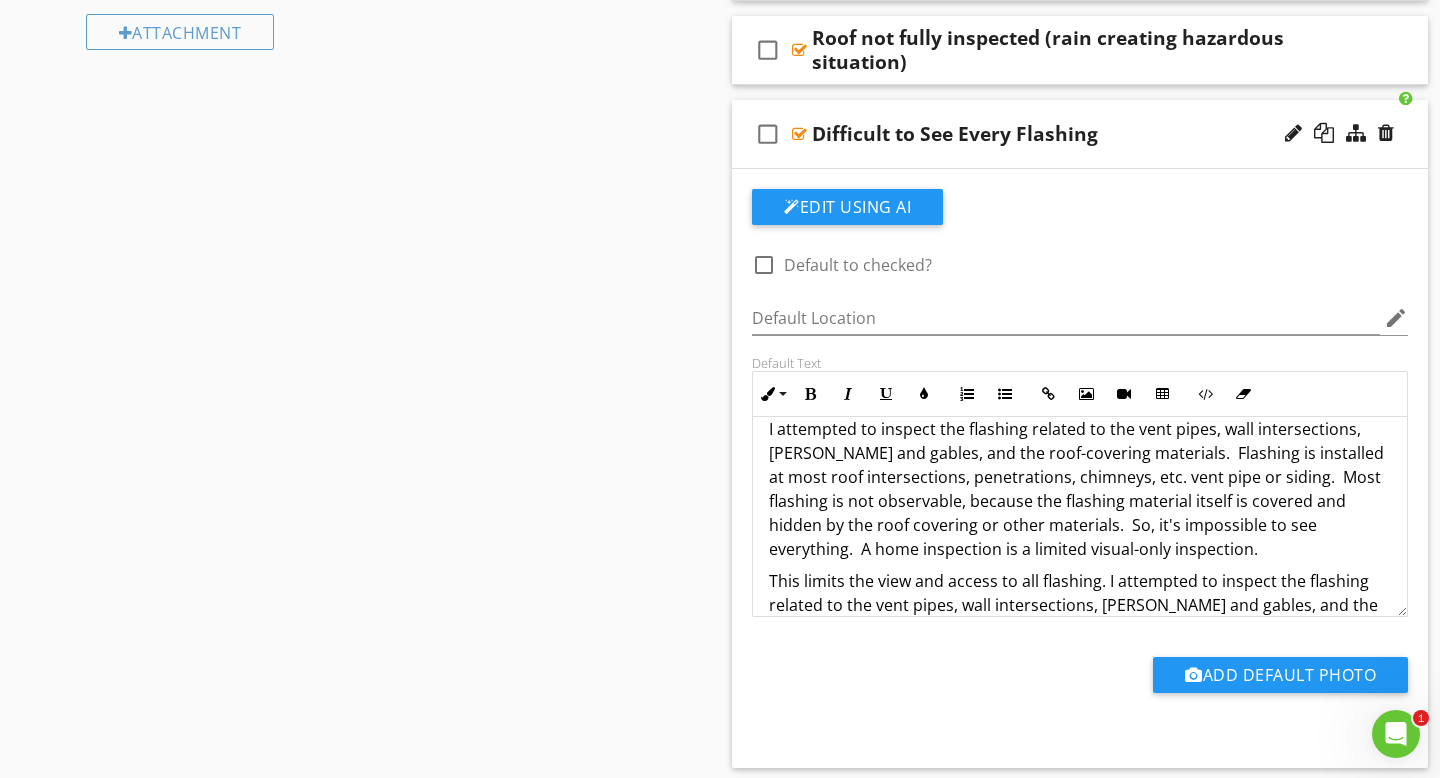 click on "I attempted to inspect the flashing related to the vent pipes, wall intersections, [PERSON_NAME] and gables, and the roof-covering materials.  Flashing is installed at most roof intersections, penetrations, chimneys, etc. vent pipe or siding.  Most flashing is not observable, because the flashing material itself is covered and hidden by the roof covering or other materials.  So, it's impossible to see everything.  A home inspection is a limited visual-only inspection." at bounding box center (1080, 489) 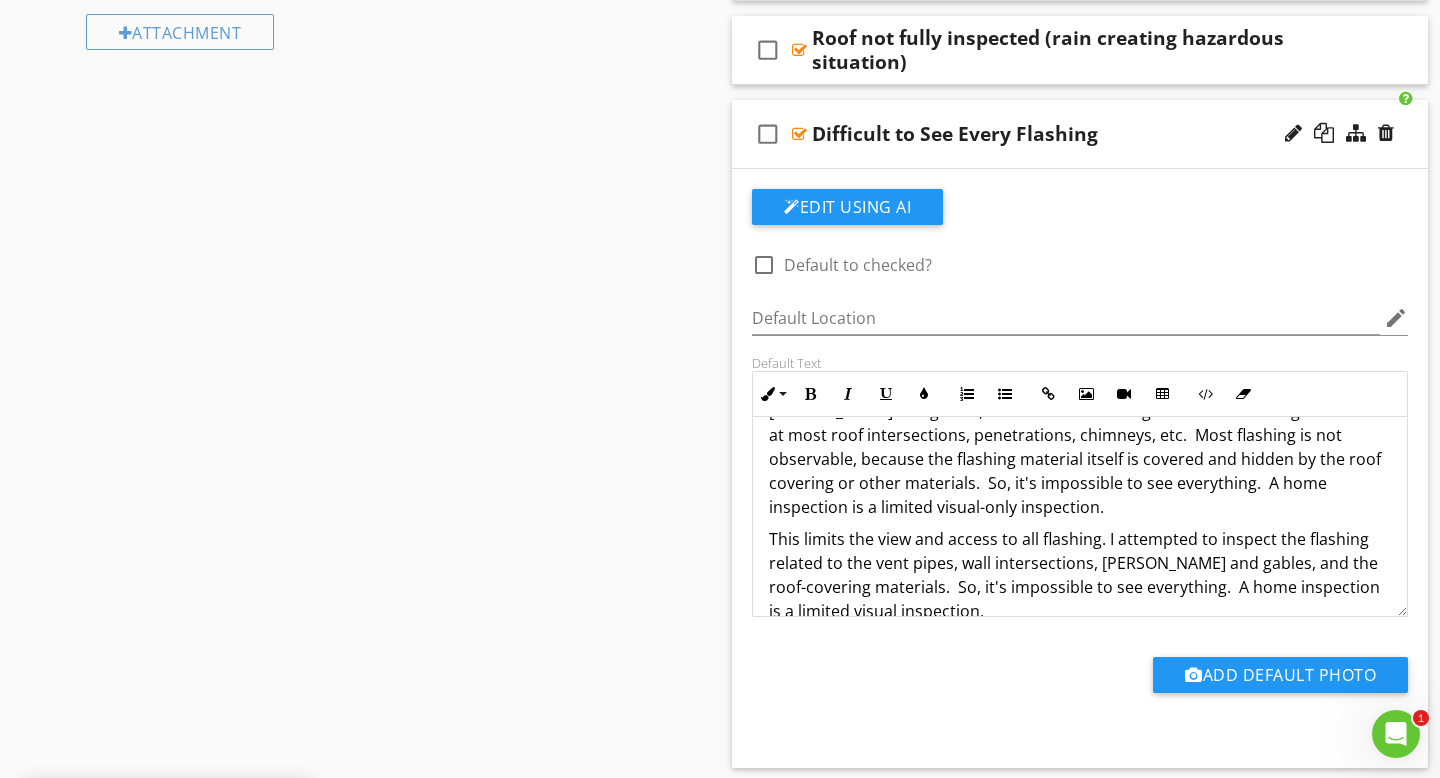 scroll, scrollTop: 97, scrollLeft: 0, axis: vertical 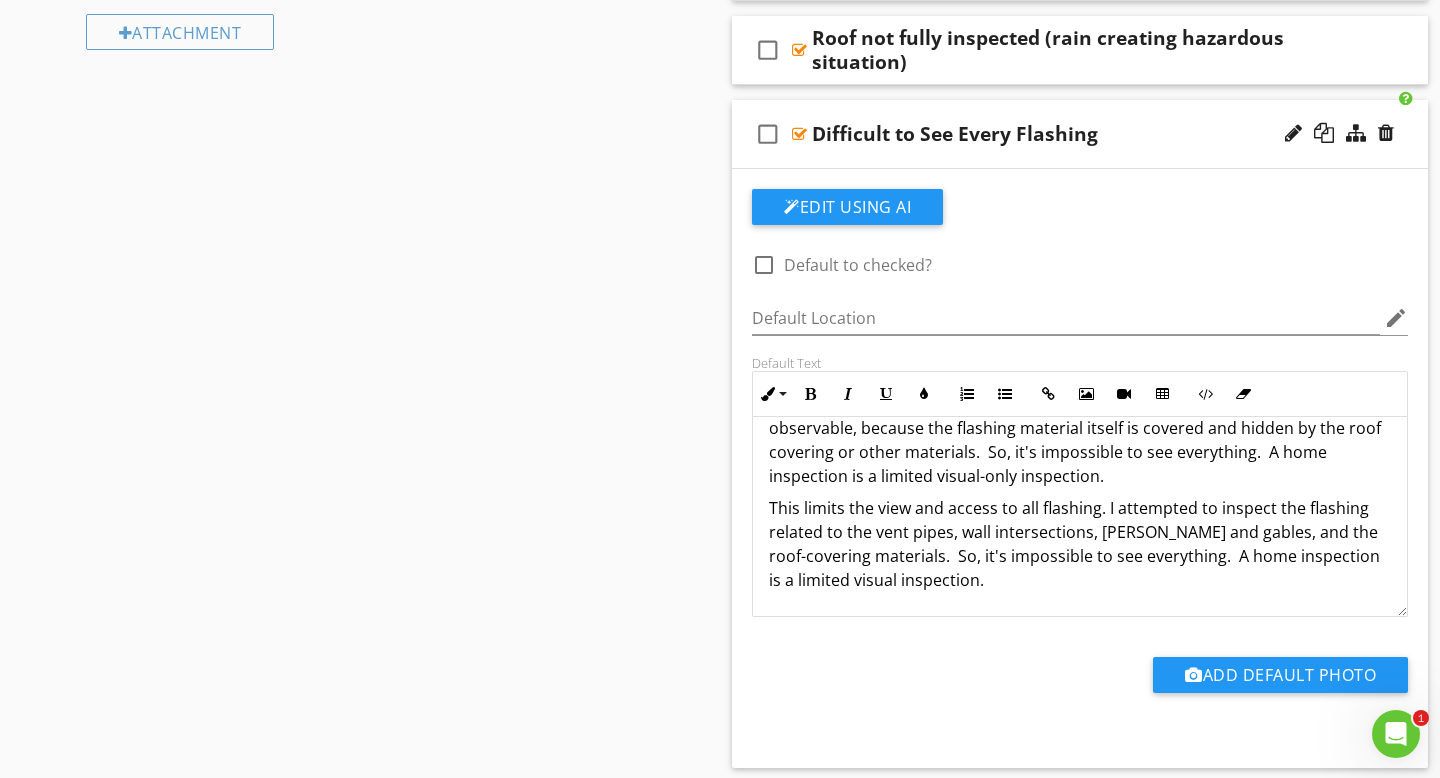 click on "I attempted to inspect the flashing related to the vent pipes, wall intersections, [PERSON_NAME] and gables, and the roof-covering materials.  Flashing is installed at most roof intersections, penetrations, chimneys, etc.  Most flashing is not observable, because the flashing material itself is covered and hidden by the roof covering or other materials.  So, it's impossible to see everything.  A home inspection is a limited visual-only inspection." at bounding box center (1080, 416) 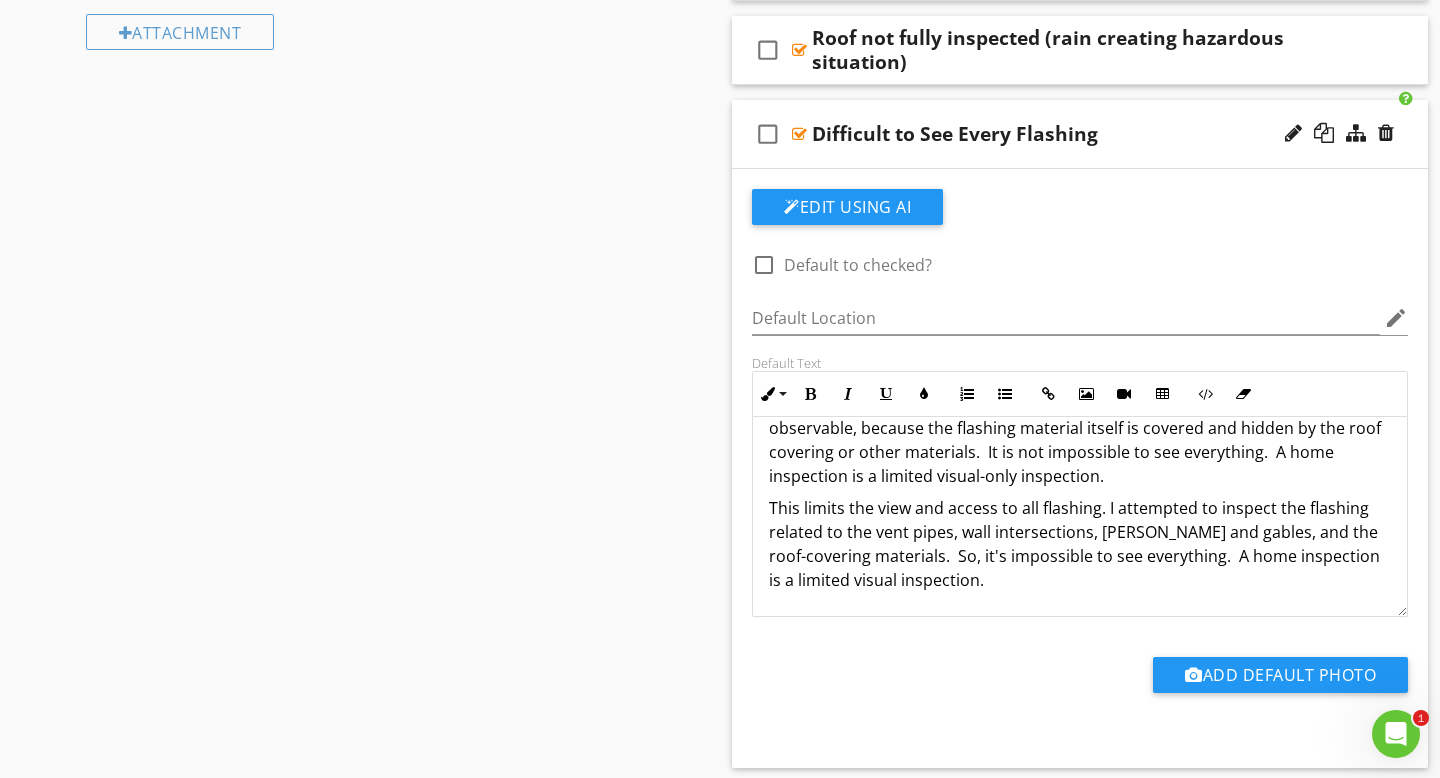 click on "I attempted to inspect the flashing related to the vent pipes, wall intersections, [PERSON_NAME] and gables, and the roof-covering materials.  Flashing is installed at most roof intersections, penetrations, chimneys, etc.  Most flashing is not observable, because the flashing material itself is covered and hidden by the roof covering or other materials.  It is not impossible to see everything.  A home inspection is a limited visual-only inspection." at bounding box center [1080, 416] 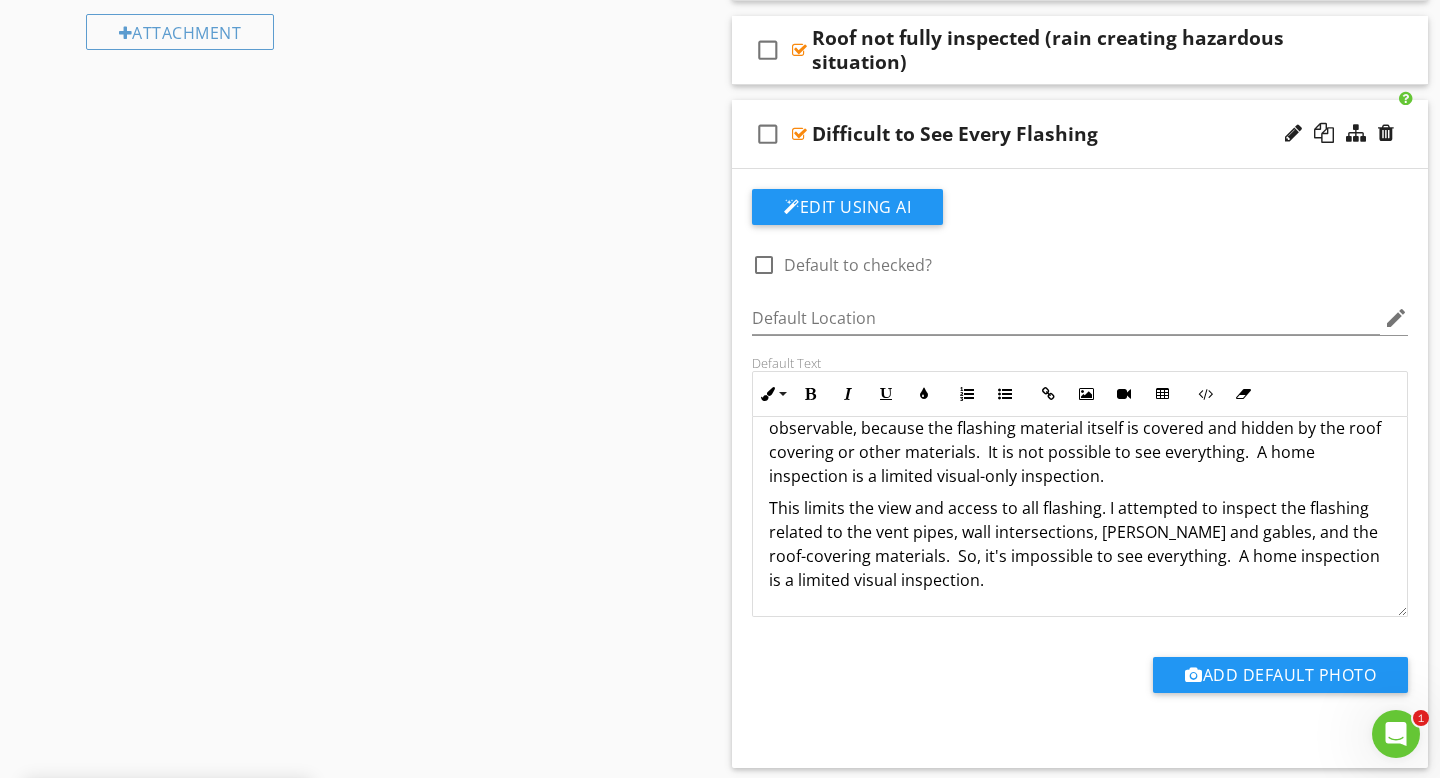 click on "I attempted to inspect the flashing related to the vent pipes, wall intersections, [PERSON_NAME] and gables, and the roof-covering materials.  Flashing is installed at most roof intersections, penetrations, chimneys, etc.  Most flashing is not observable, because the flashing material itself is covered and hidden by the roof covering or other materials.  It is not possible to see everything.  A home inspection is a limited visual-only inspection." at bounding box center [1080, 416] 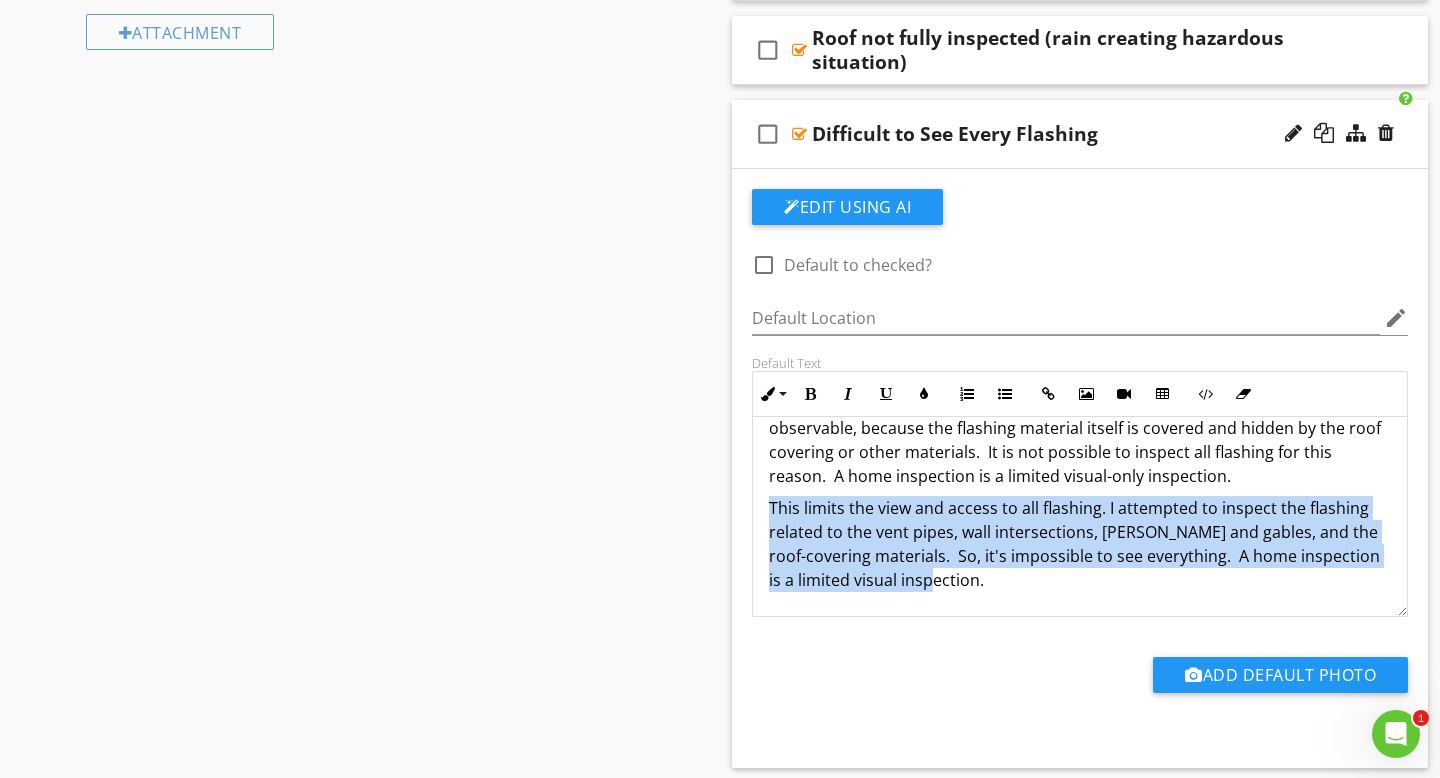 drag, startPoint x: 954, startPoint y: 577, endPoint x: 722, endPoint y: 507, distance: 242.33035 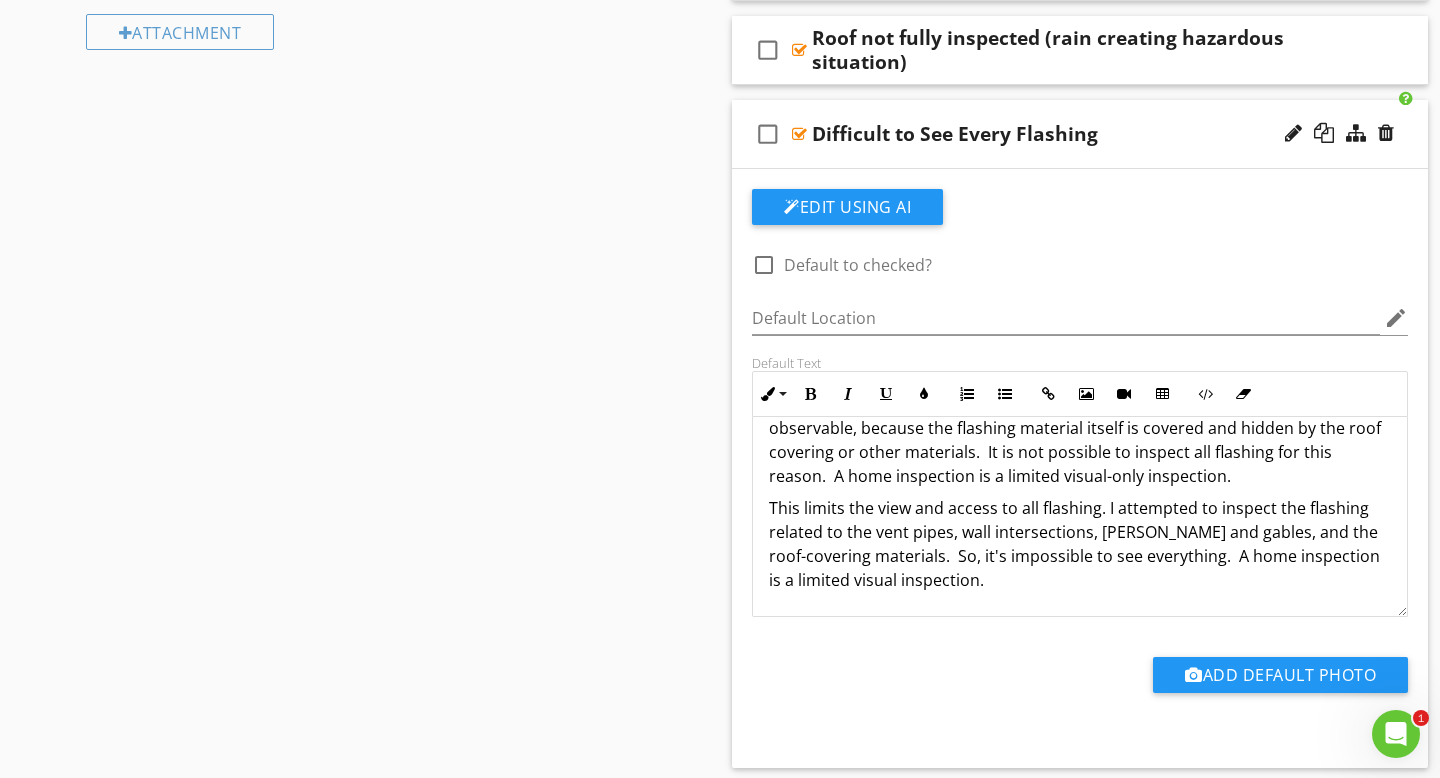 scroll, scrollTop: 25, scrollLeft: 0, axis: vertical 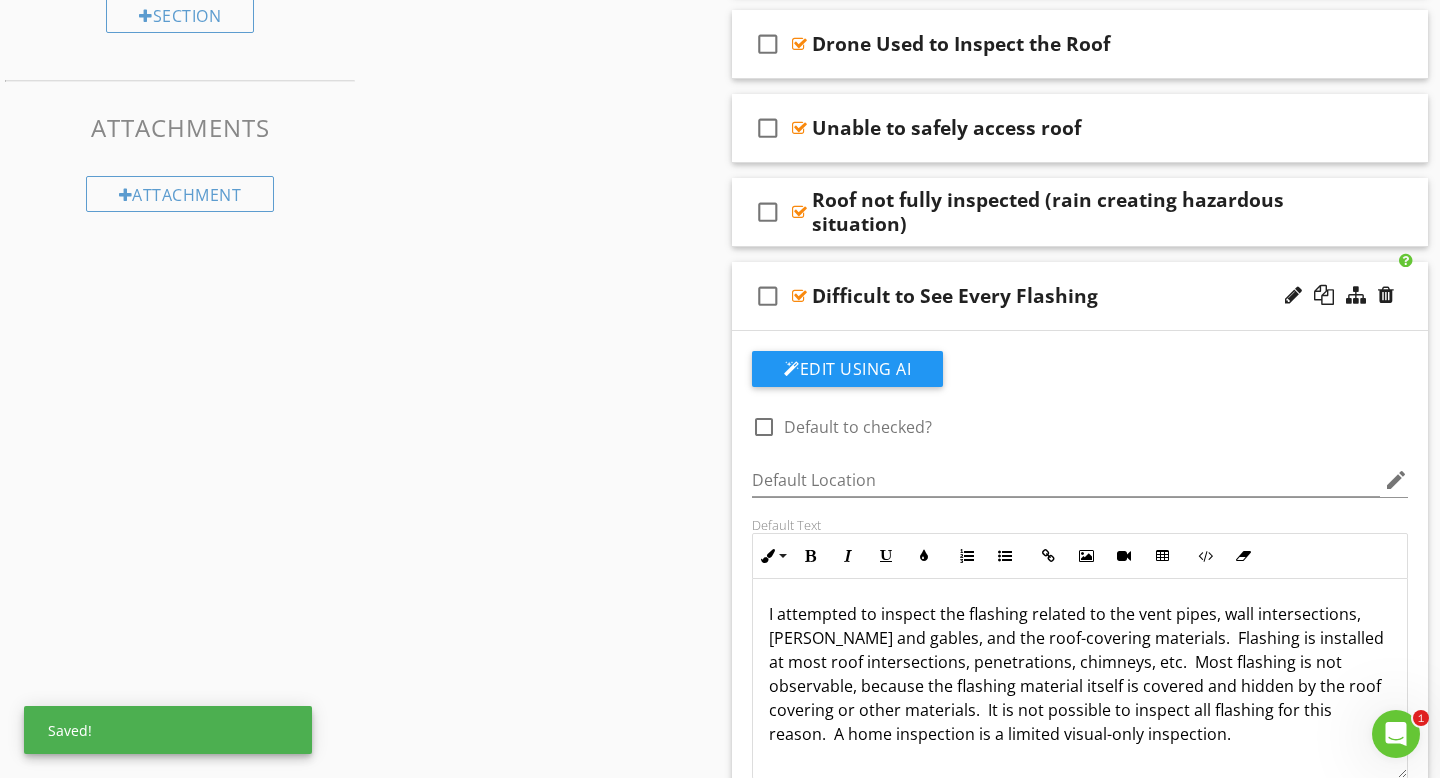 checkbox on "true" 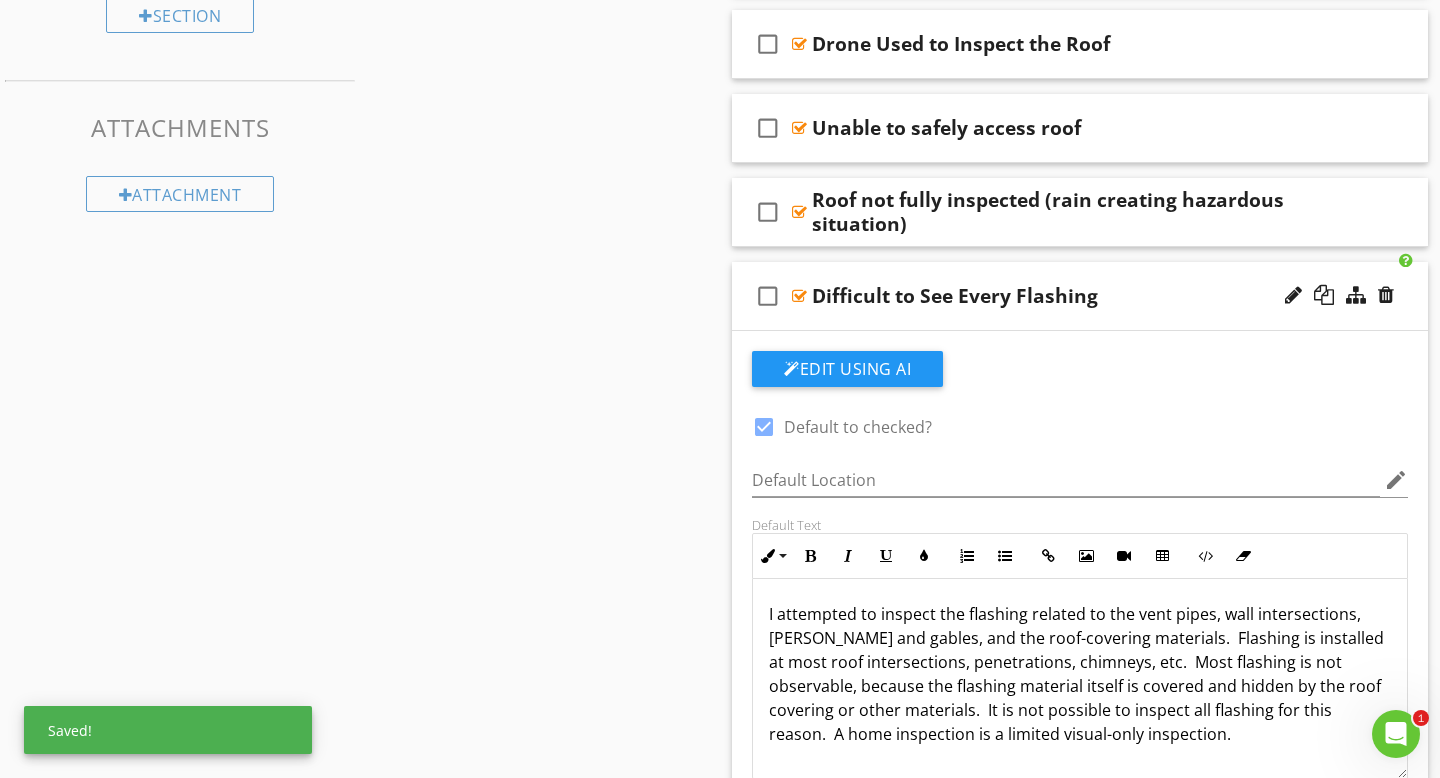 click on "check_box_outline_blank
Difficult to See Every Flashing" at bounding box center (1080, 296) 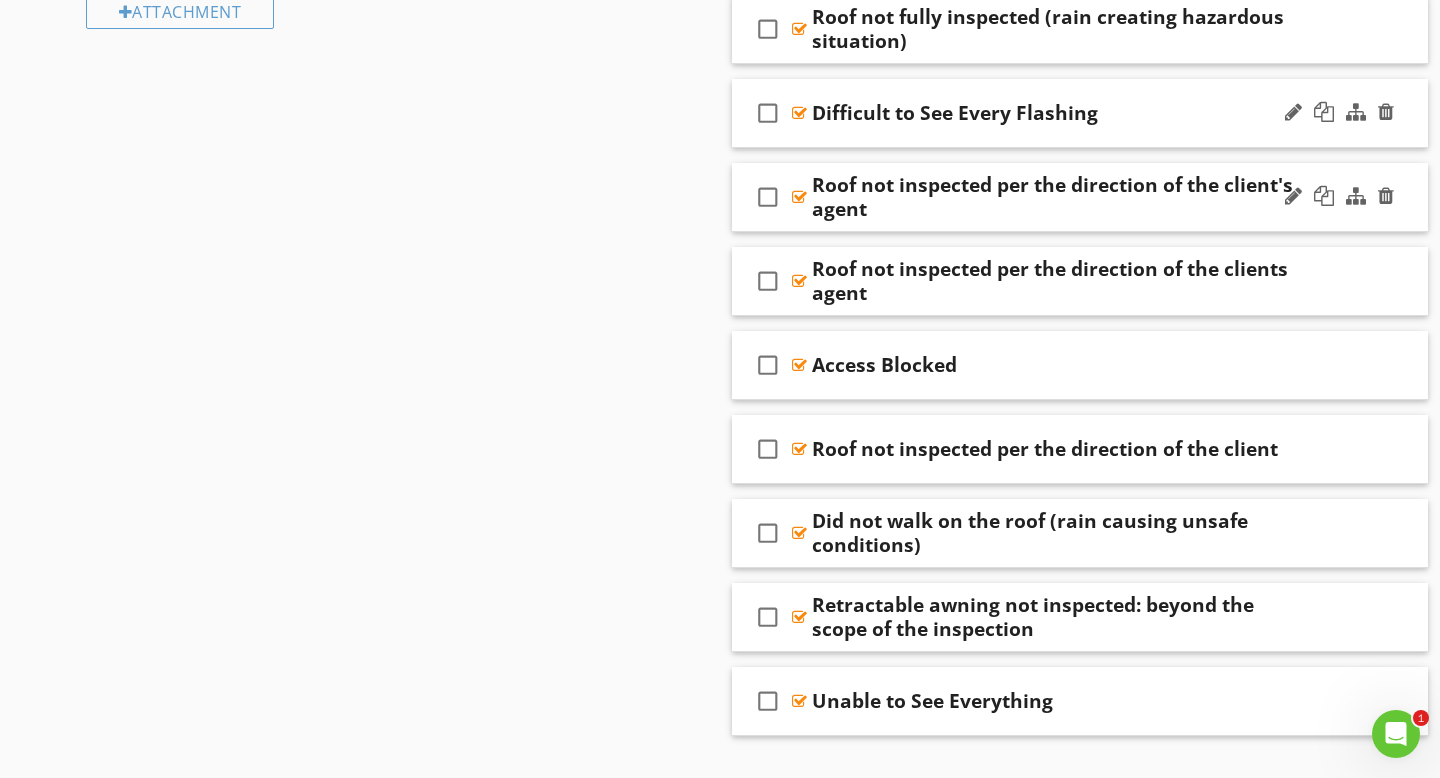 scroll, scrollTop: 1253, scrollLeft: 0, axis: vertical 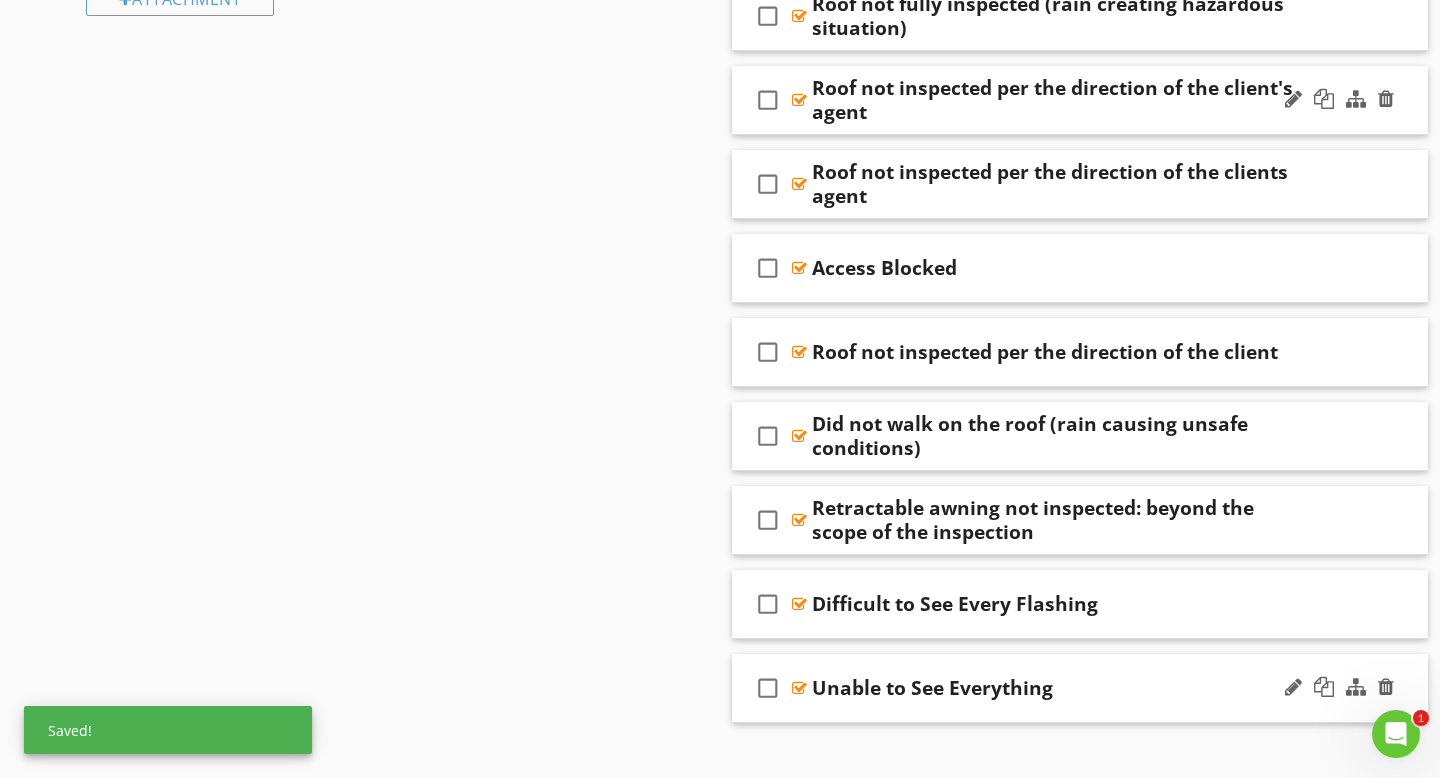 click on "Unable to See Everything" at bounding box center (1058, 688) 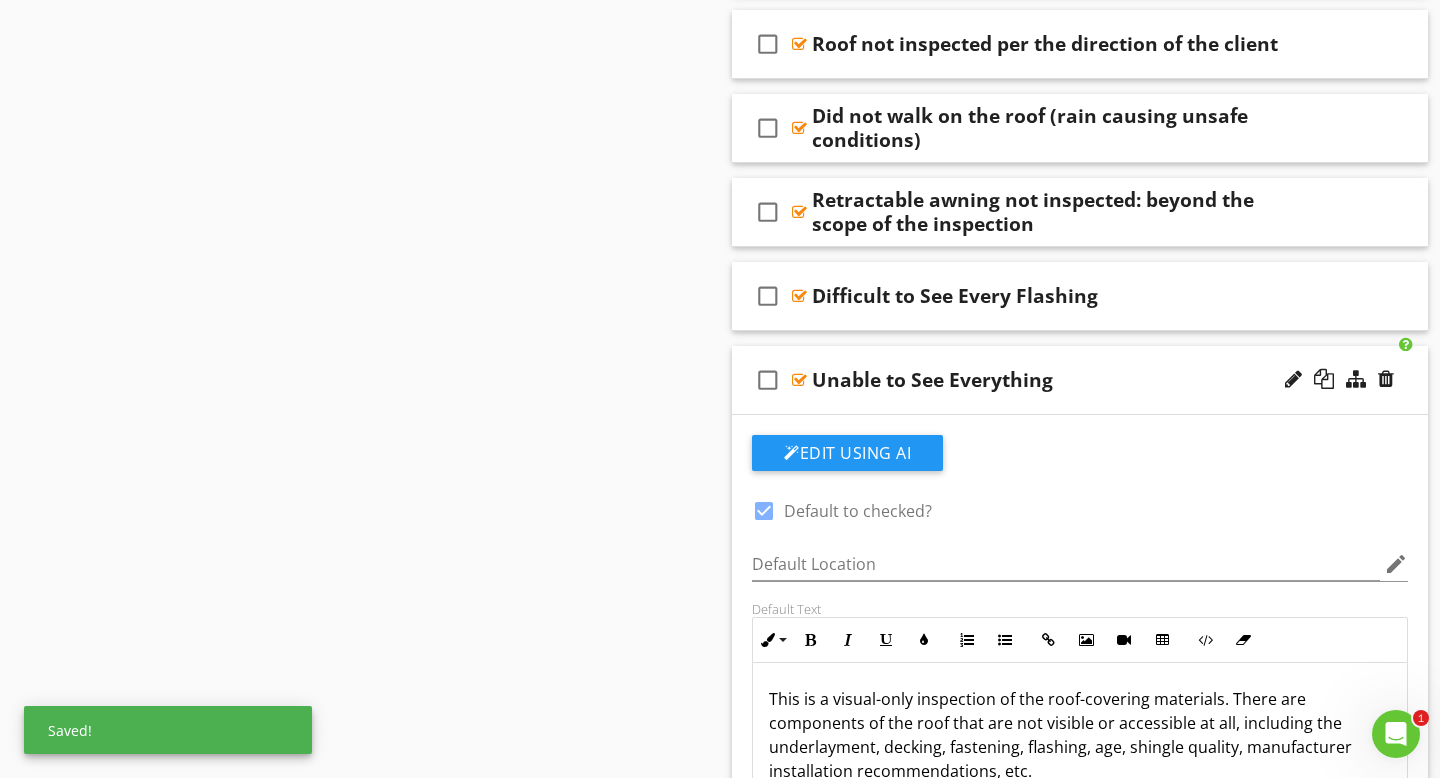 scroll, scrollTop: 1639, scrollLeft: 0, axis: vertical 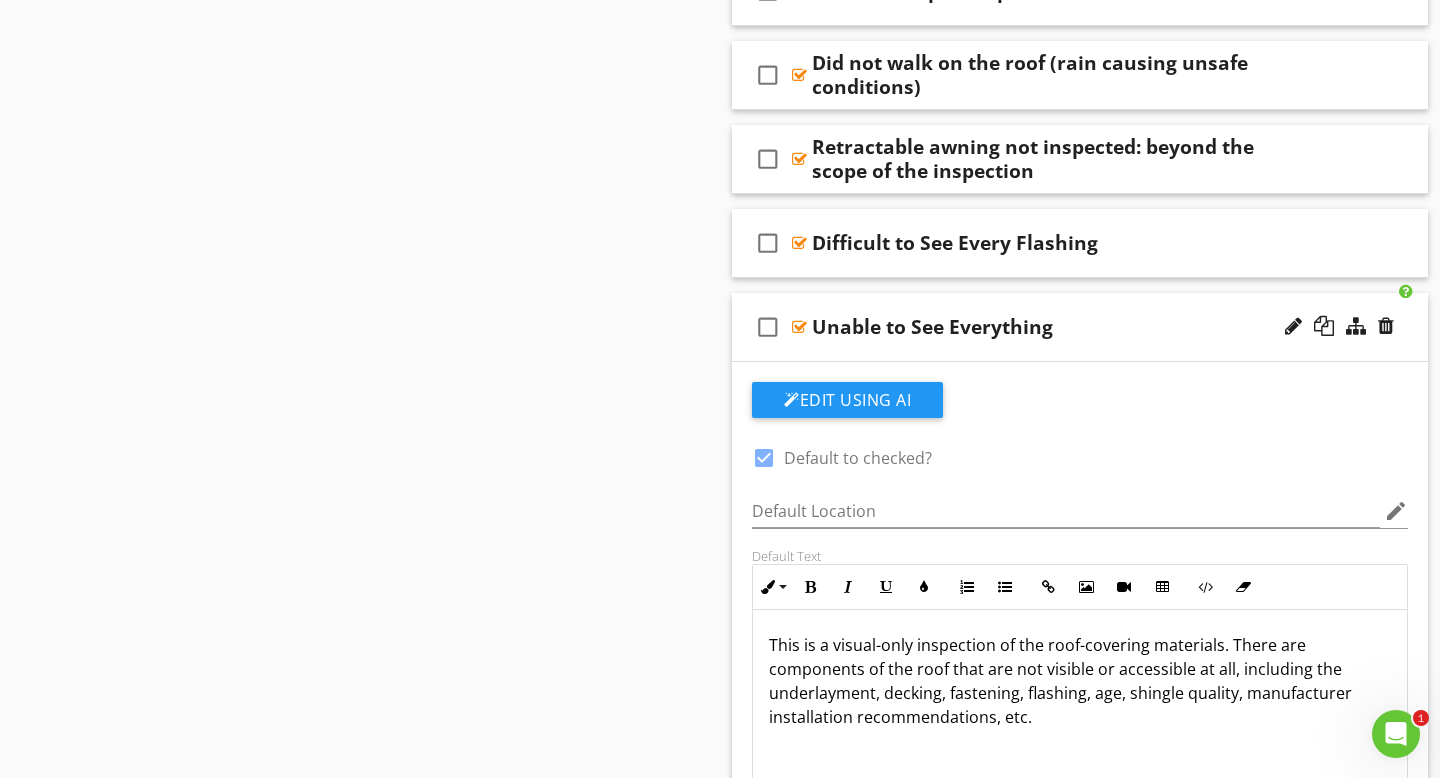 click on "Unable to See Everything" at bounding box center (1058, 327) 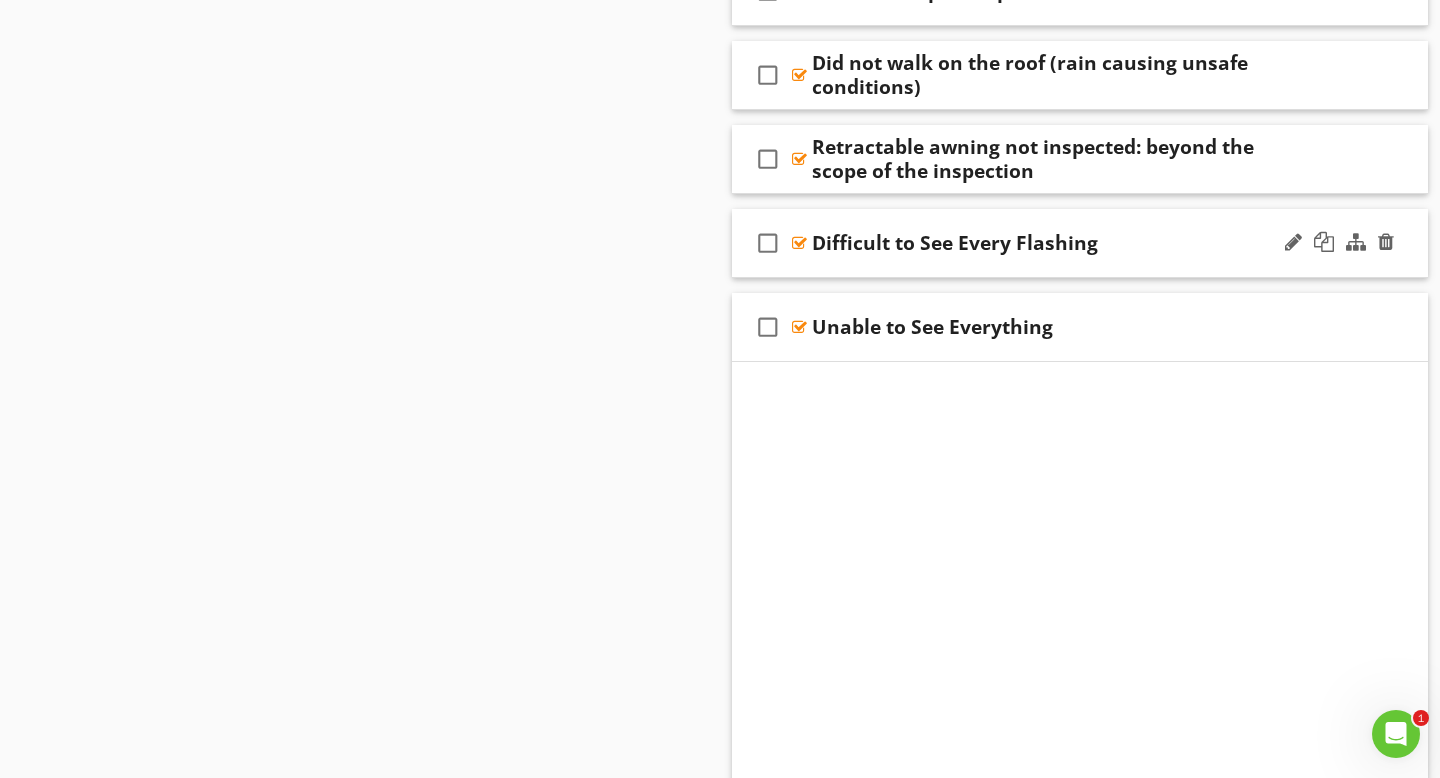 click on "Difficult to See Every Flashing" at bounding box center (1058, 243) 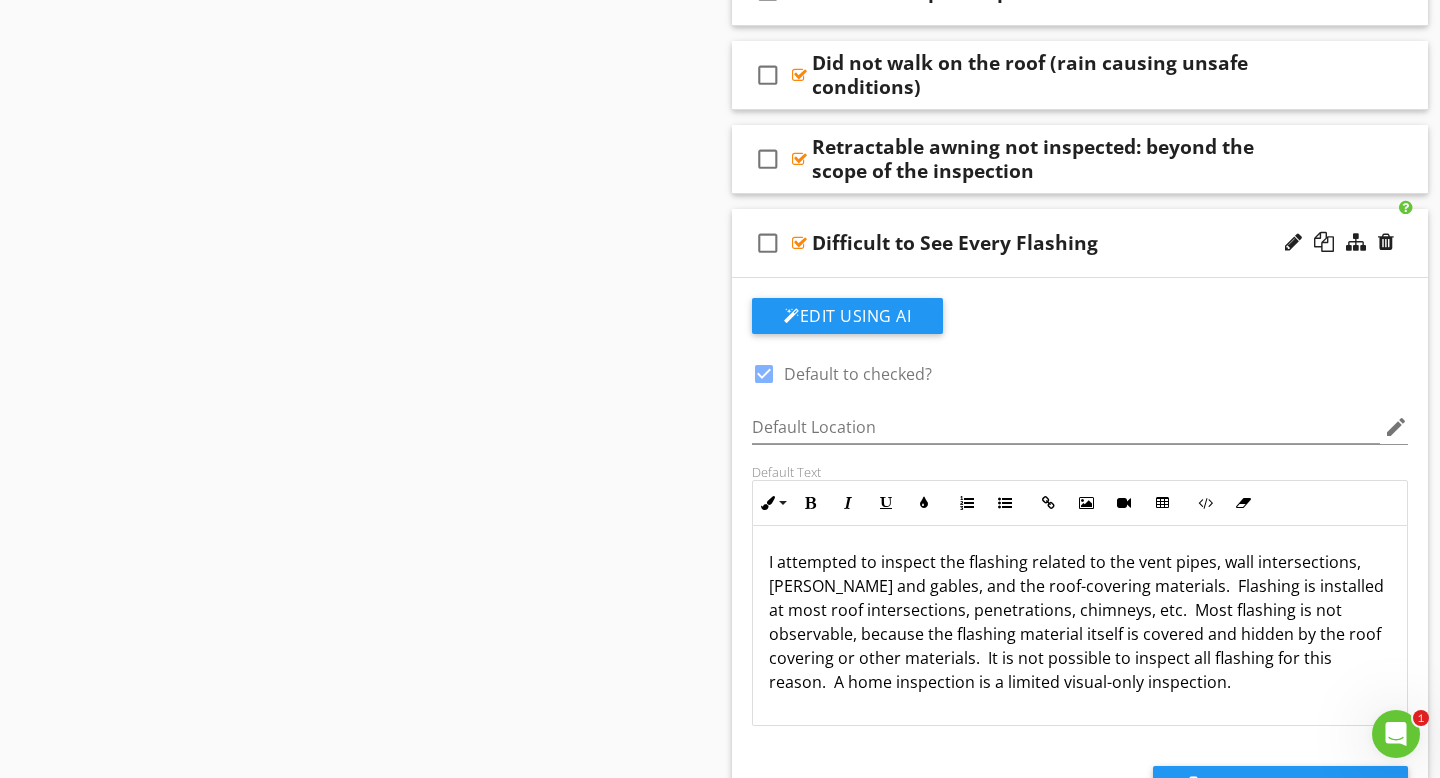 click on "Difficult to See Every Flashing" at bounding box center [1058, 243] 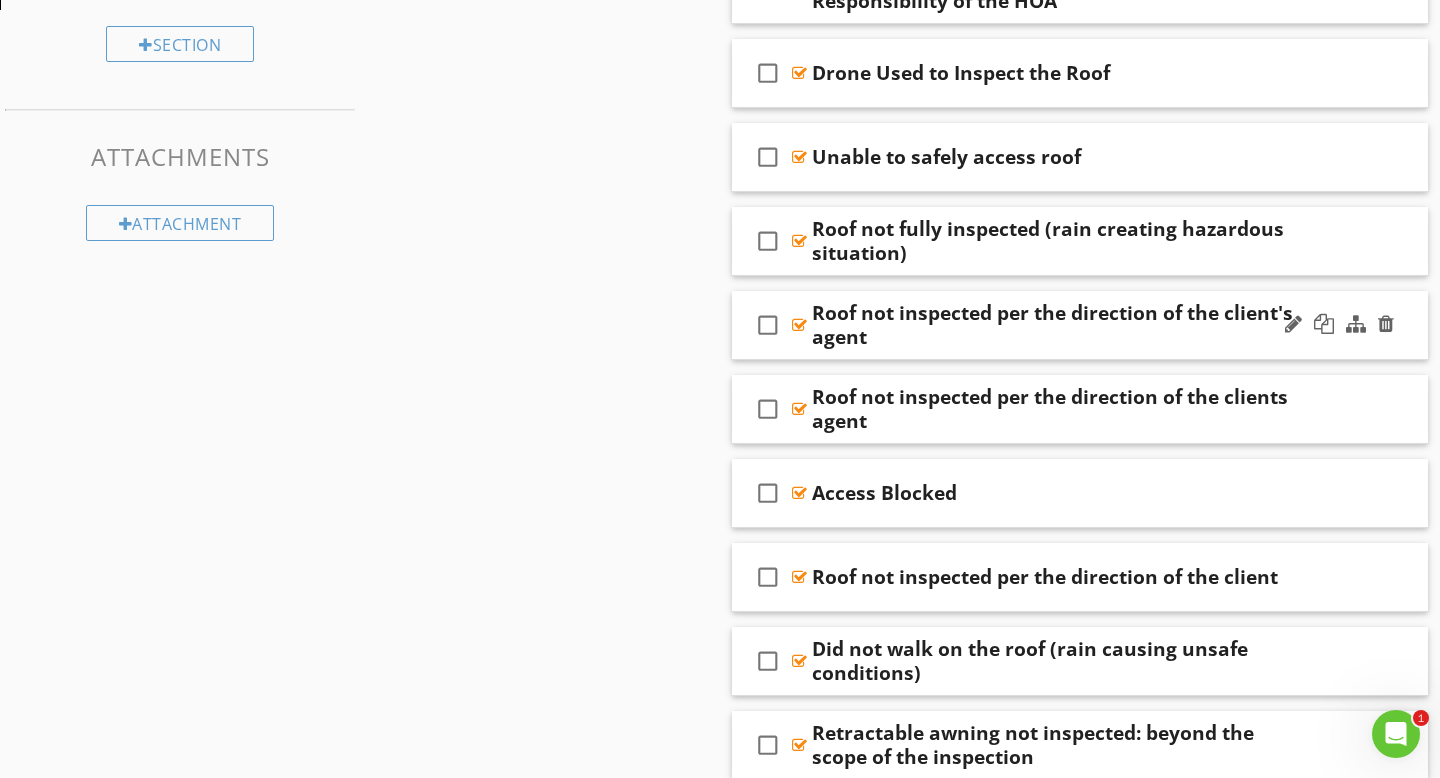 scroll, scrollTop: 1023, scrollLeft: 0, axis: vertical 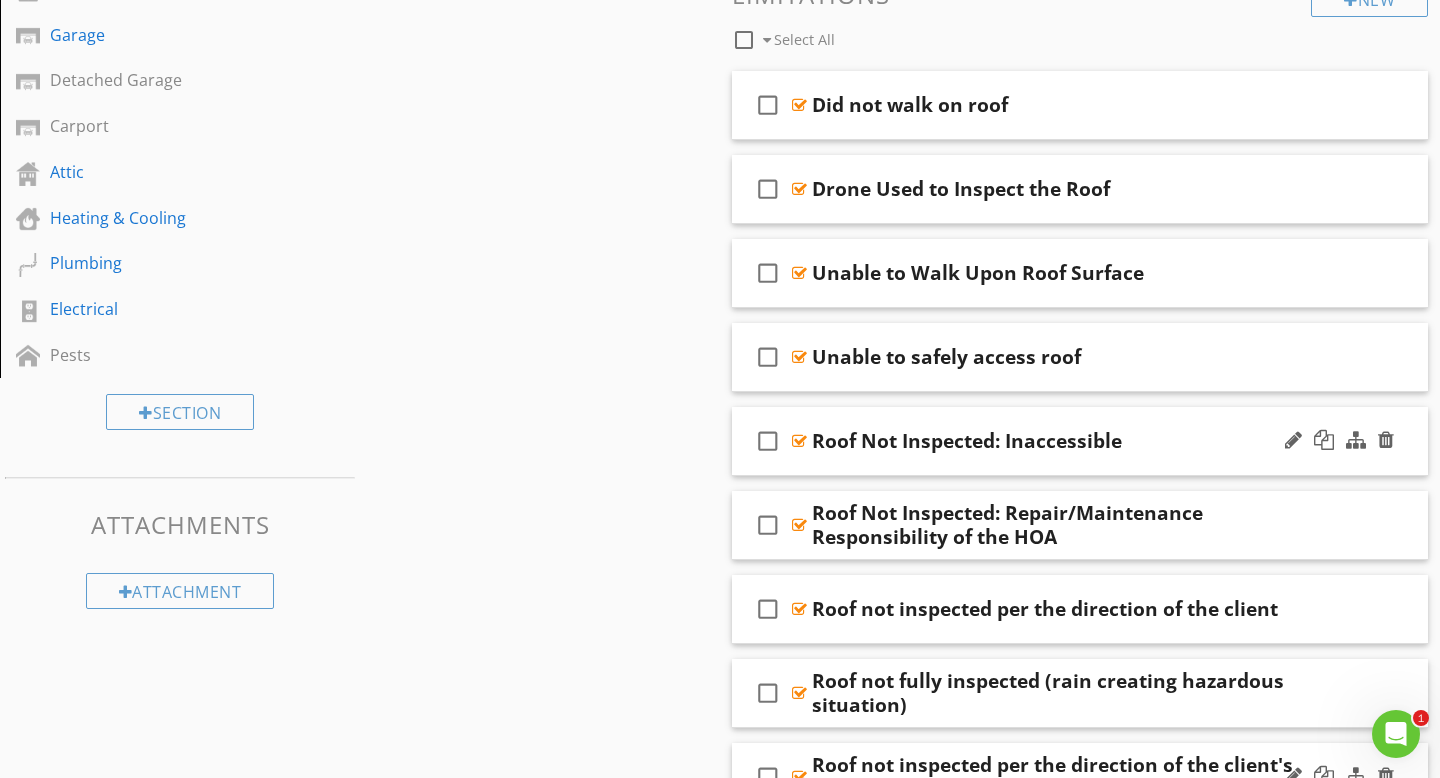 click on "Roof Not Inspected: Inaccessible" at bounding box center [1058, 441] 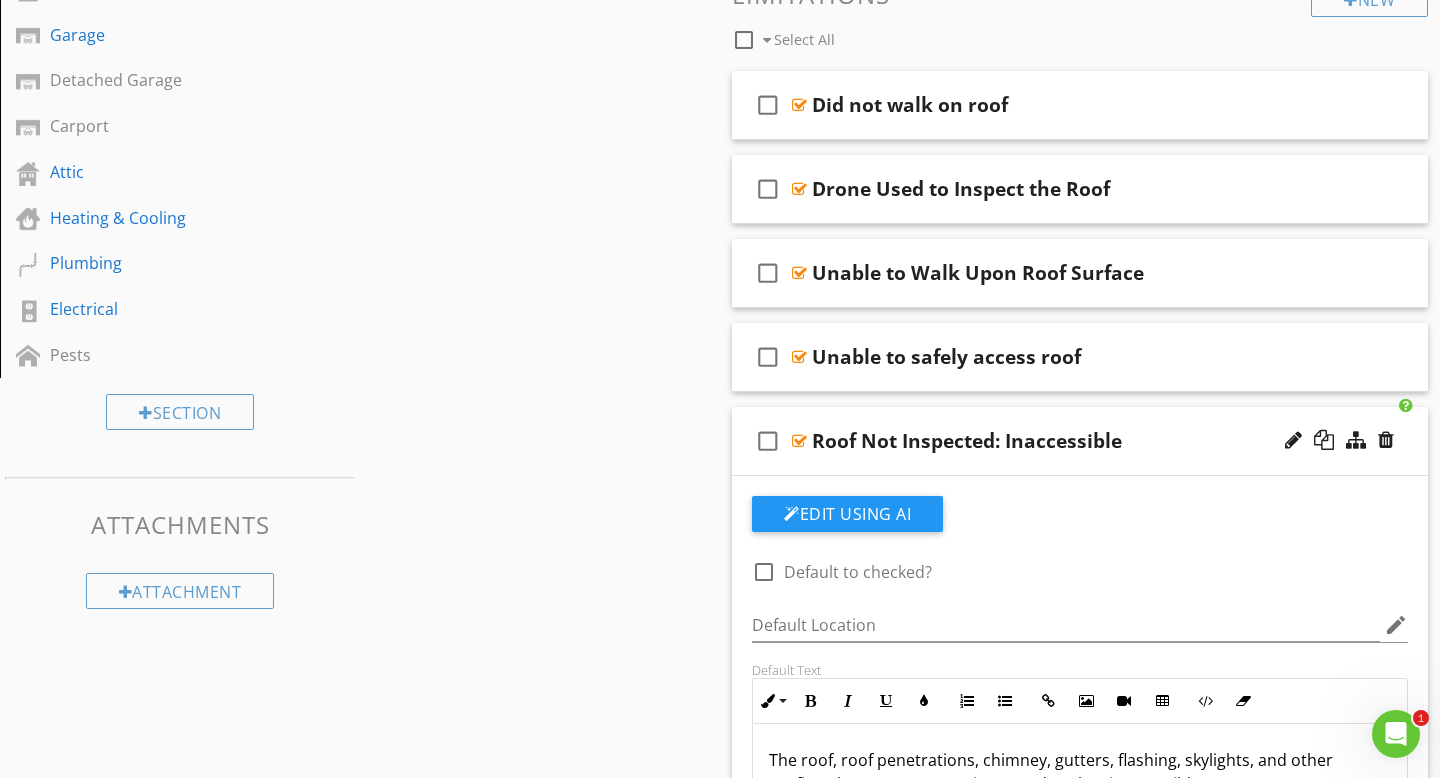 click on "Roof Not Inspected: Inaccessible" at bounding box center (1058, 441) 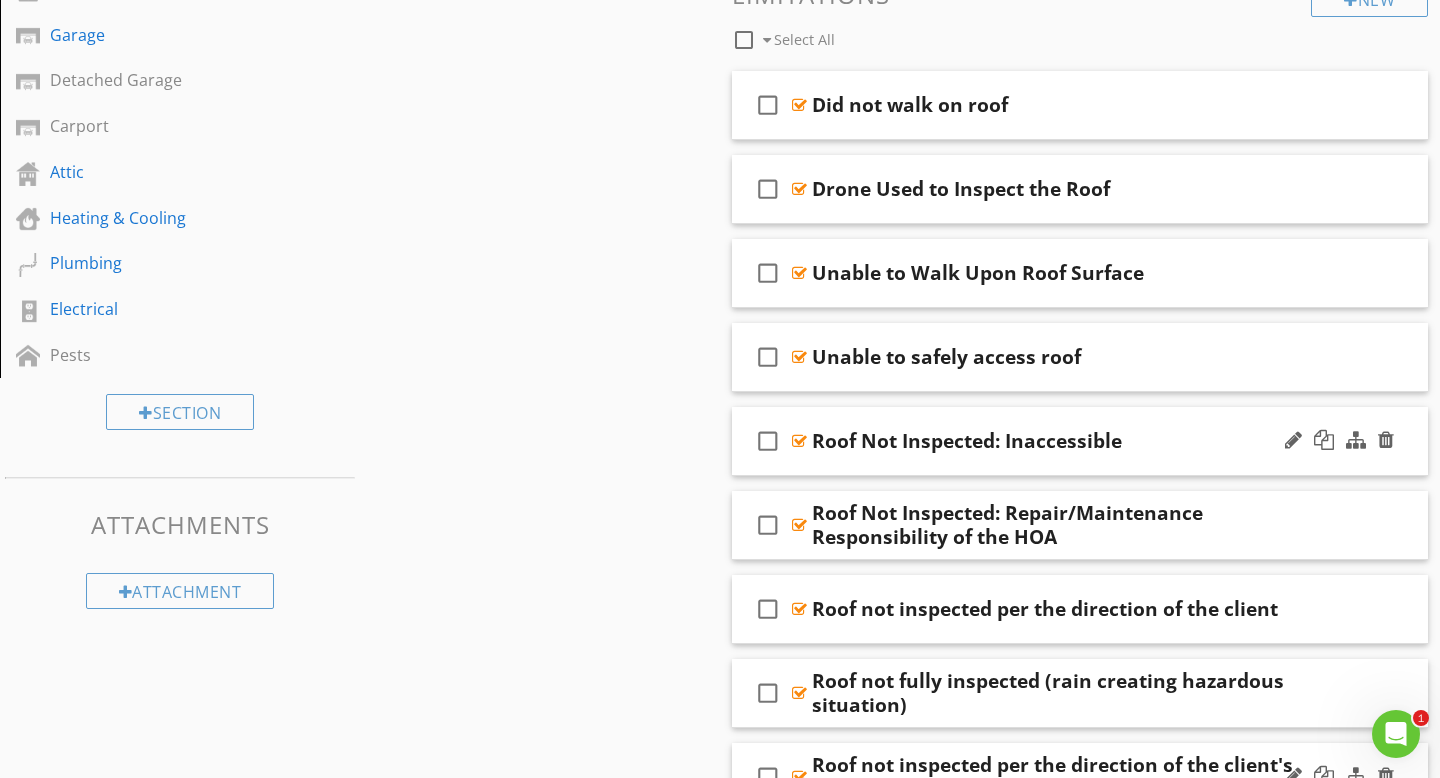 click on "Roof Not Inspected: Inaccessible" at bounding box center (1058, 441) 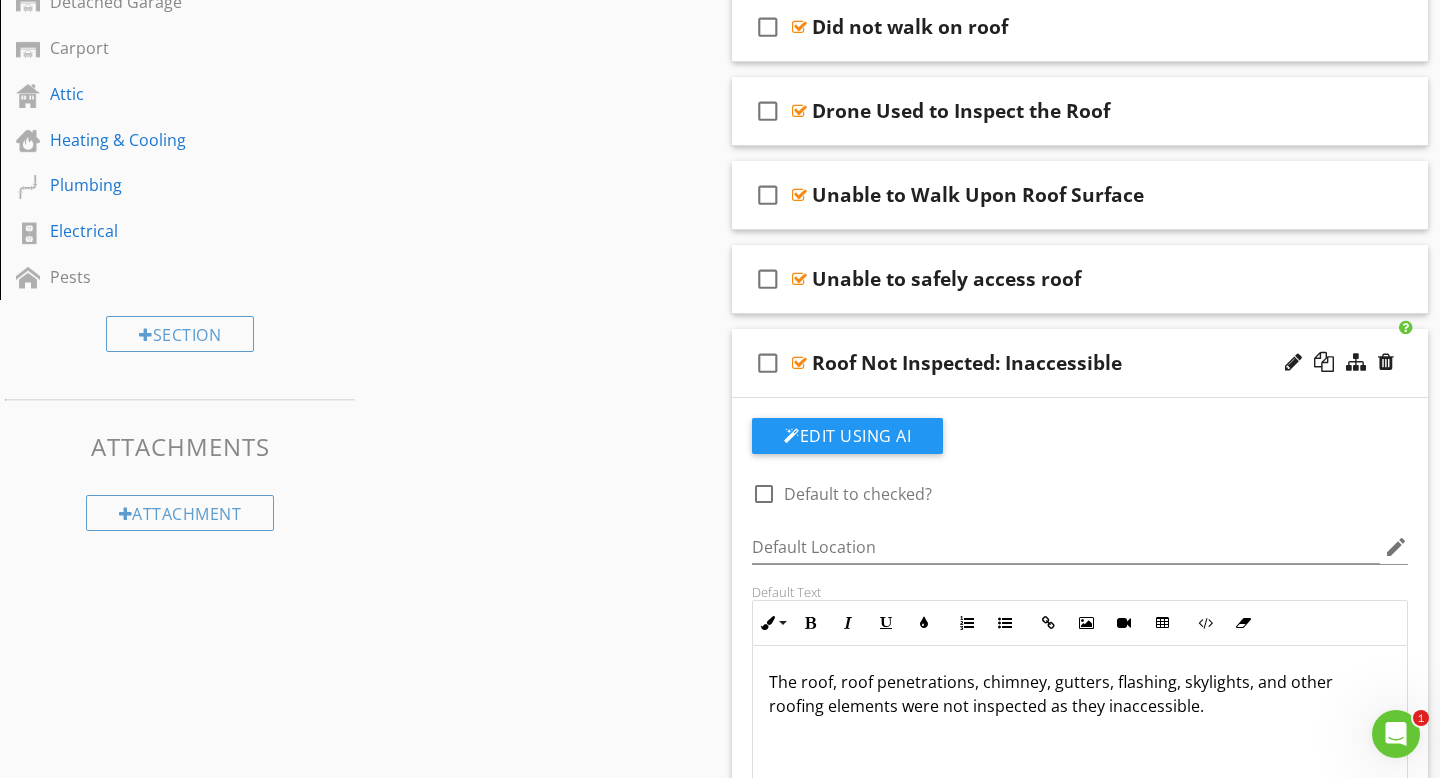 scroll, scrollTop: 698, scrollLeft: 0, axis: vertical 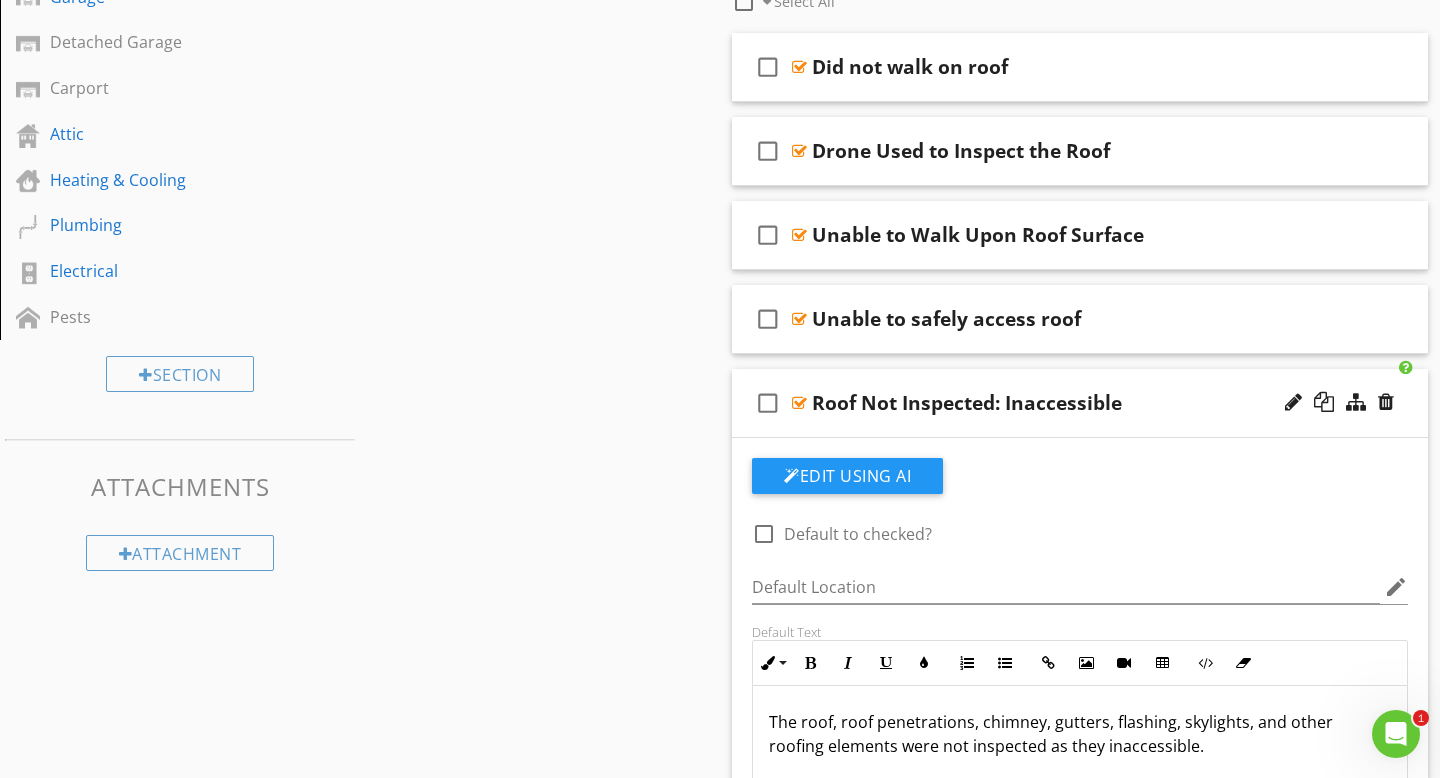 click on "check_box_outline_blank
Roof Not Inspected: Inaccessible" at bounding box center [1080, 403] 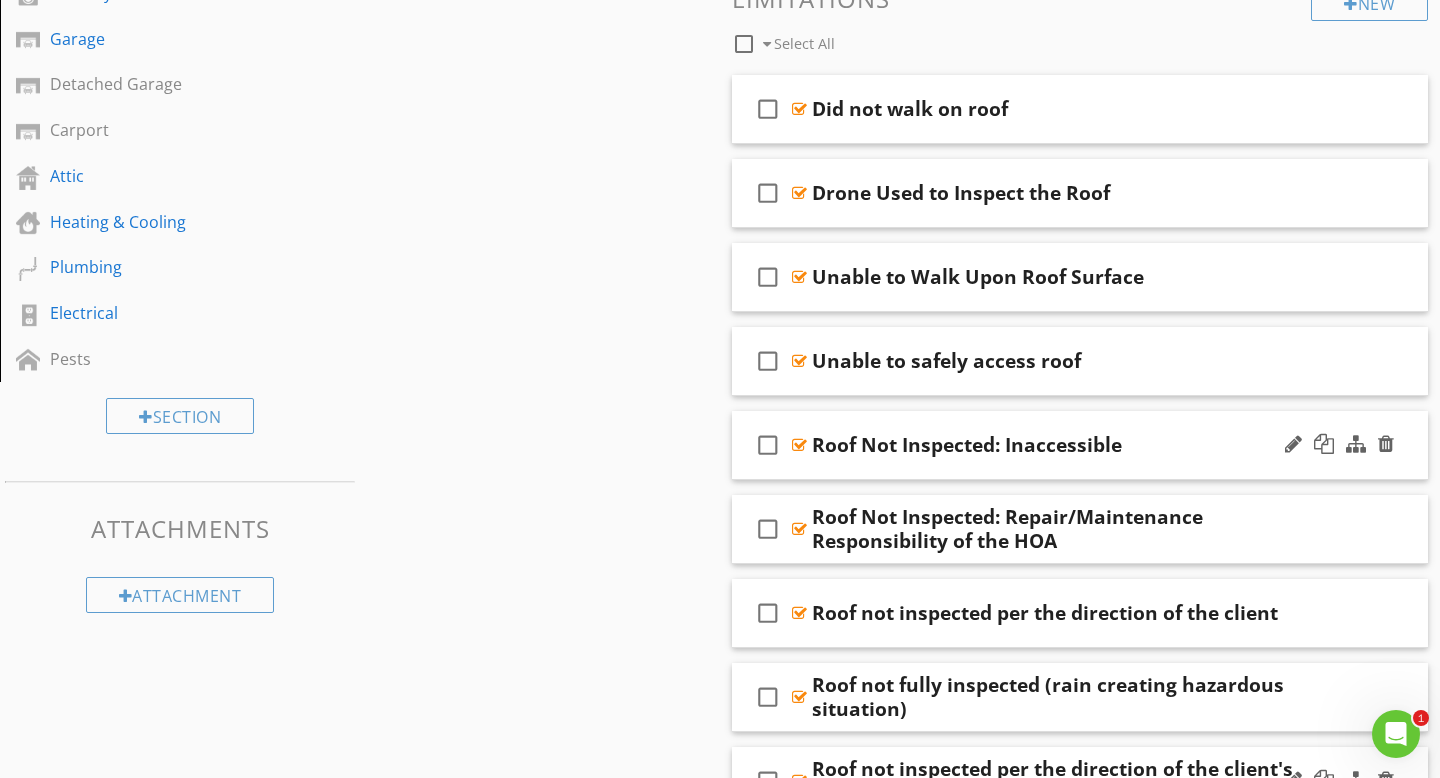 scroll, scrollTop: 648, scrollLeft: 0, axis: vertical 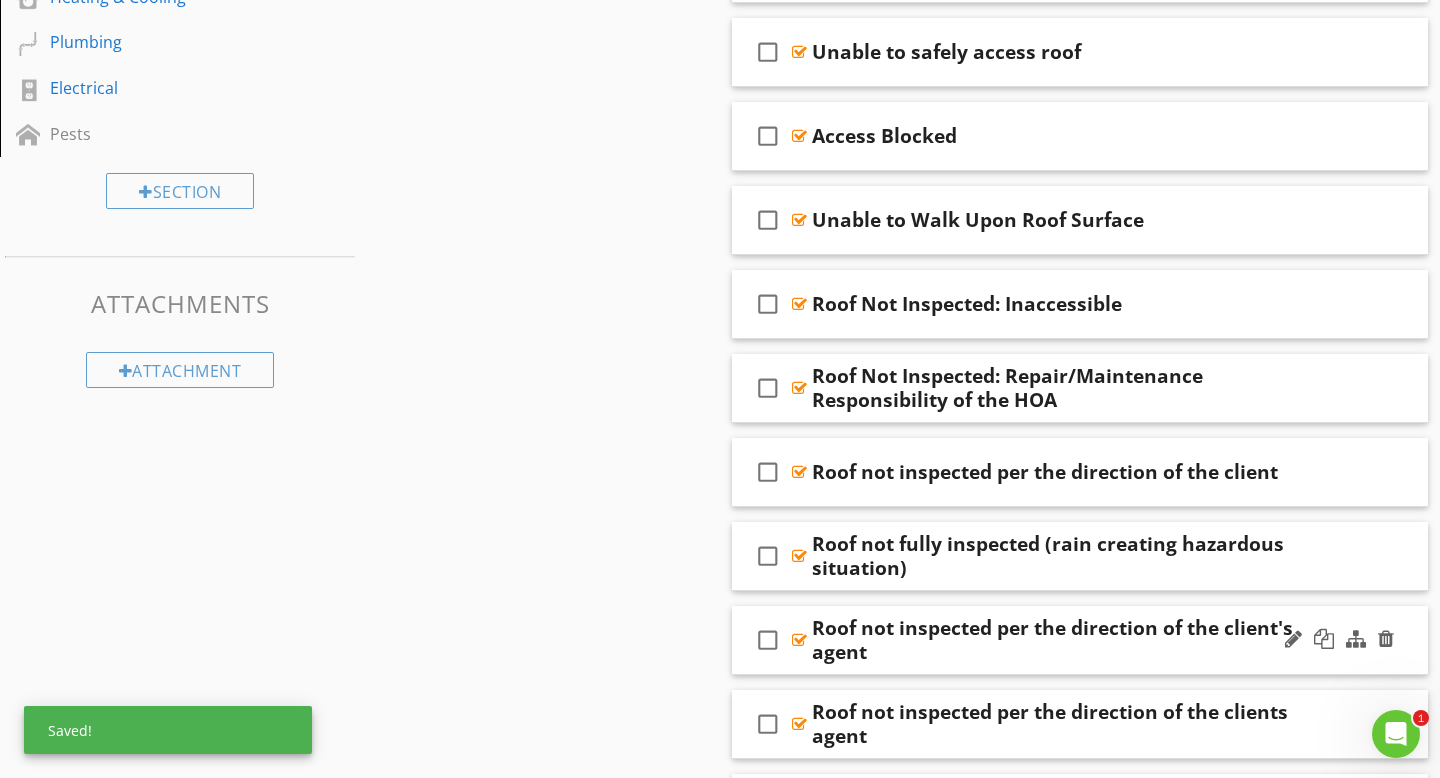 click on "check_box_outline_blank
Access Blocked" at bounding box center [1080, 136] 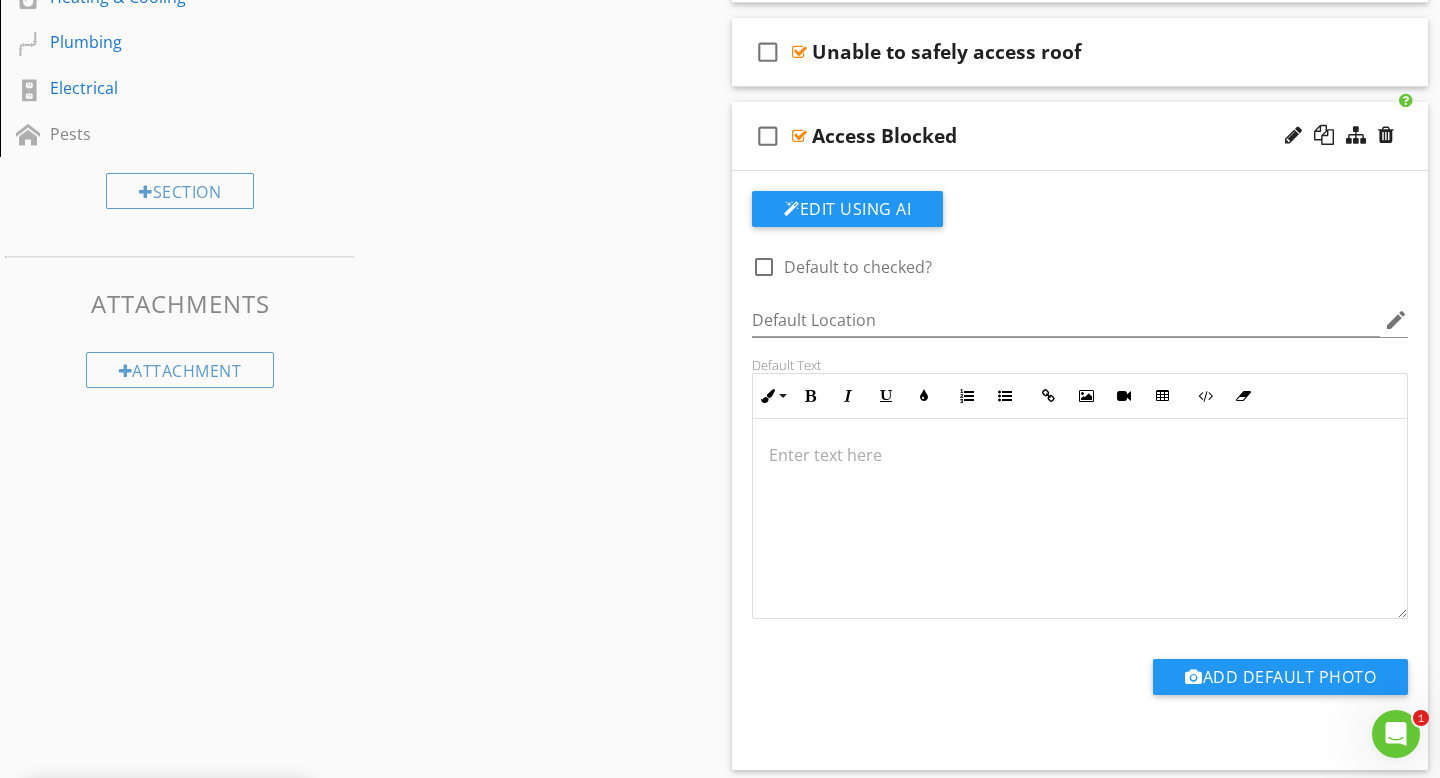 click on "check_box_outline_blank
Access Blocked" at bounding box center (1080, 136) 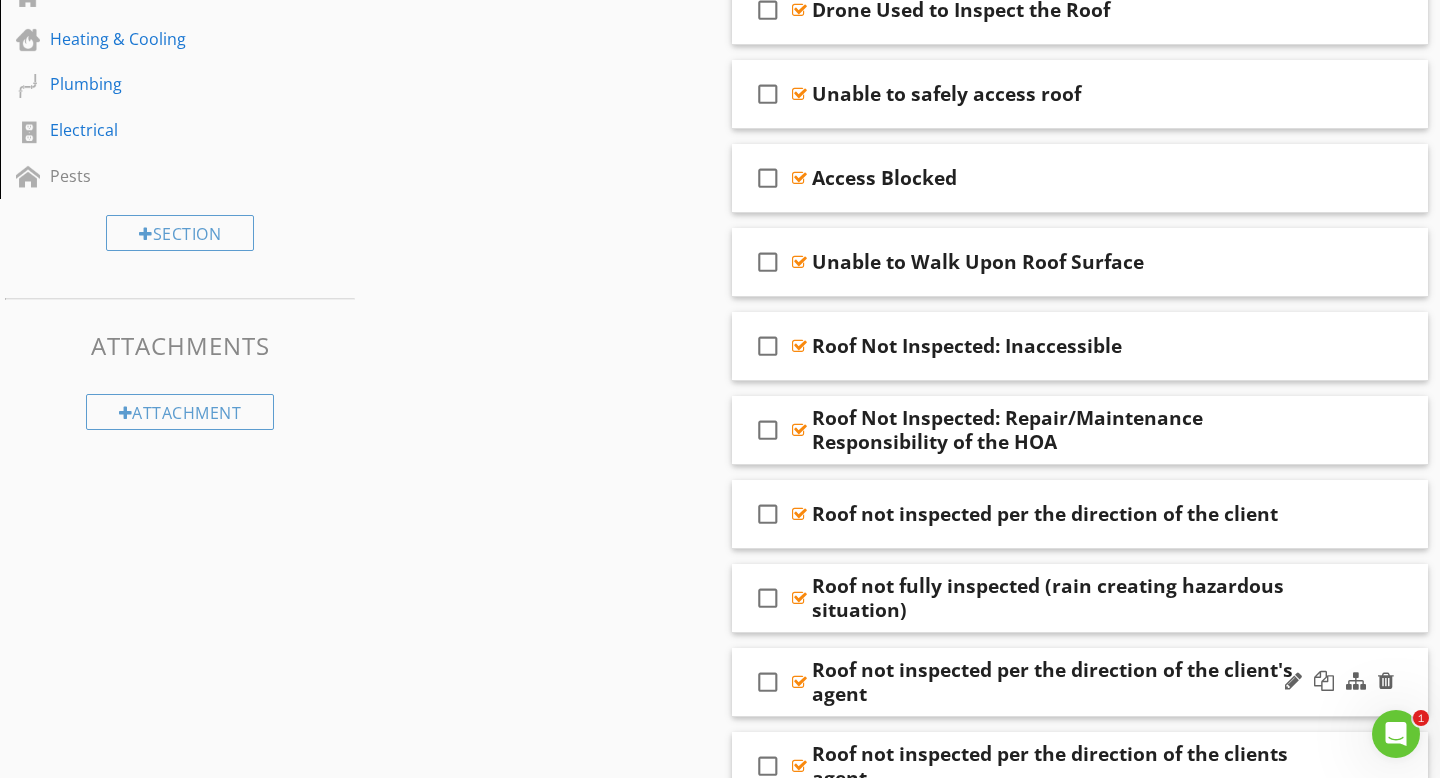 scroll, scrollTop: 831, scrollLeft: 0, axis: vertical 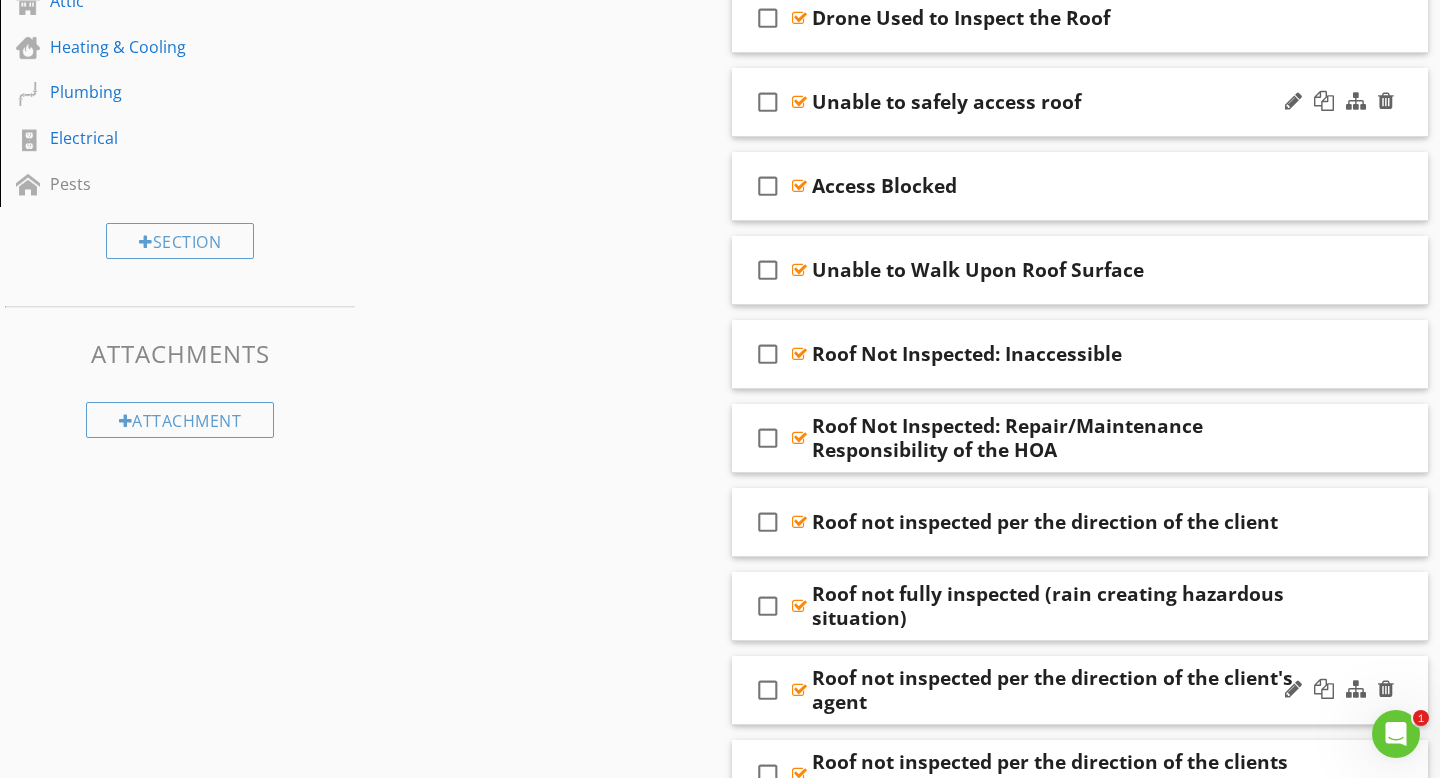 click on "Unable to safely access roof" at bounding box center (1058, 102) 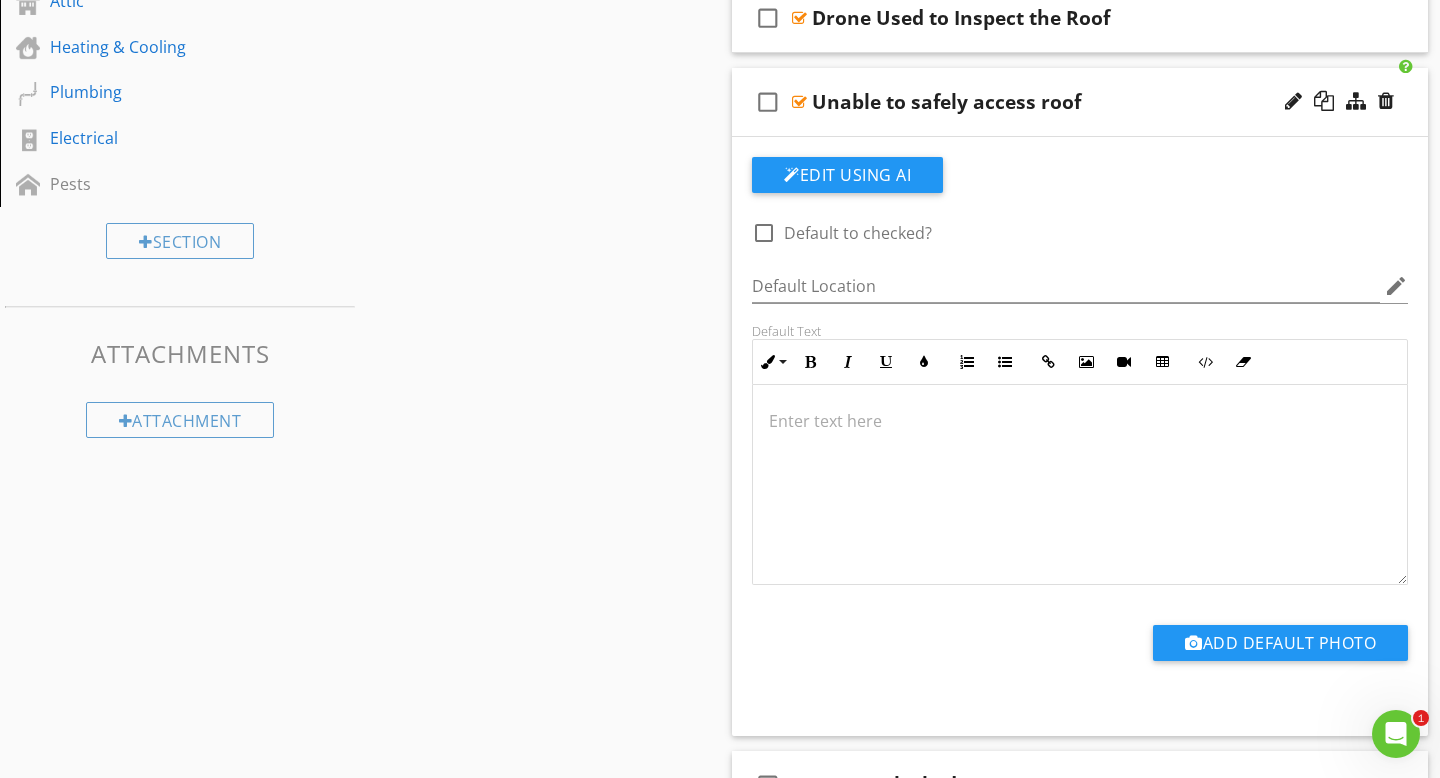 click on "Unable to safely access roof" at bounding box center (1058, 102) 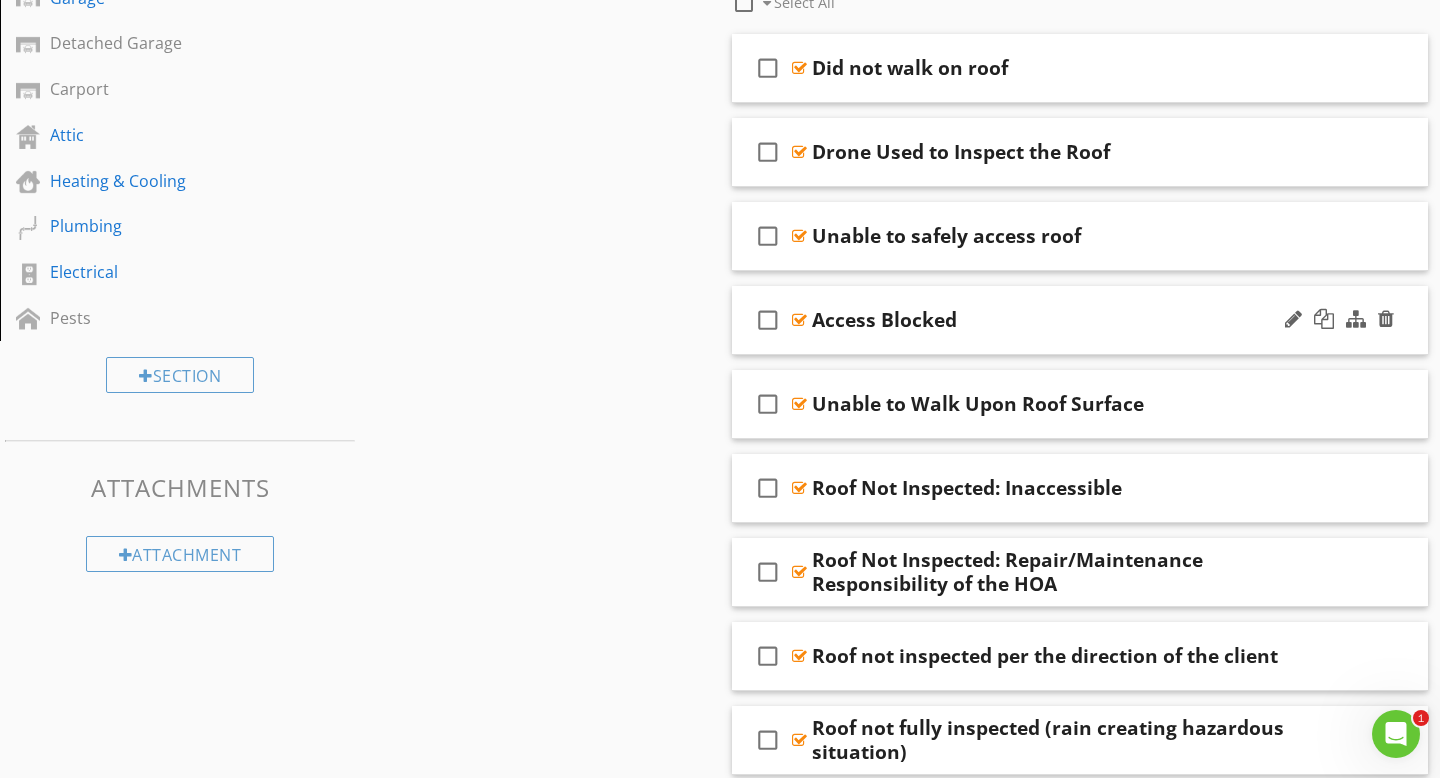 scroll, scrollTop: 669, scrollLeft: 0, axis: vertical 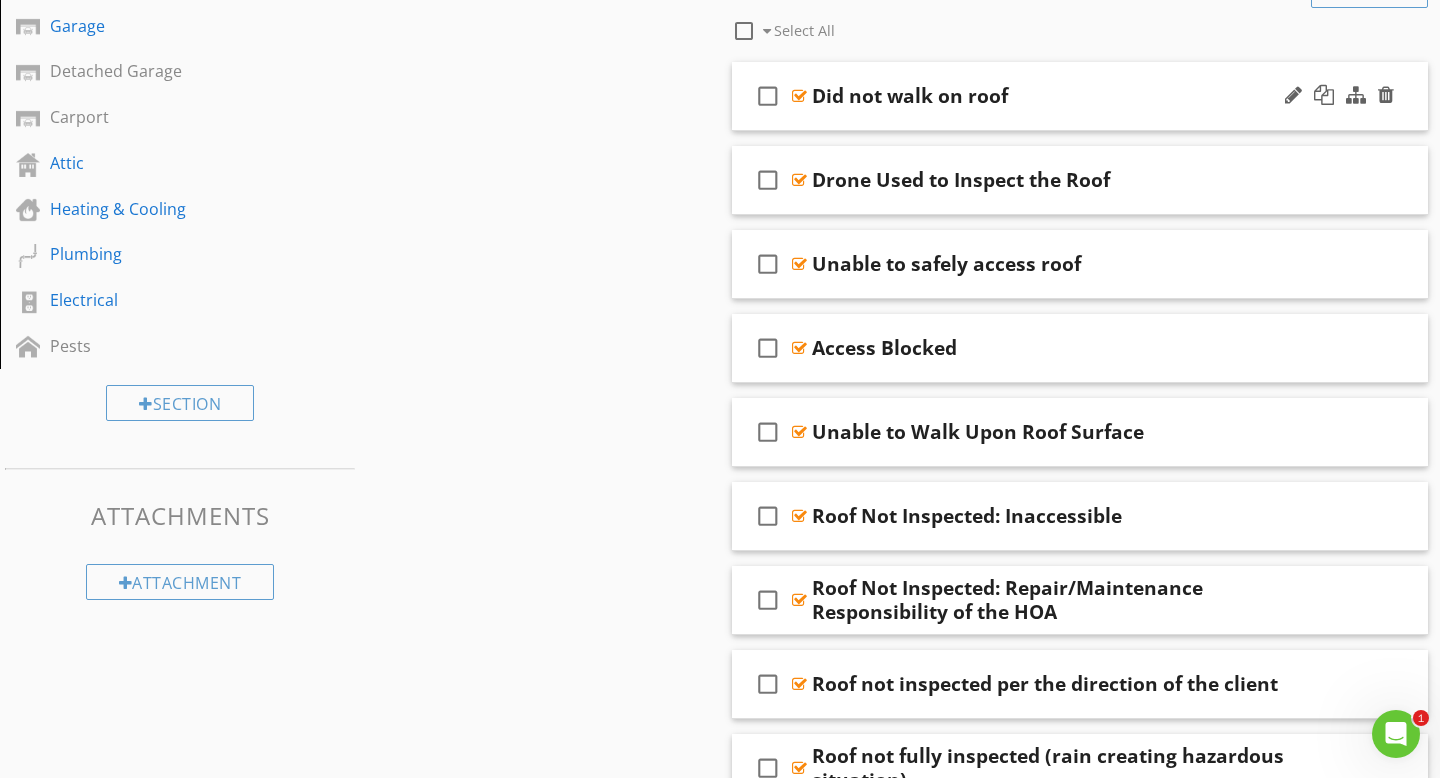 click on "Did not walk on roof" at bounding box center [1058, 96] 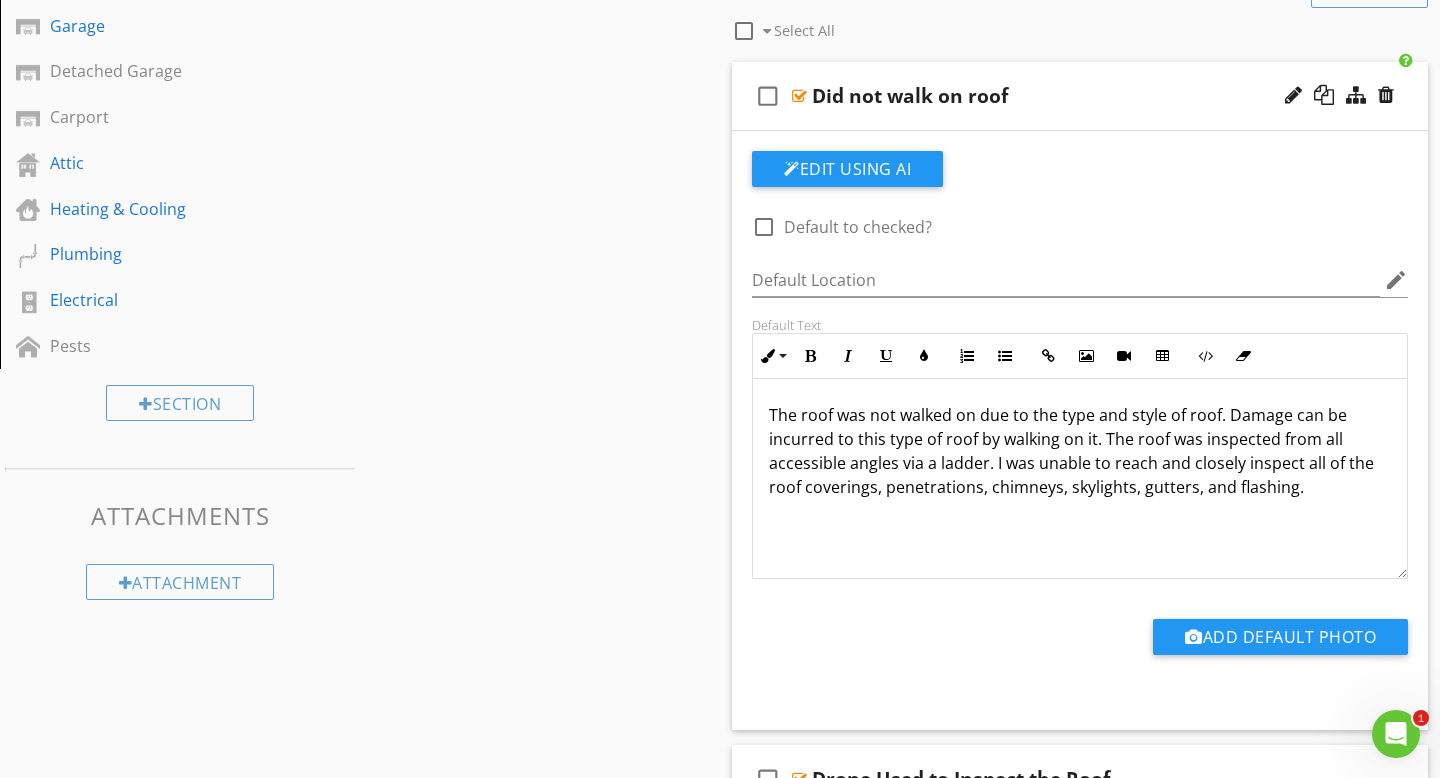 click on "Did not walk on roof" at bounding box center [1058, 96] 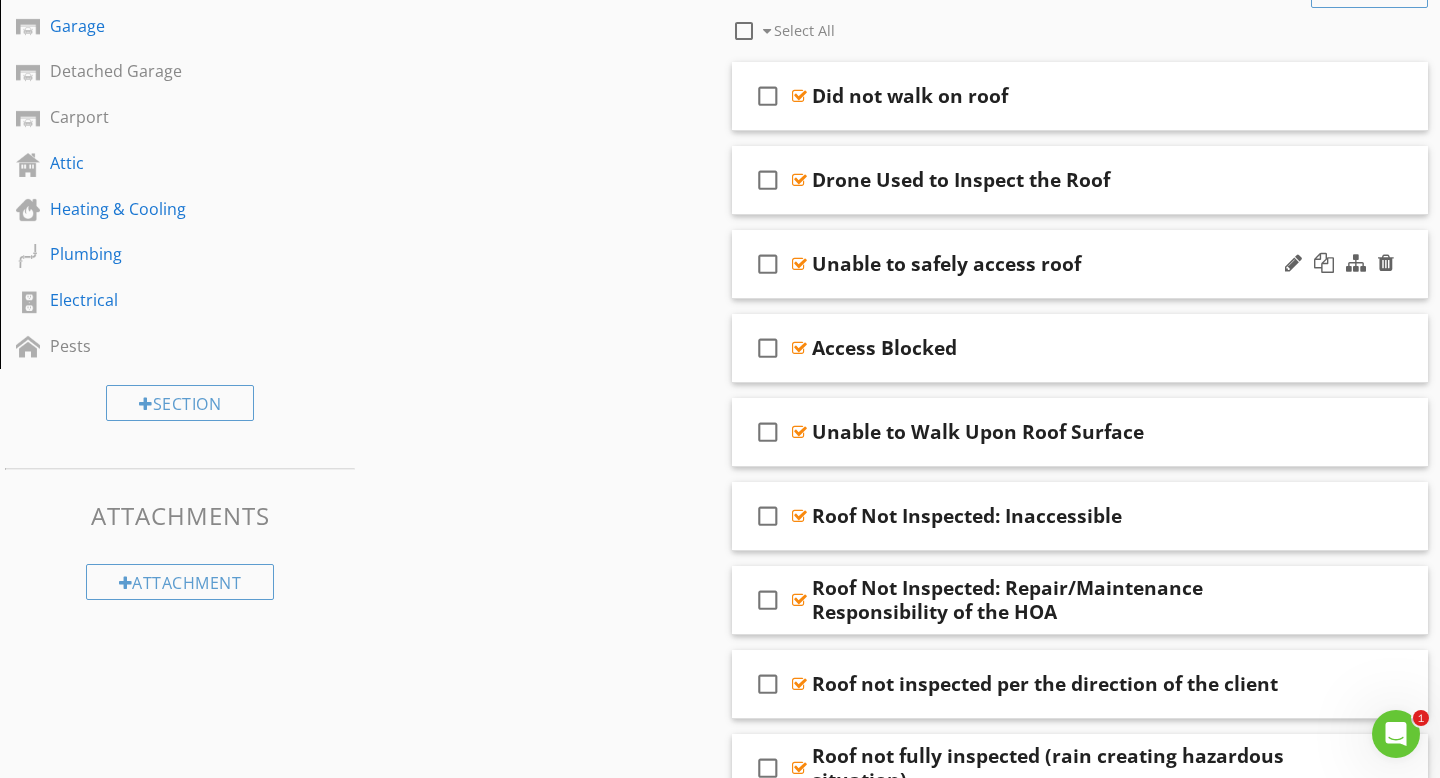 click on "Unable to safely access roof" at bounding box center (1058, 264) 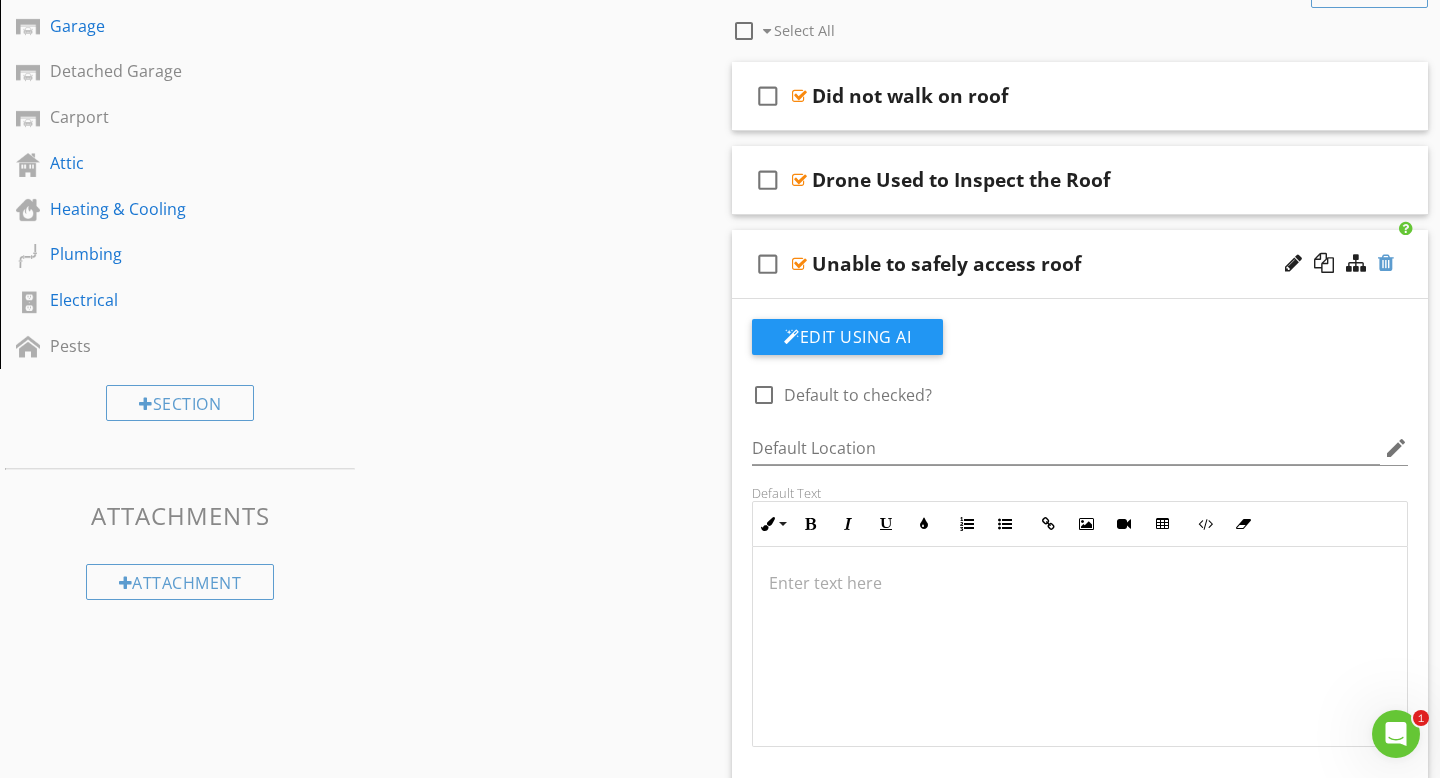 click at bounding box center [1386, 263] 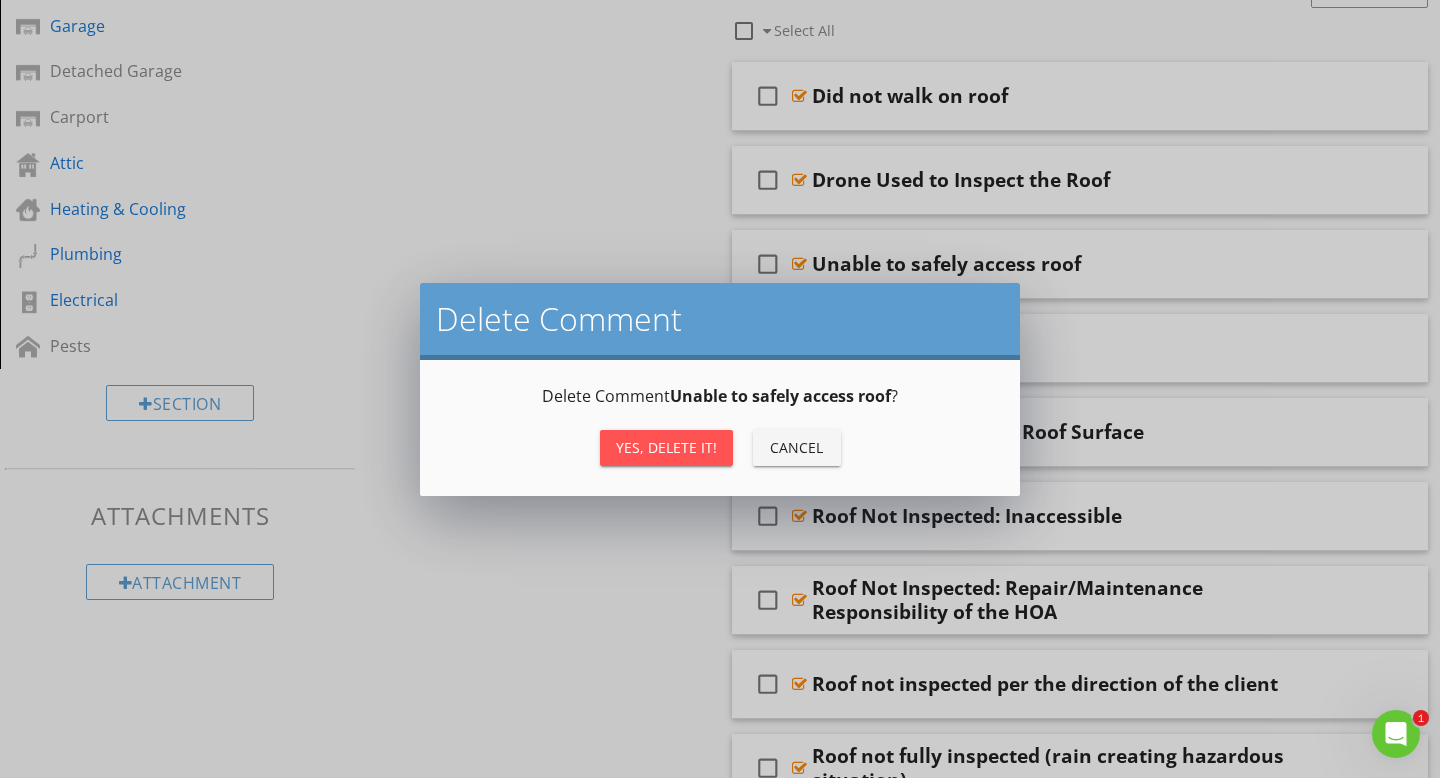 click on "Yes, Delete it!" at bounding box center (666, 447) 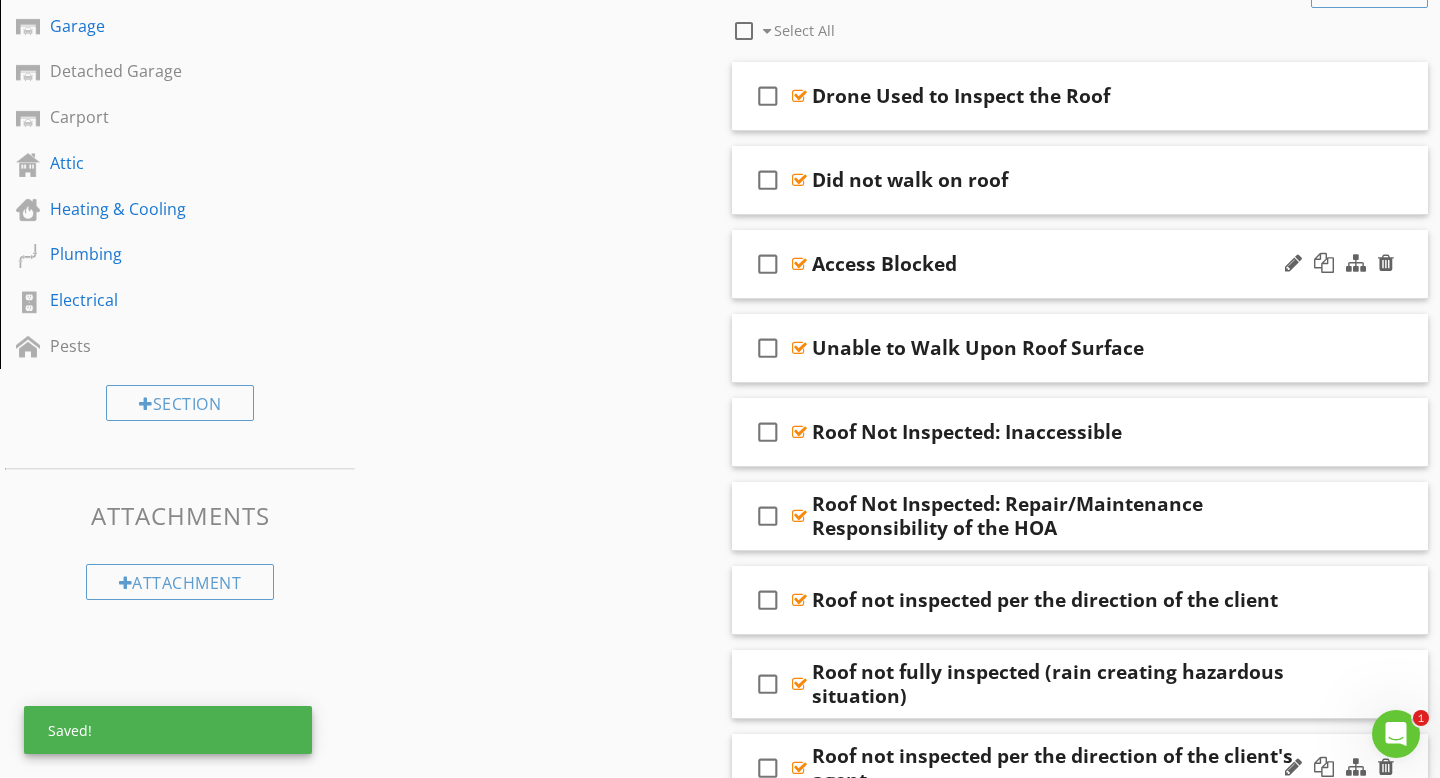 click on "Access Blocked" at bounding box center (1058, 264) 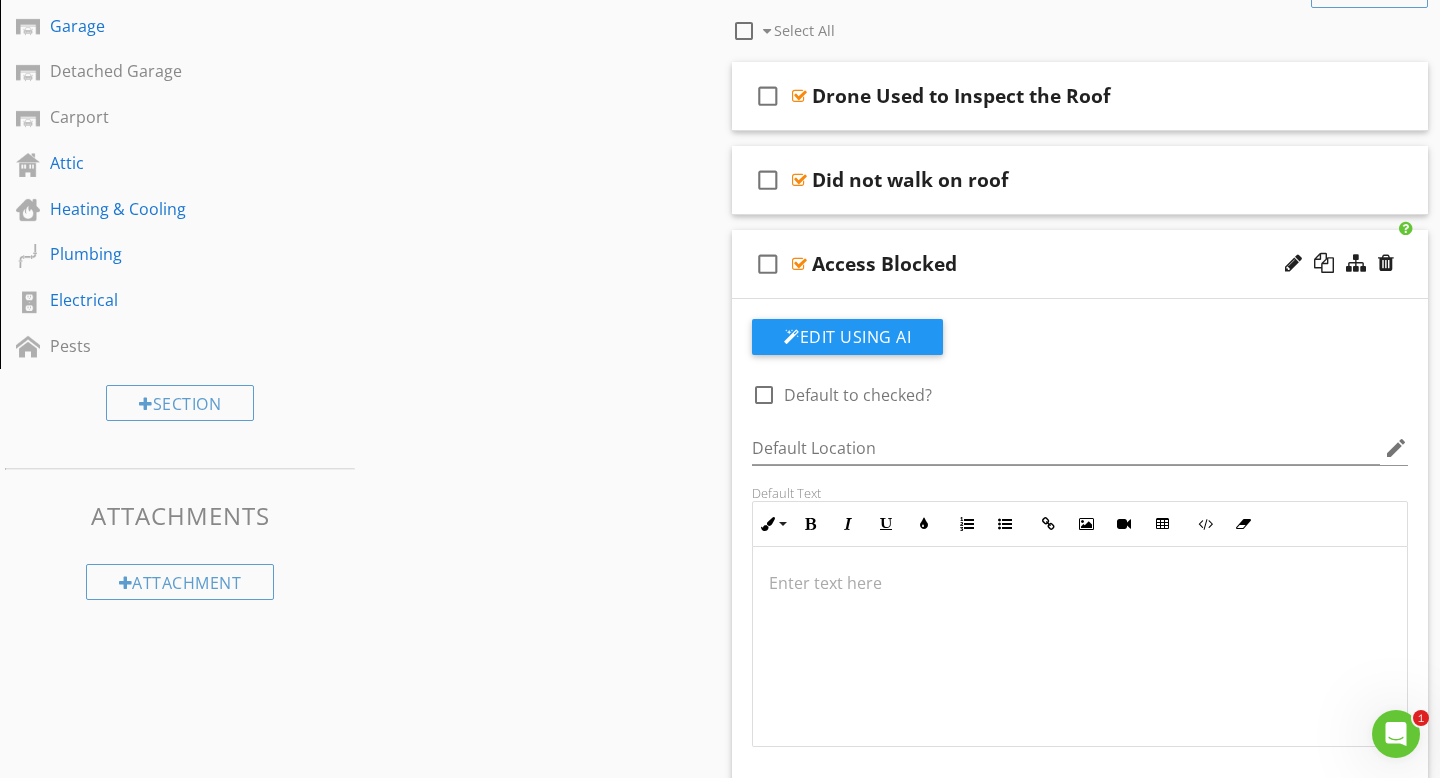 click on "Access Blocked" at bounding box center (1058, 264) 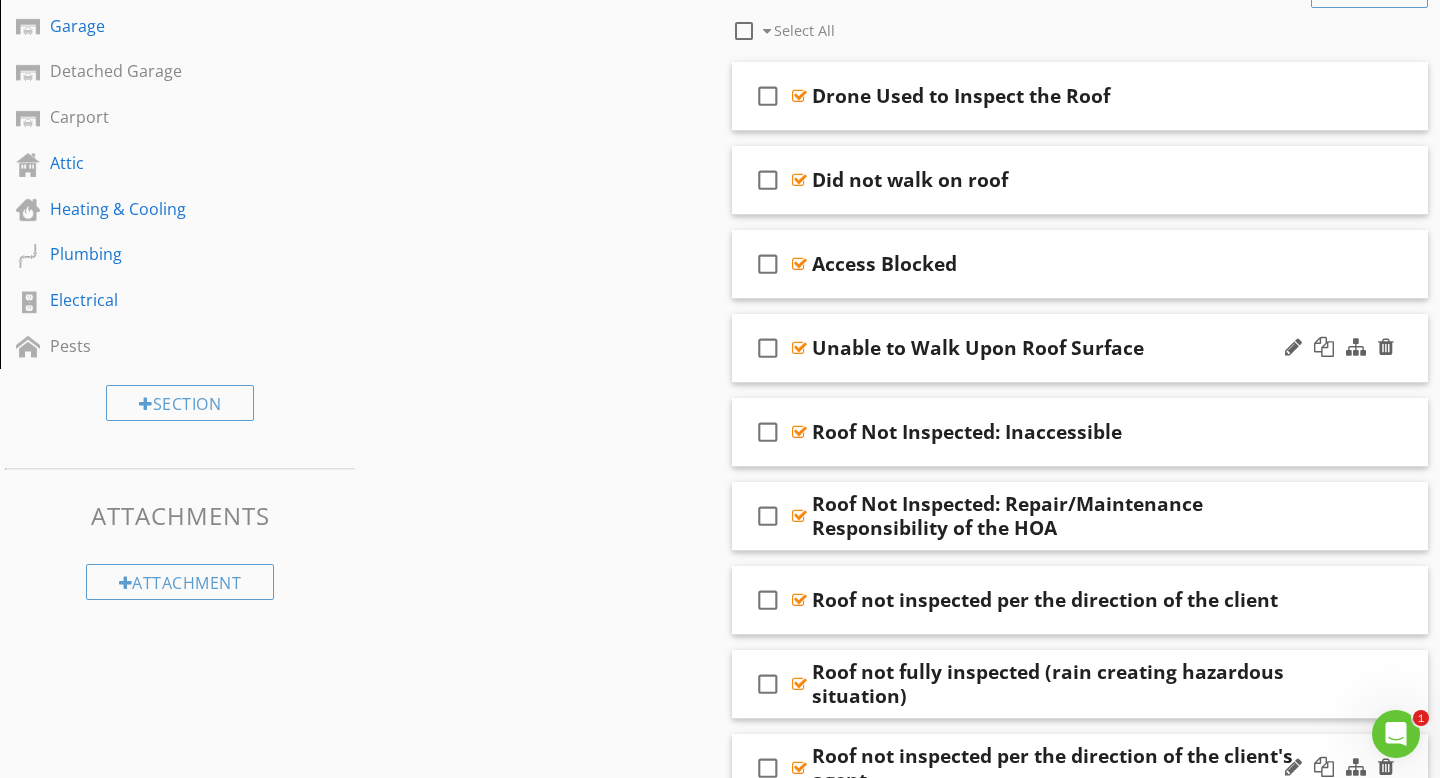 click on "Unable to Walk Upon Roof Surface" at bounding box center (1058, 348) 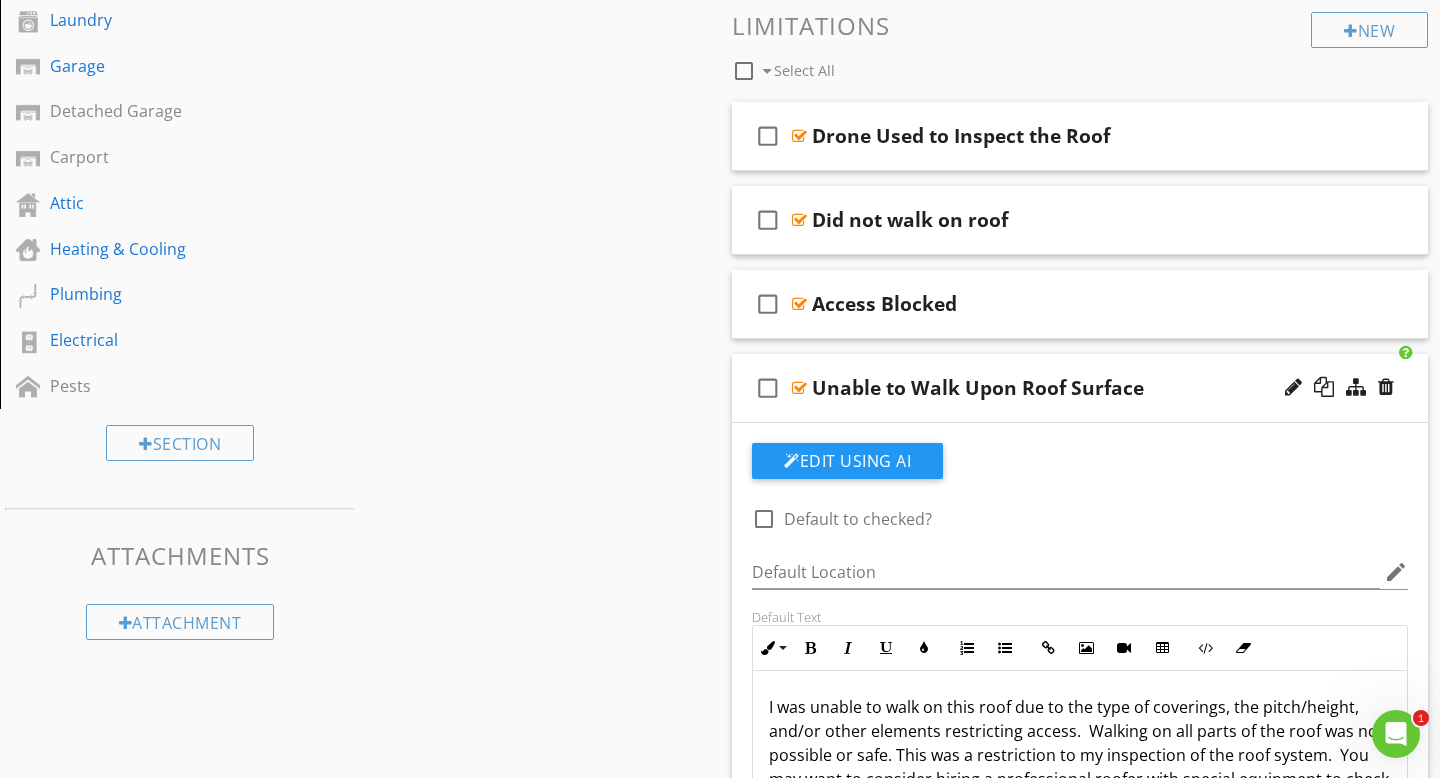 scroll, scrollTop: 621, scrollLeft: 0, axis: vertical 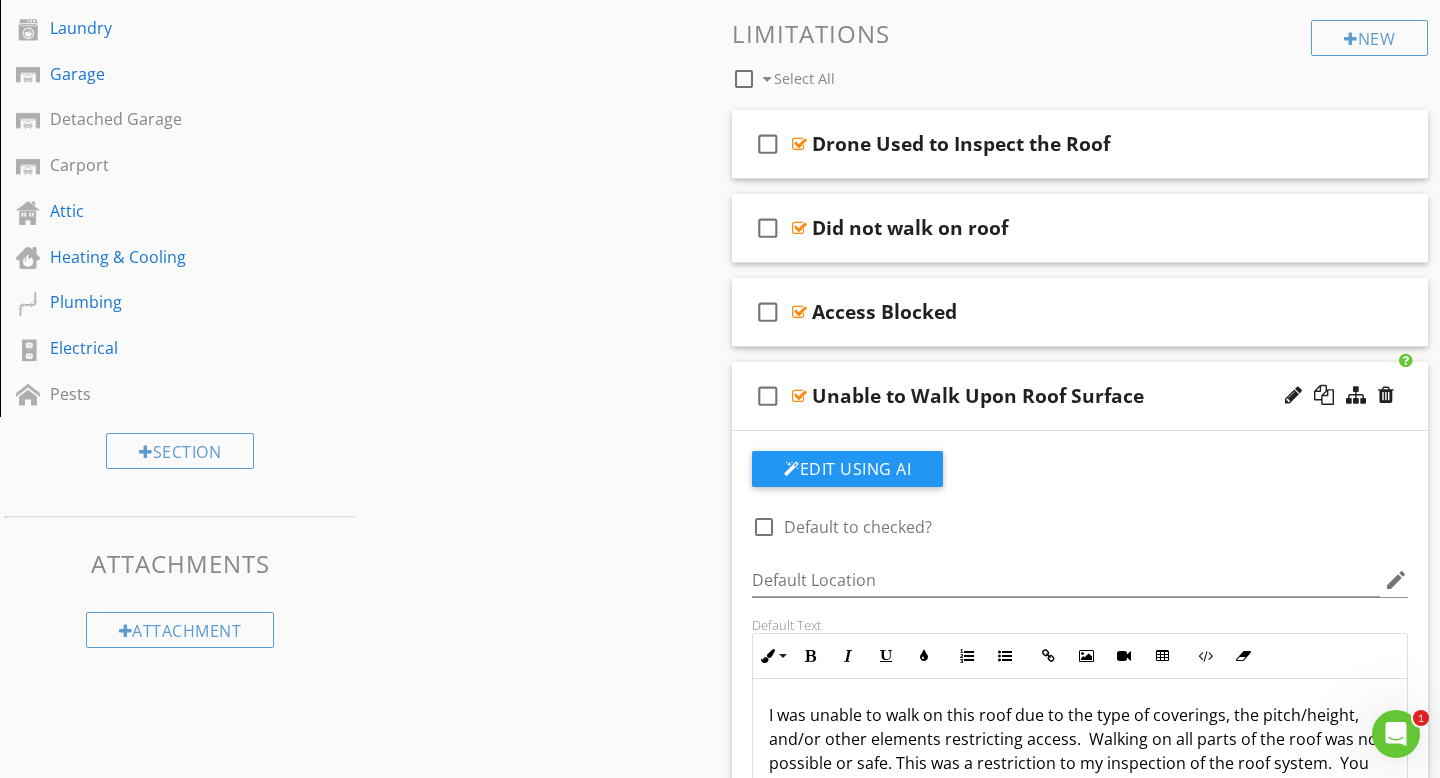 click on "Unable to Walk Upon Roof Surface" at bounding box center (1058, 396) 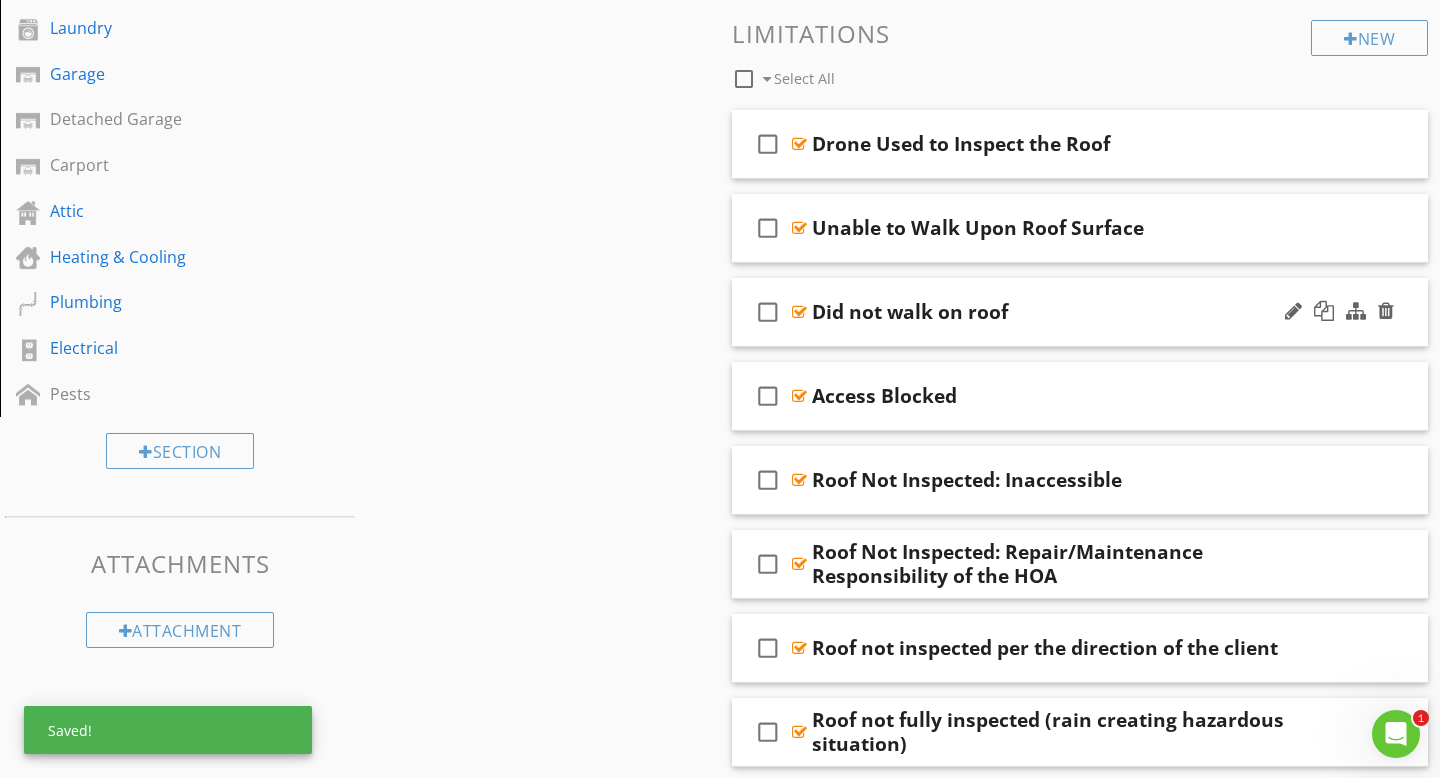 click on "Did not walk on roof" at bounding box center [1058, 312] 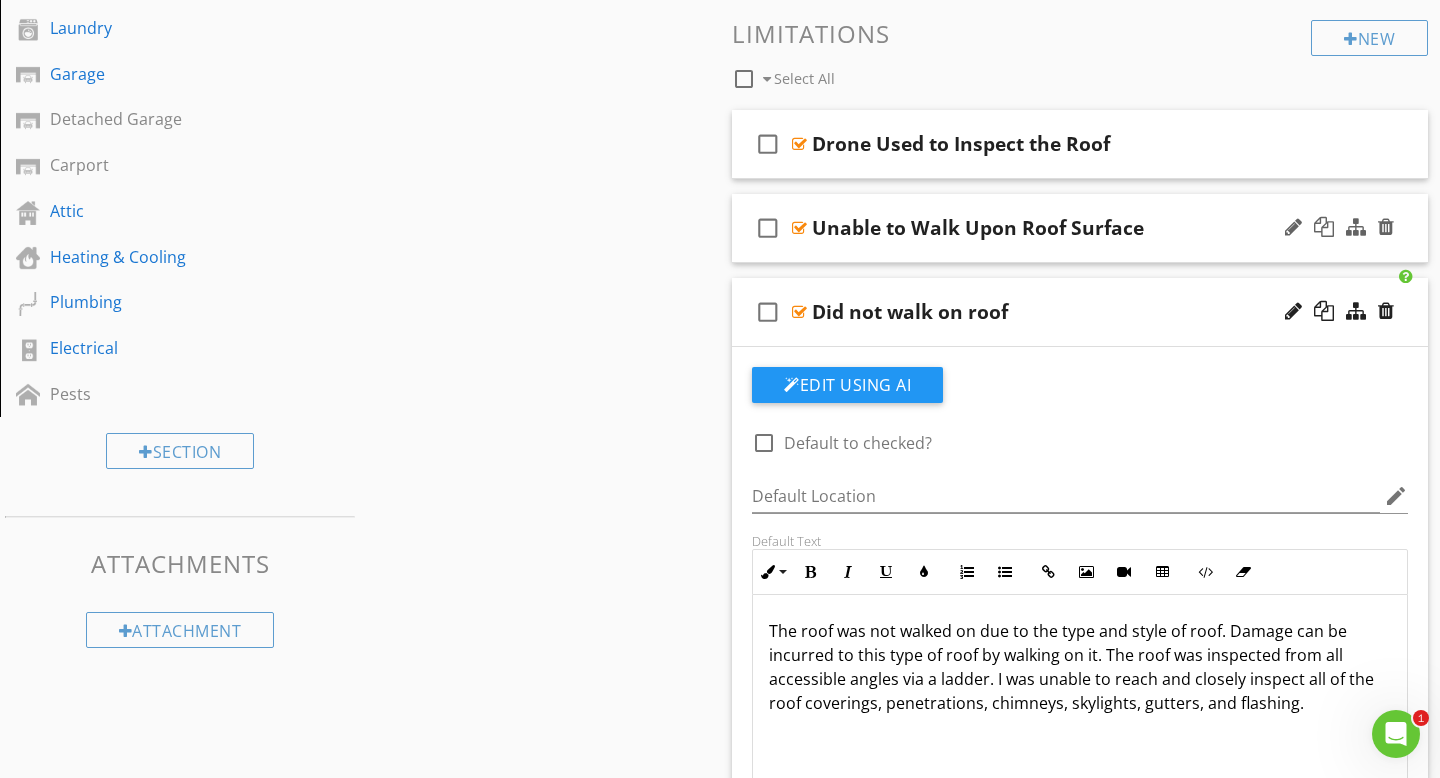 click on "Unable to Walk Upon Roof Surface" at bounding box center [1058, 228] 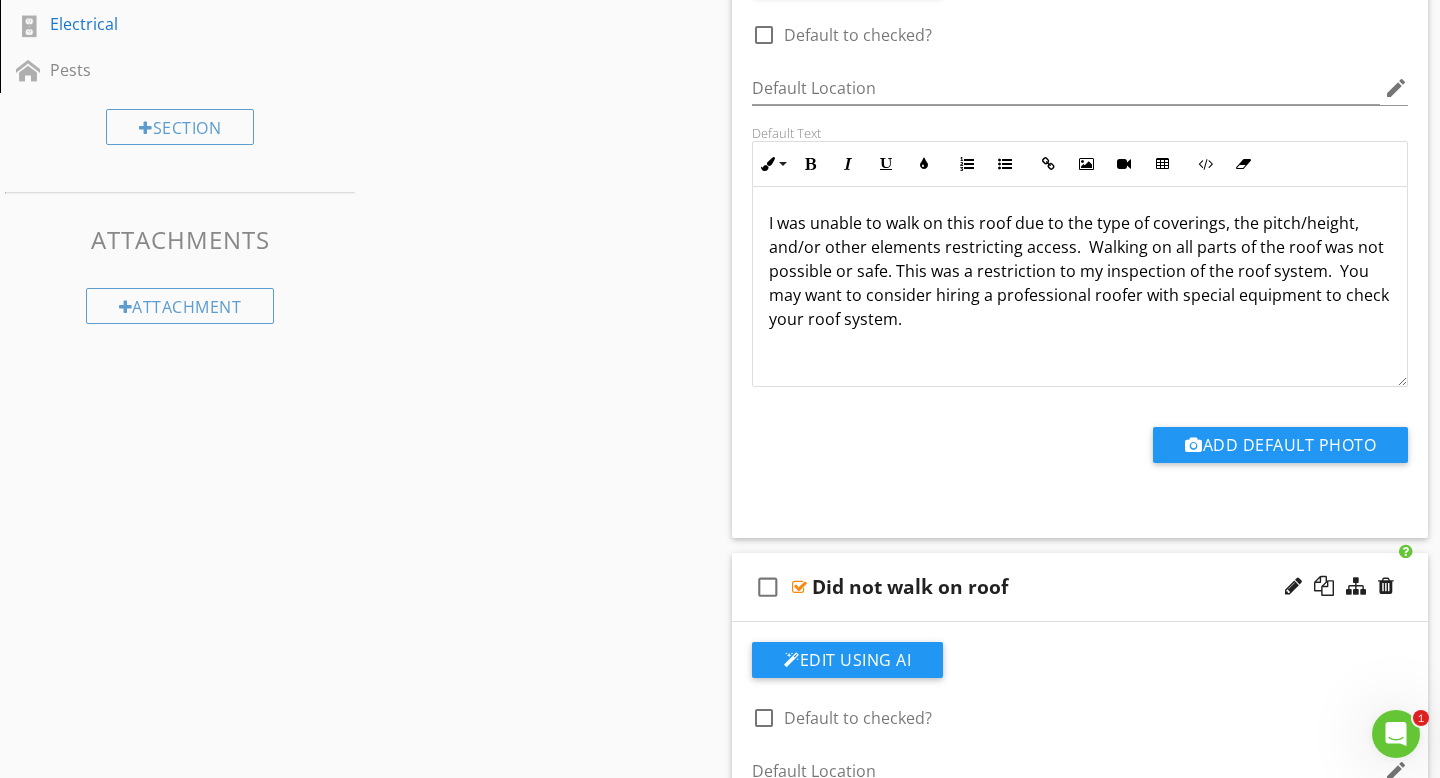 scroll, scrollTop: 947, scrollLeft: 0, axis: vertical 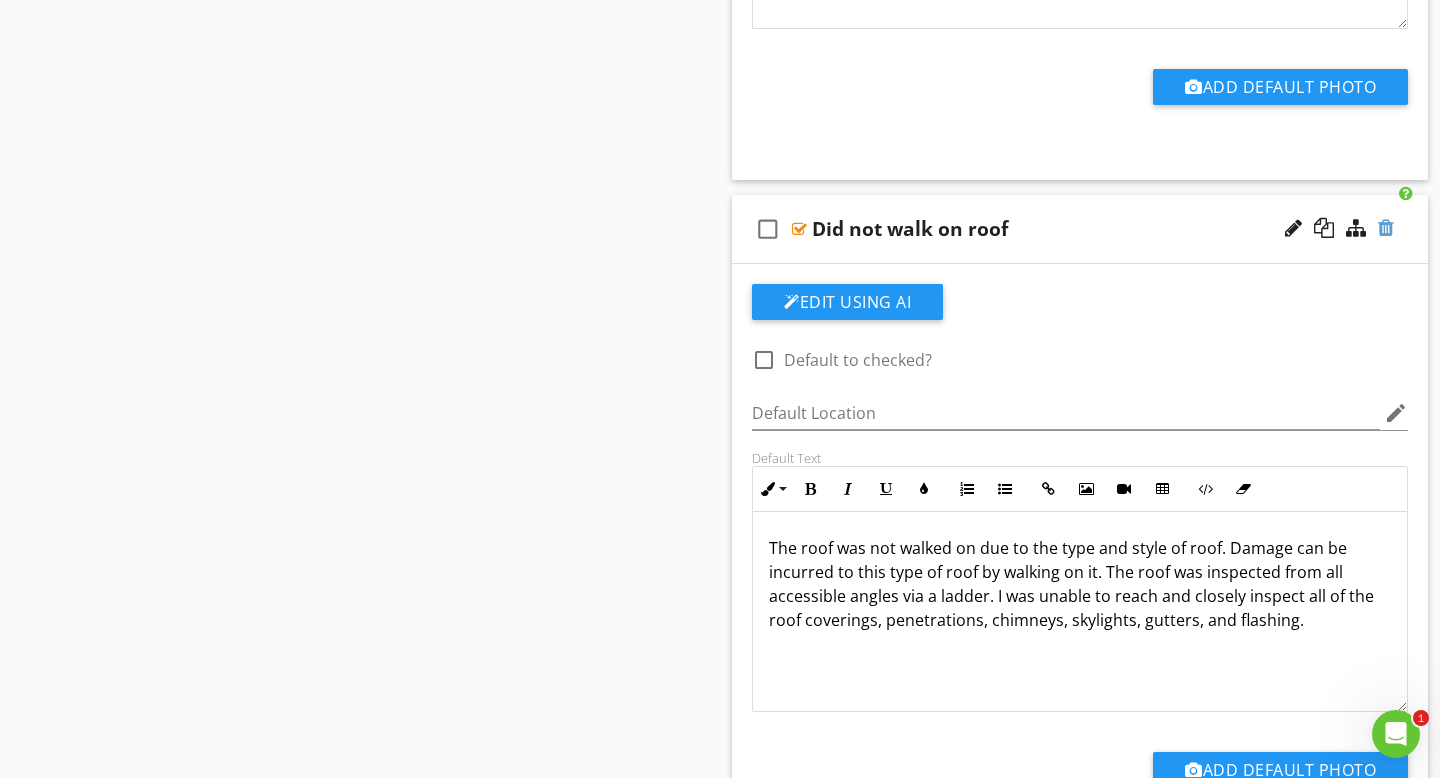 click at bounding box center (1386, 228) 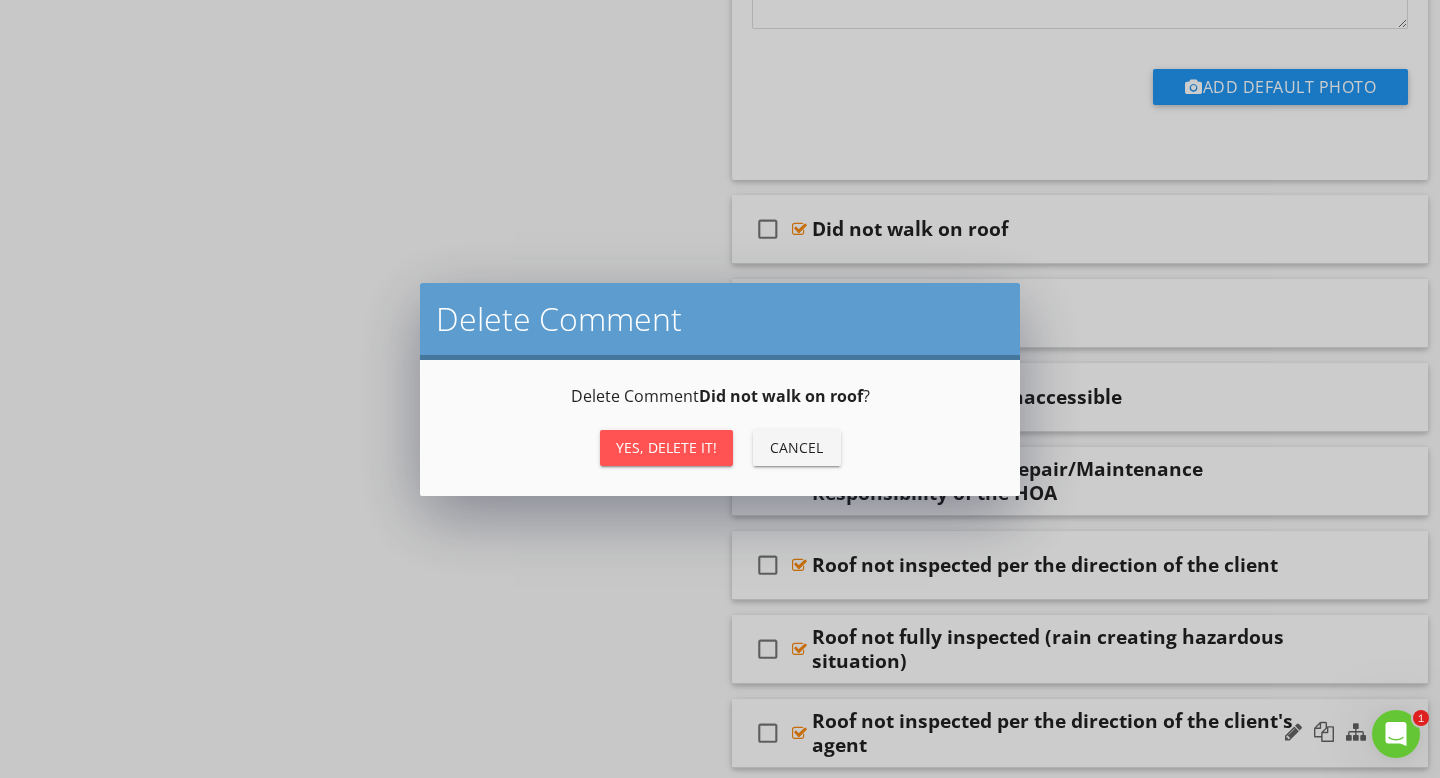 click on "Yes, Delete it!" at bounding box center [666, 447] 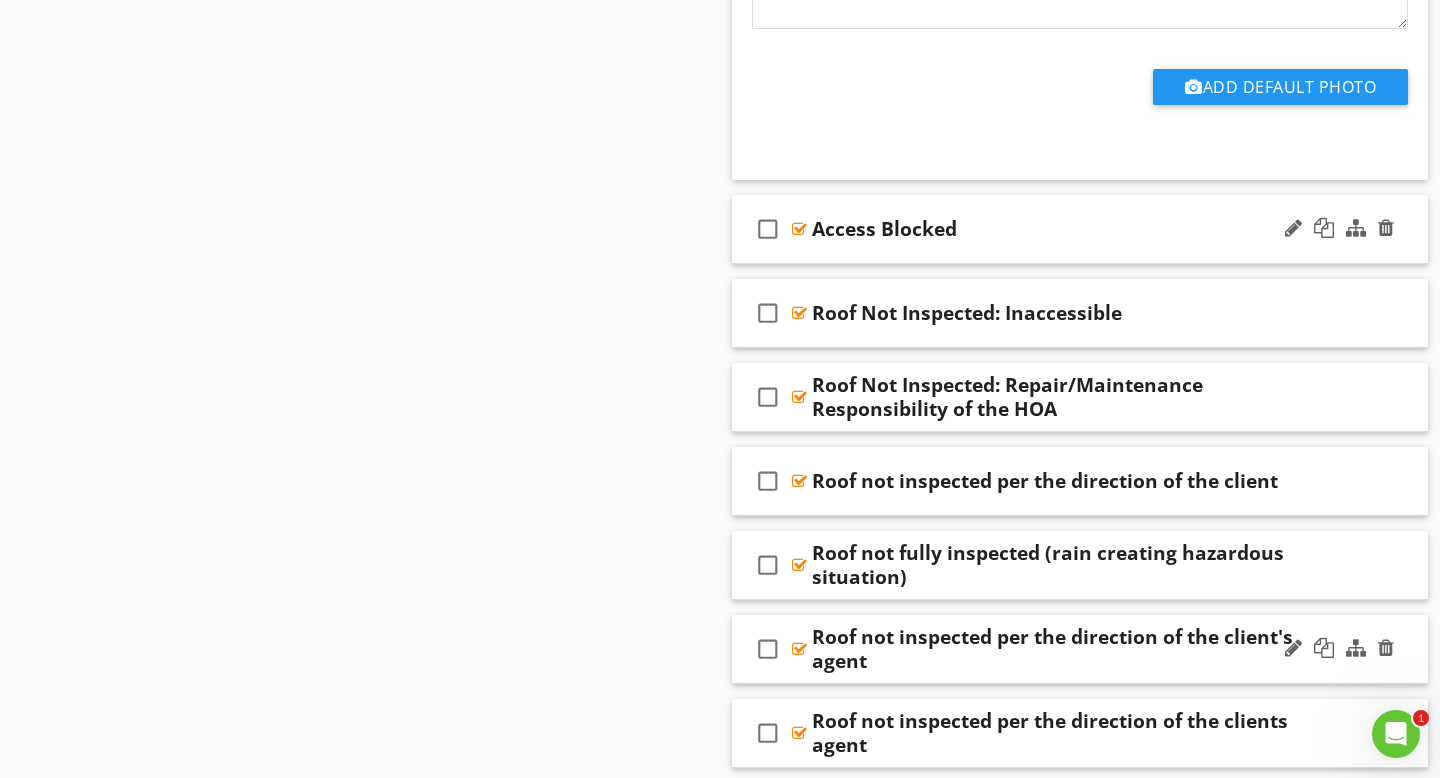 click on "Access Blocked" at bounding box center (1058, 229) 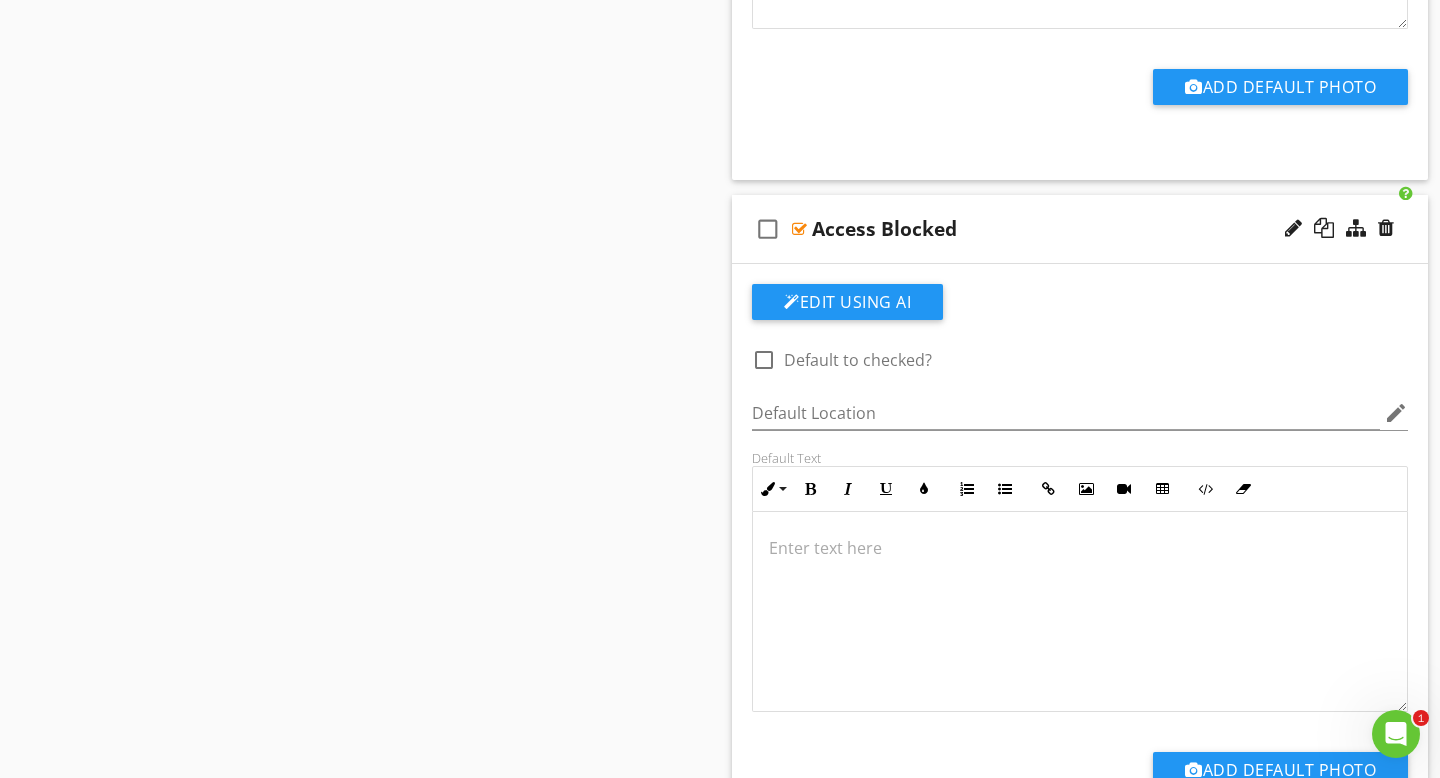 click on "Access Blocked" at bounding box center [1058, 229] 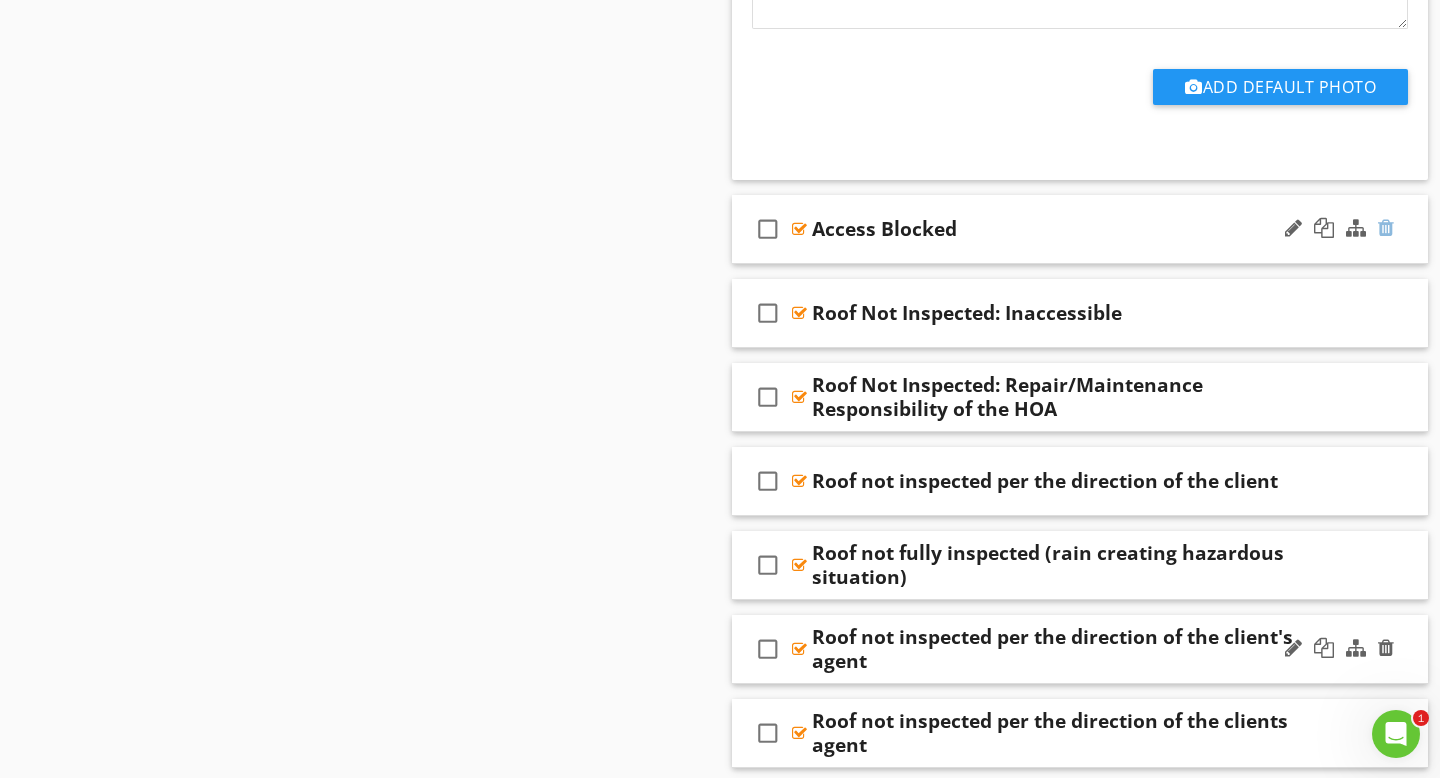 click at bounding box center [1386, 228] 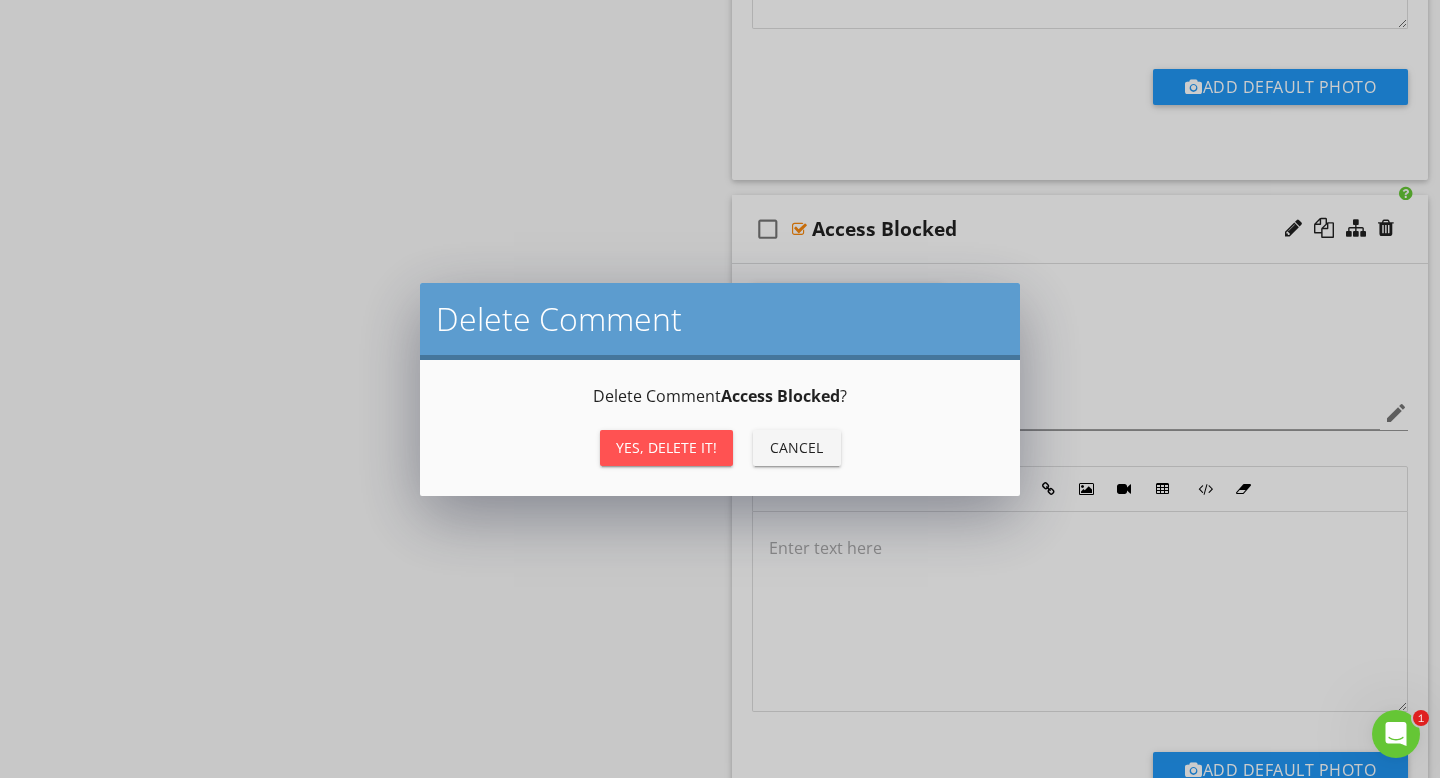 click on "Yes, Delete it!" at bounding box center (666, 447) 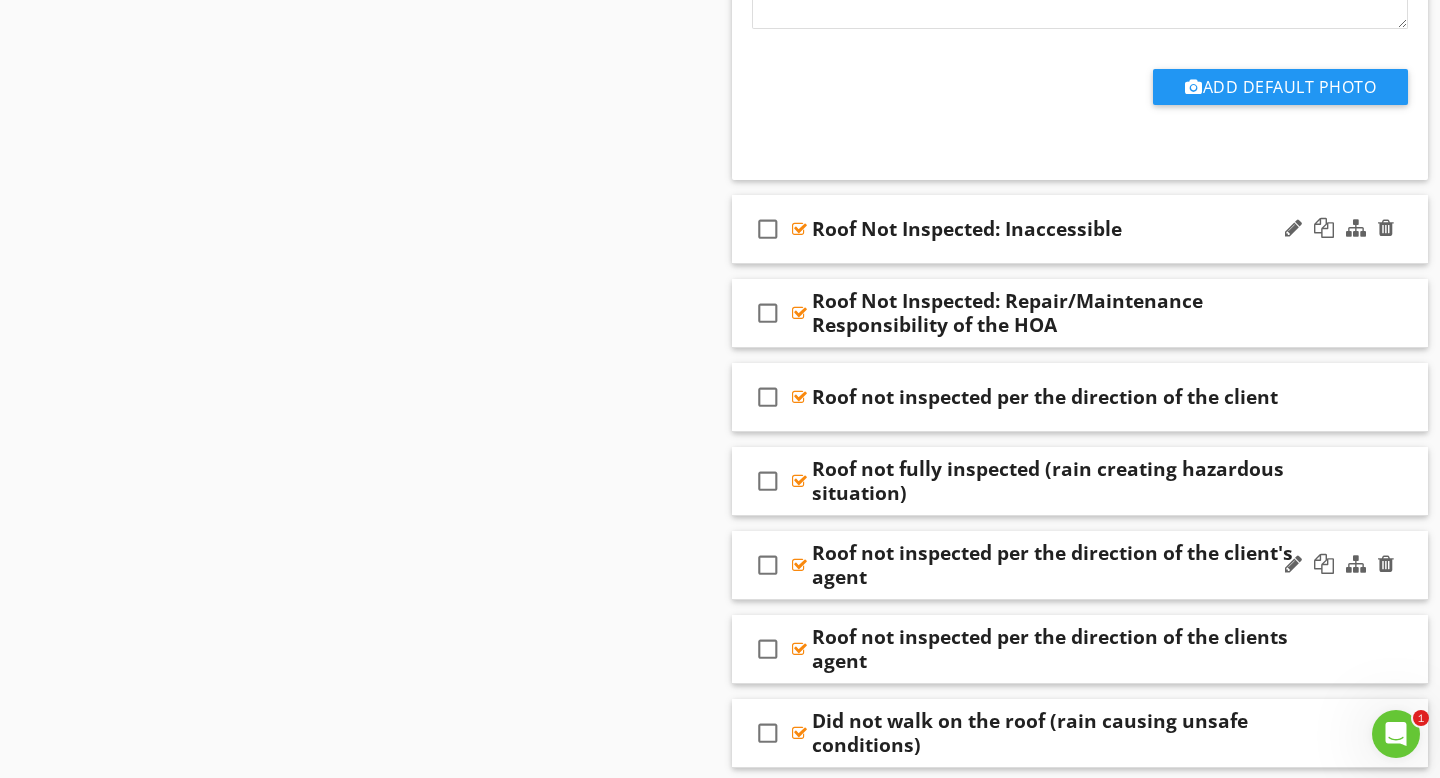 click on "Roof Not Inspected: Inaccessible" at bounding box center [1058, 229] 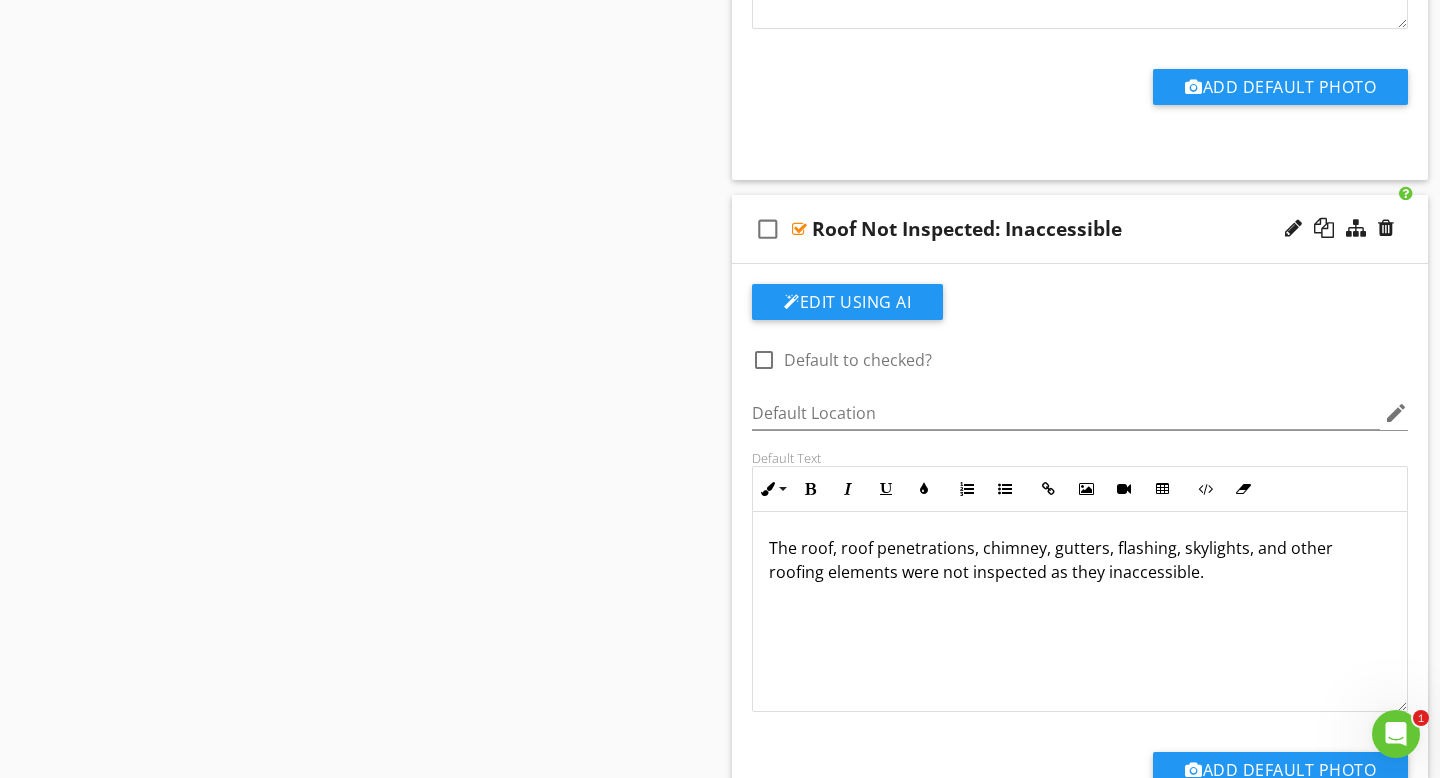 click on "Roof Not Inspected: Inaccessible" at bounding box center [1058, 229] 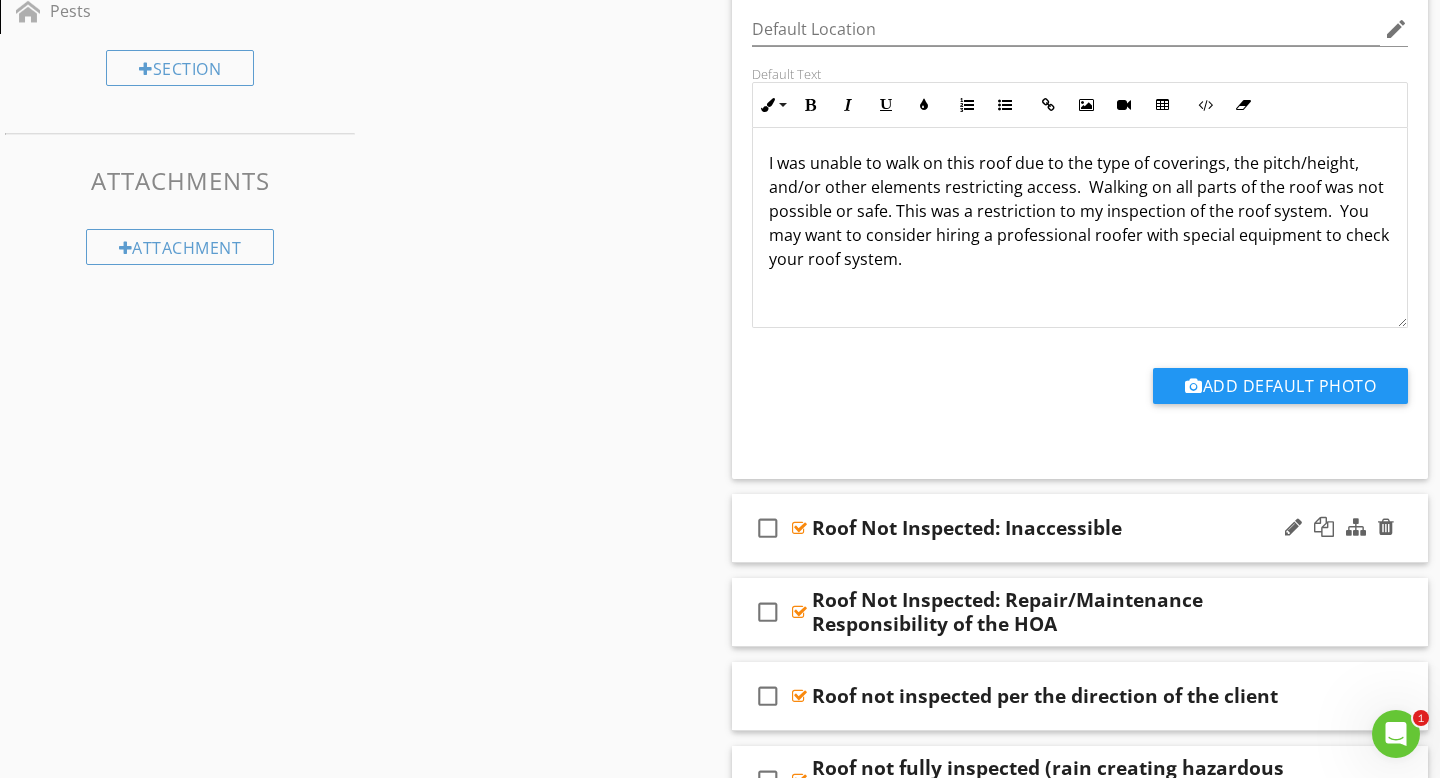 scroll, scrollTop: 1003, scrollLeft: 0, axis: vertical 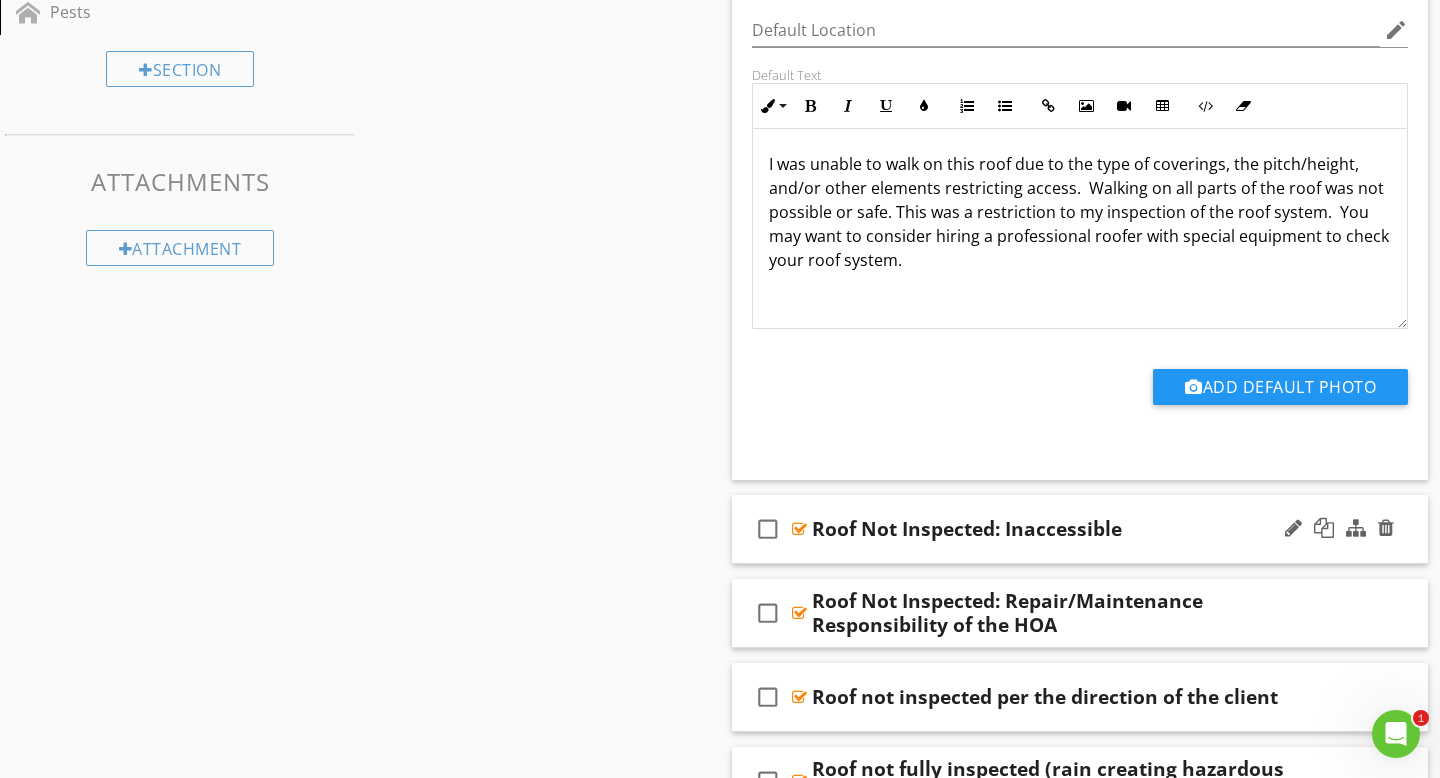 click on "Roof Not Inspected: Inaccessible" at bounding box center (1058, 529) 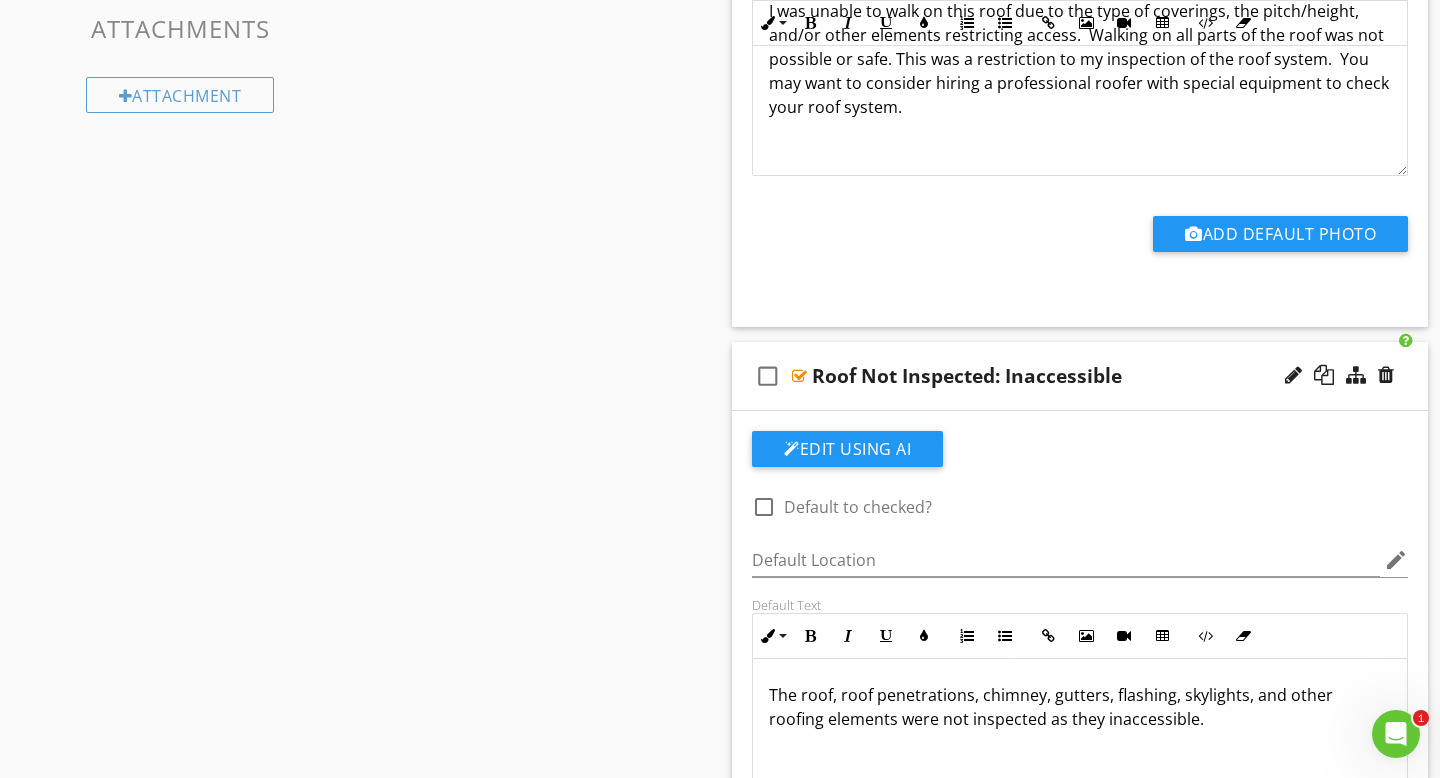 scroll, scrollTop: 1174, scrollLeft: 0, axis: vertical 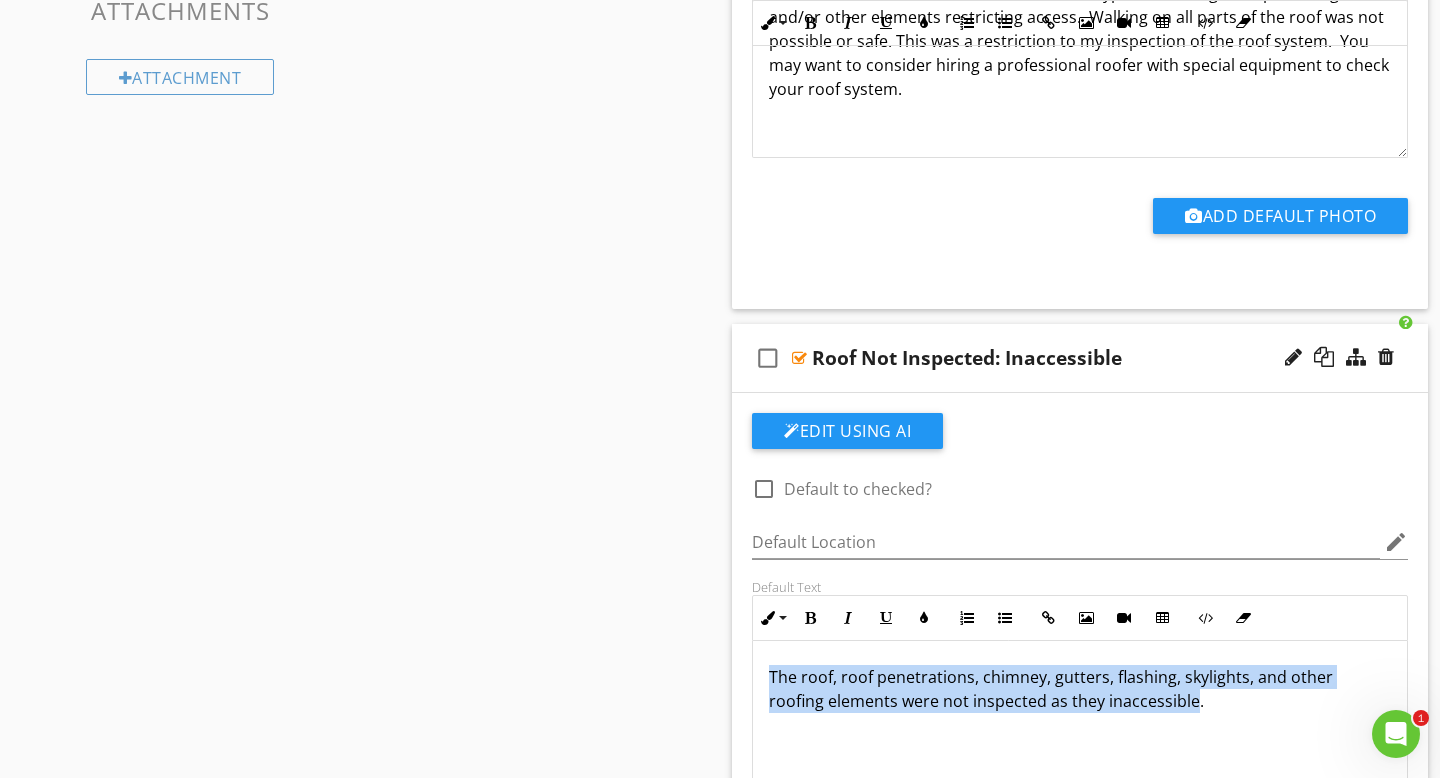 drag, startPoint x: 1136, startPoint y: 701, endPoint x: 788, endPoint y: 654, distance: 351.15952 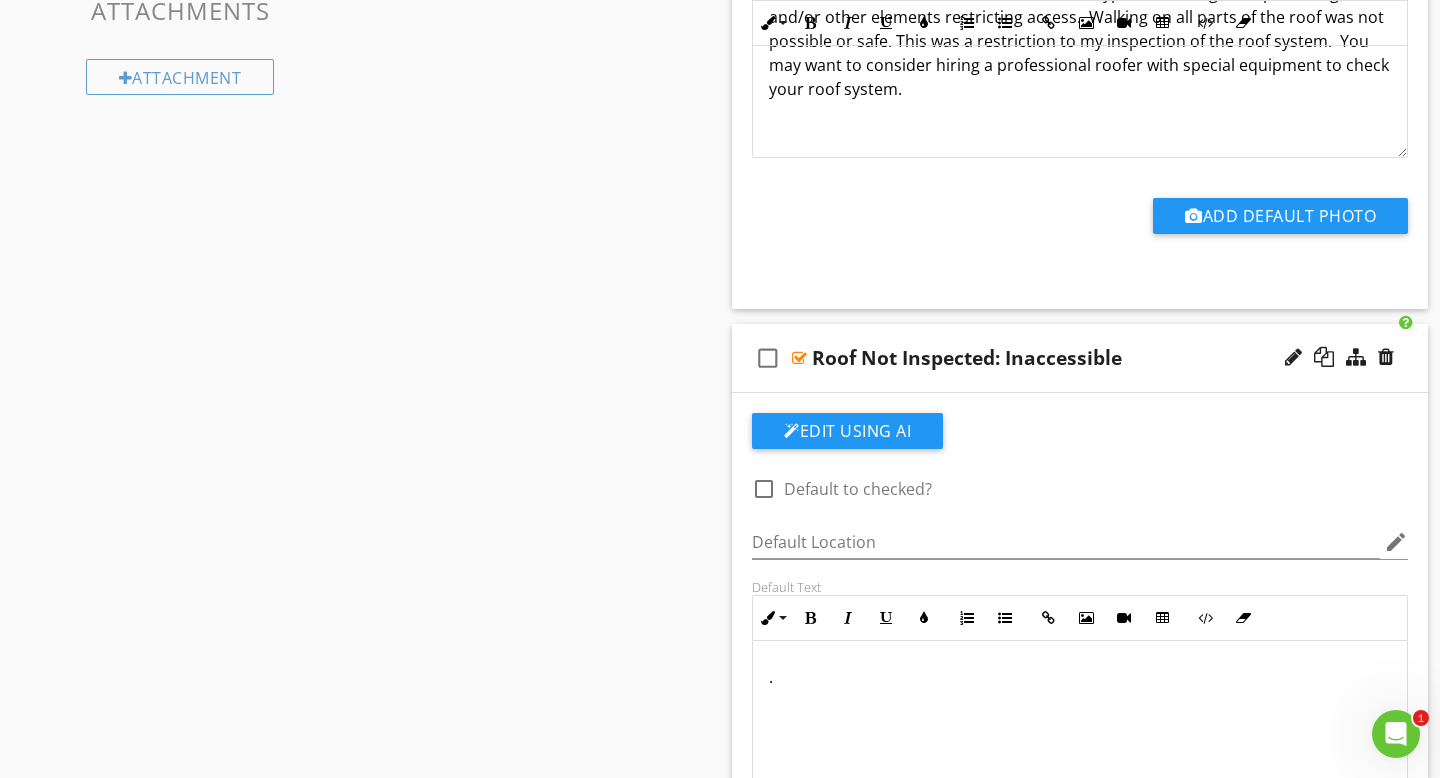 scroll, scrollTop: 0, scrollLeft: 0, axis: both 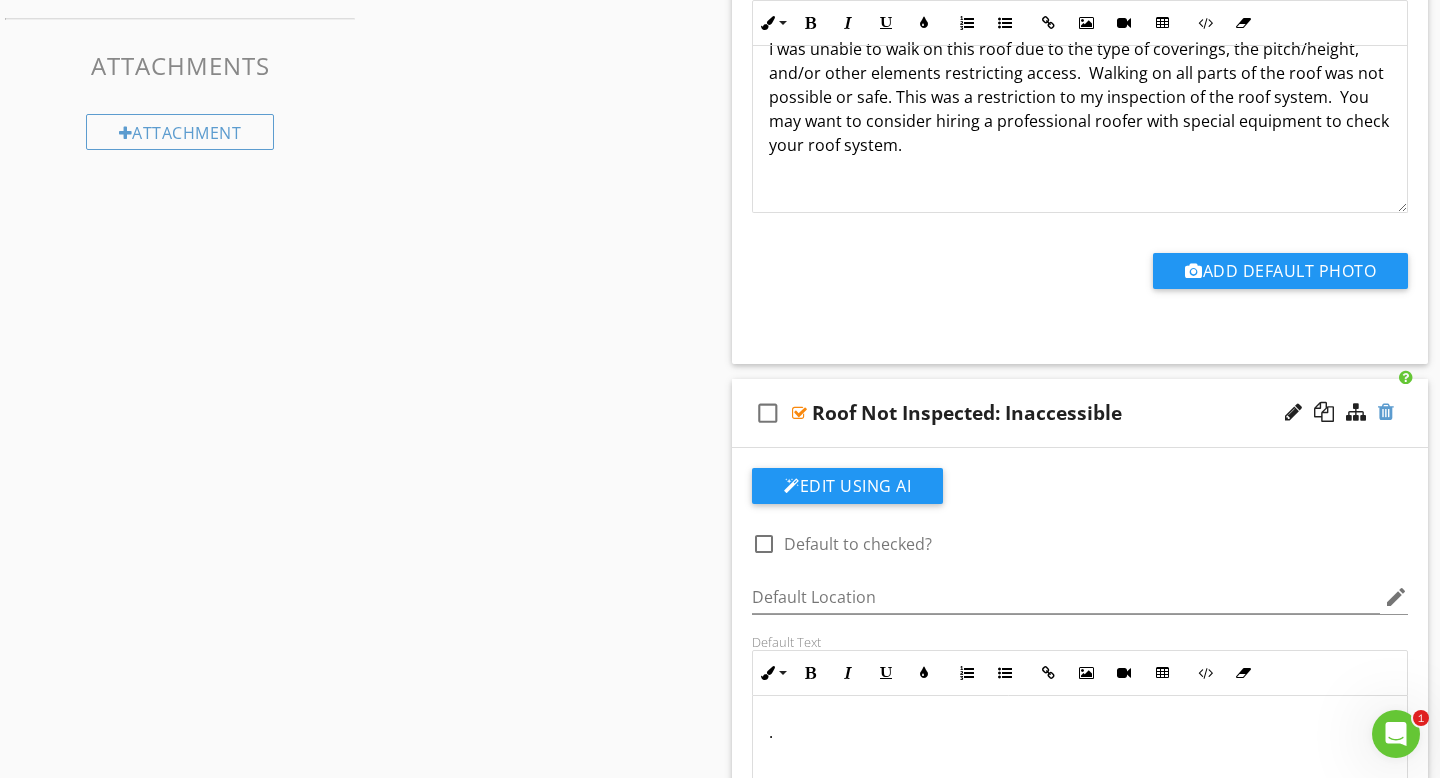 click at bounding box center (1386, 412) 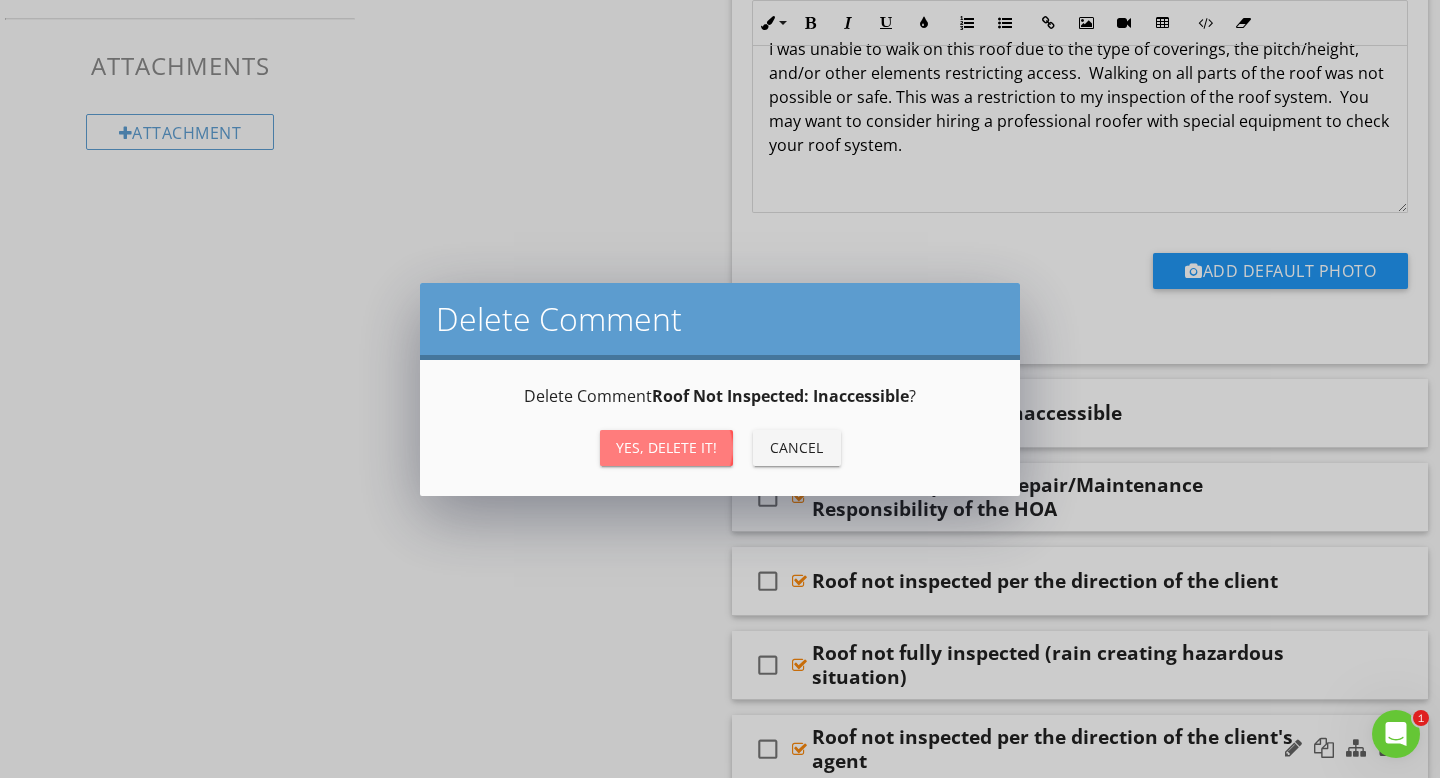 click on "Yes, Delete it!" at bounding box center [666, 447] 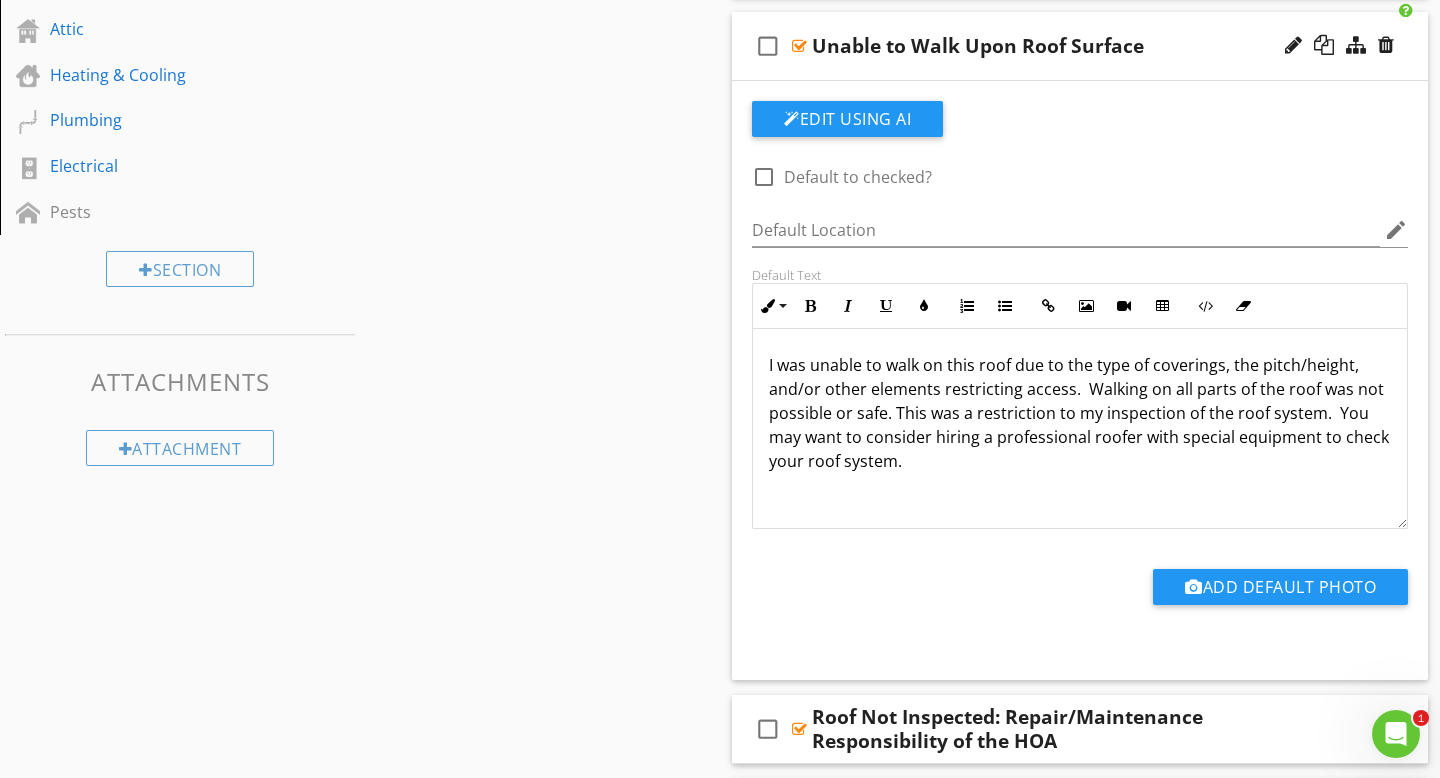 scroll, scrollTop: 797, scrollLeft: 0, axis: vertical 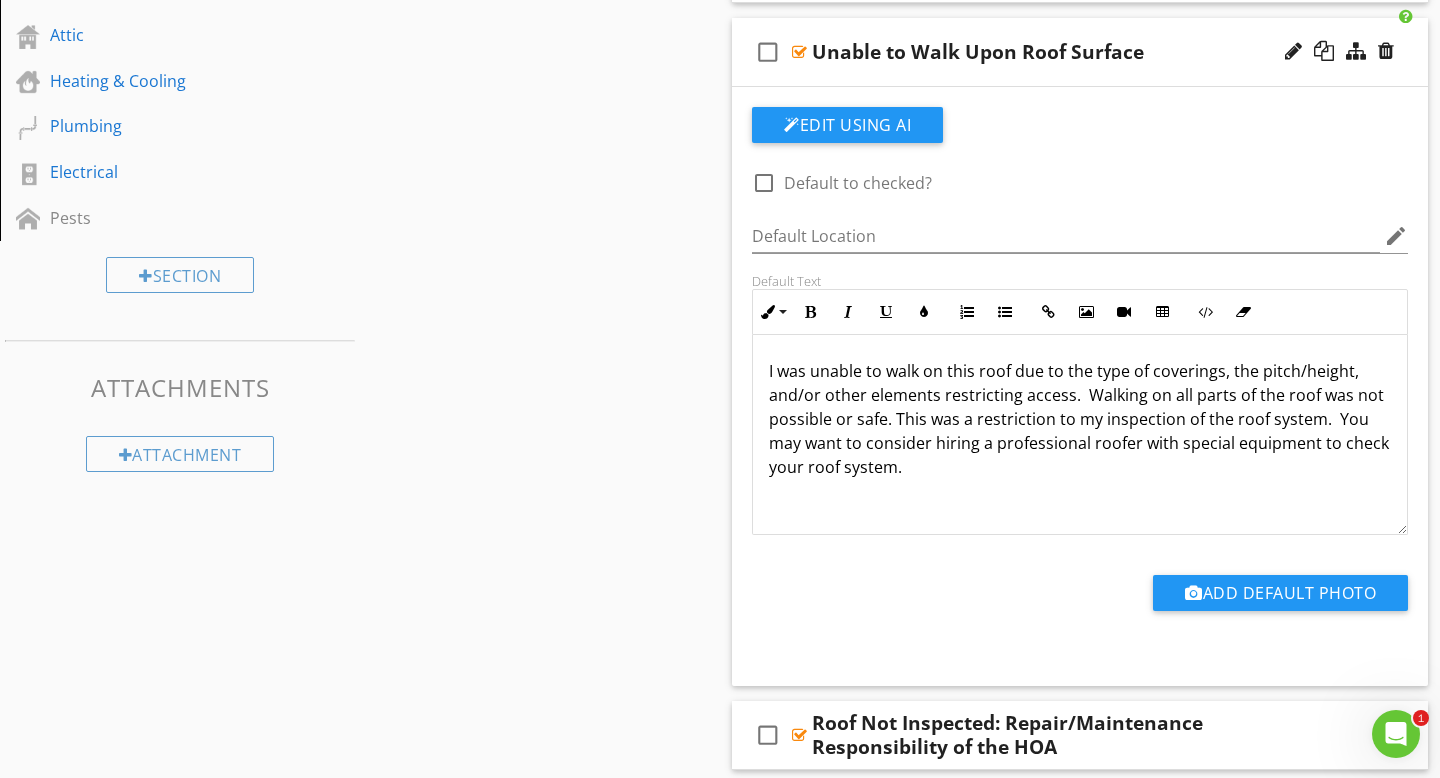 click on "I was unable to walk on this roof due to the type of coverings, the pitch/height, and/or other elements restricting access.  Walking on all parts of the roof was not possible or safe. This was a restriction to my inspection of the roof system.  You may want to consider hiring a professional roofer with special equipment to check your roof system." at bounding box center (1080, 419) 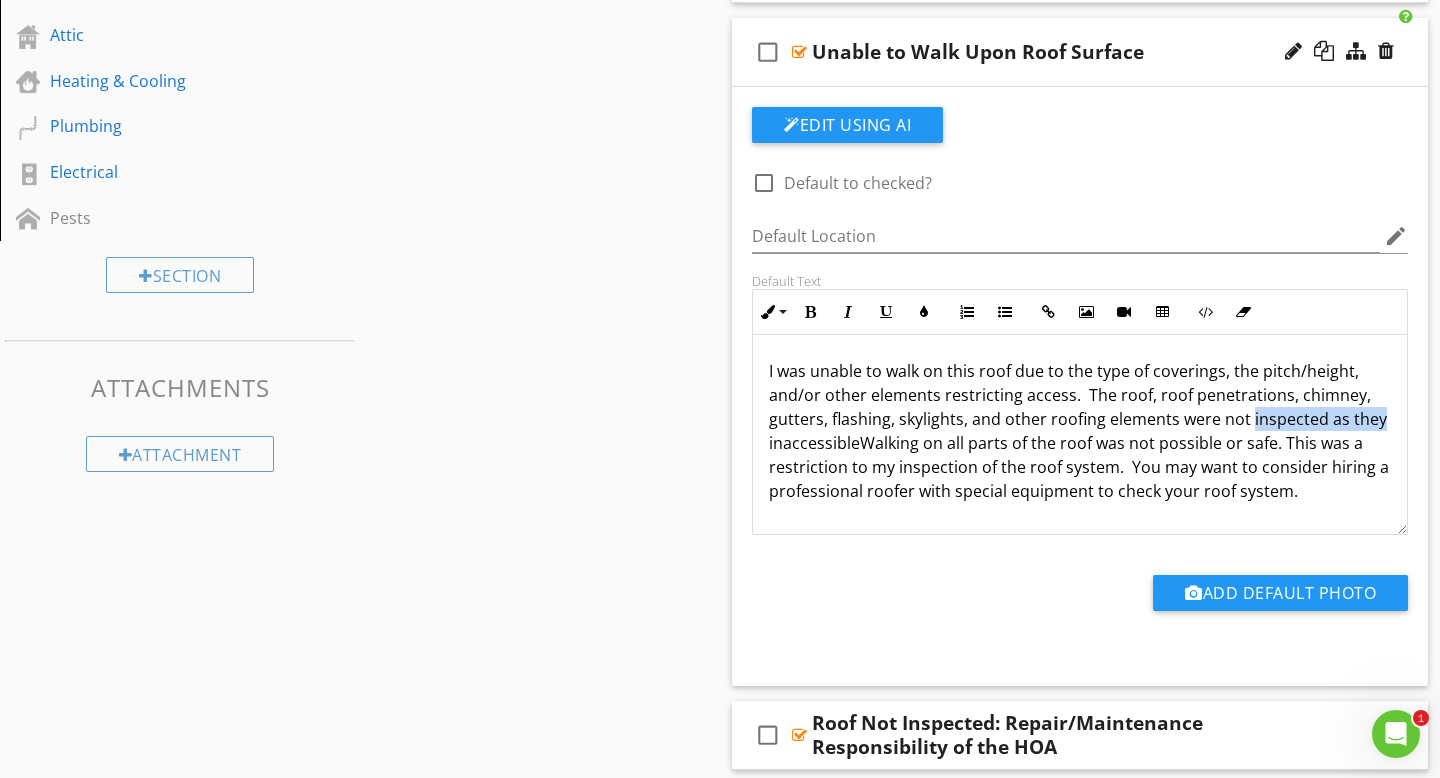 drag, startPoint x: 1380, startPoint y: 419, endPoint x: 1248, endPoint y: 421, distance: 132.01515 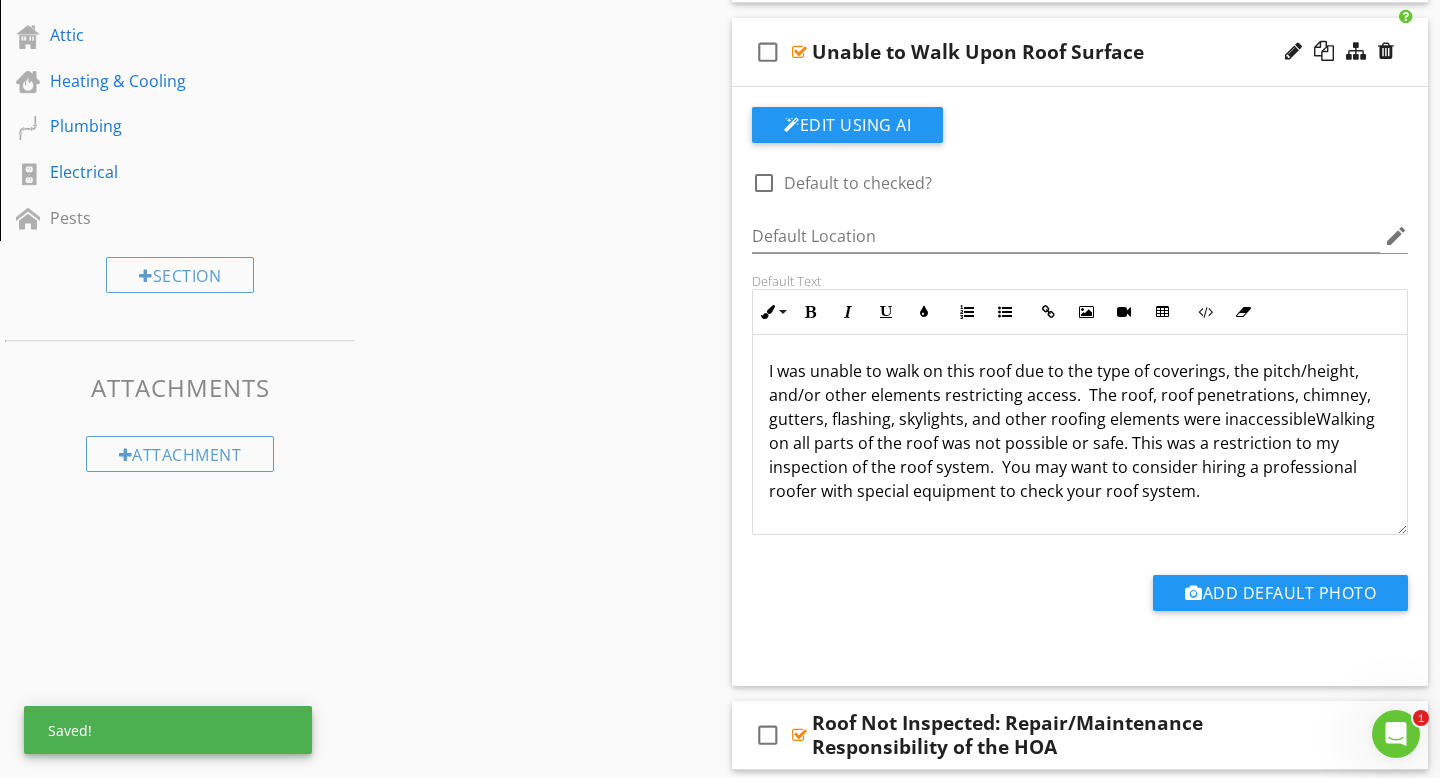 click on "I was unable to walk on this roof due to the type of coverings, the pitch/height, and/or other elements restricting access.  The roof, roof penetrations, chimney, gutters, flashing, skylights, and other roofing elements were inaccessibleWalking on all parts of the roof was not possible or safe. This was a restriction to my inspection of the roof system.  You may want to consider hiring a professional roofer with special equipment to check your roof system." at bounding box center [1080, 431] 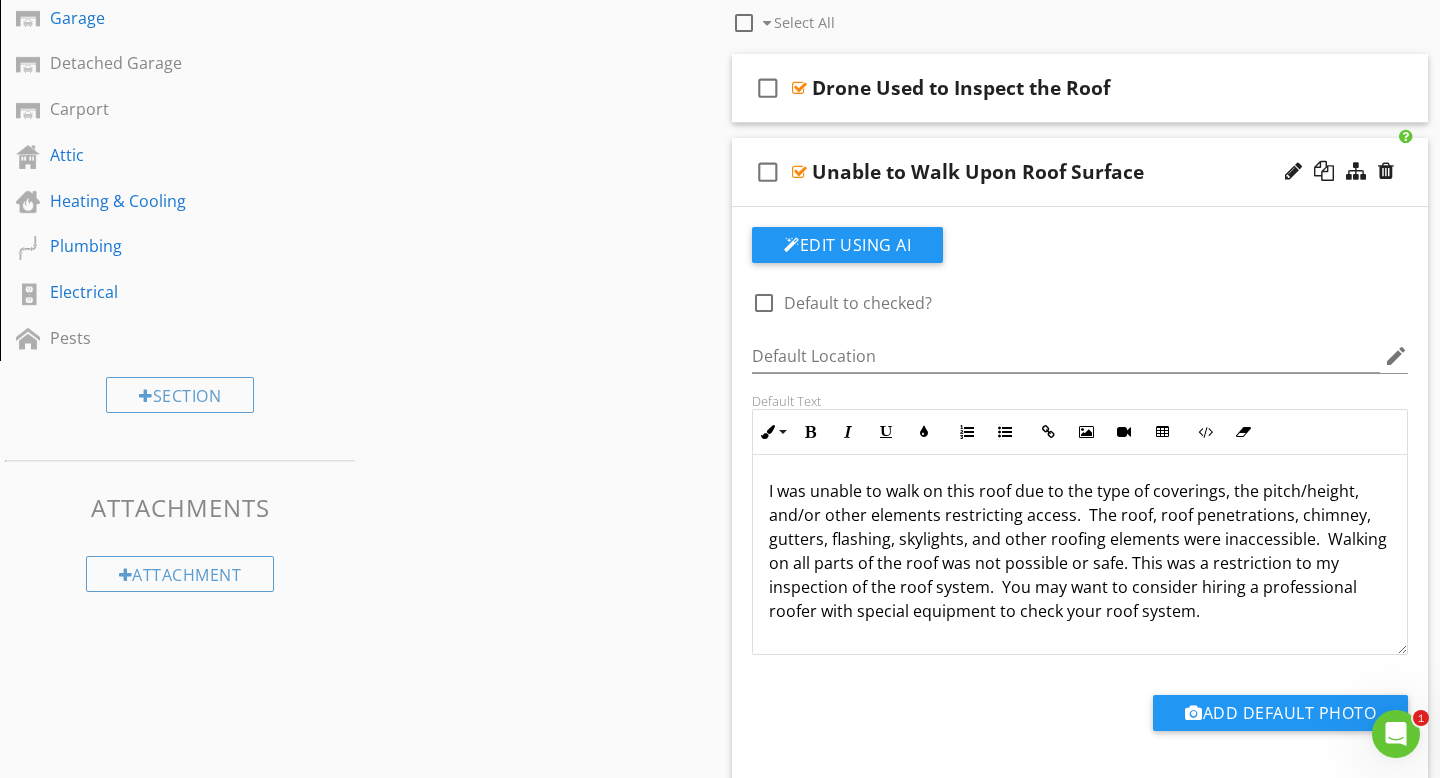 scroll, scrollTop: 439, scrollLeft: 0, axis: vertical 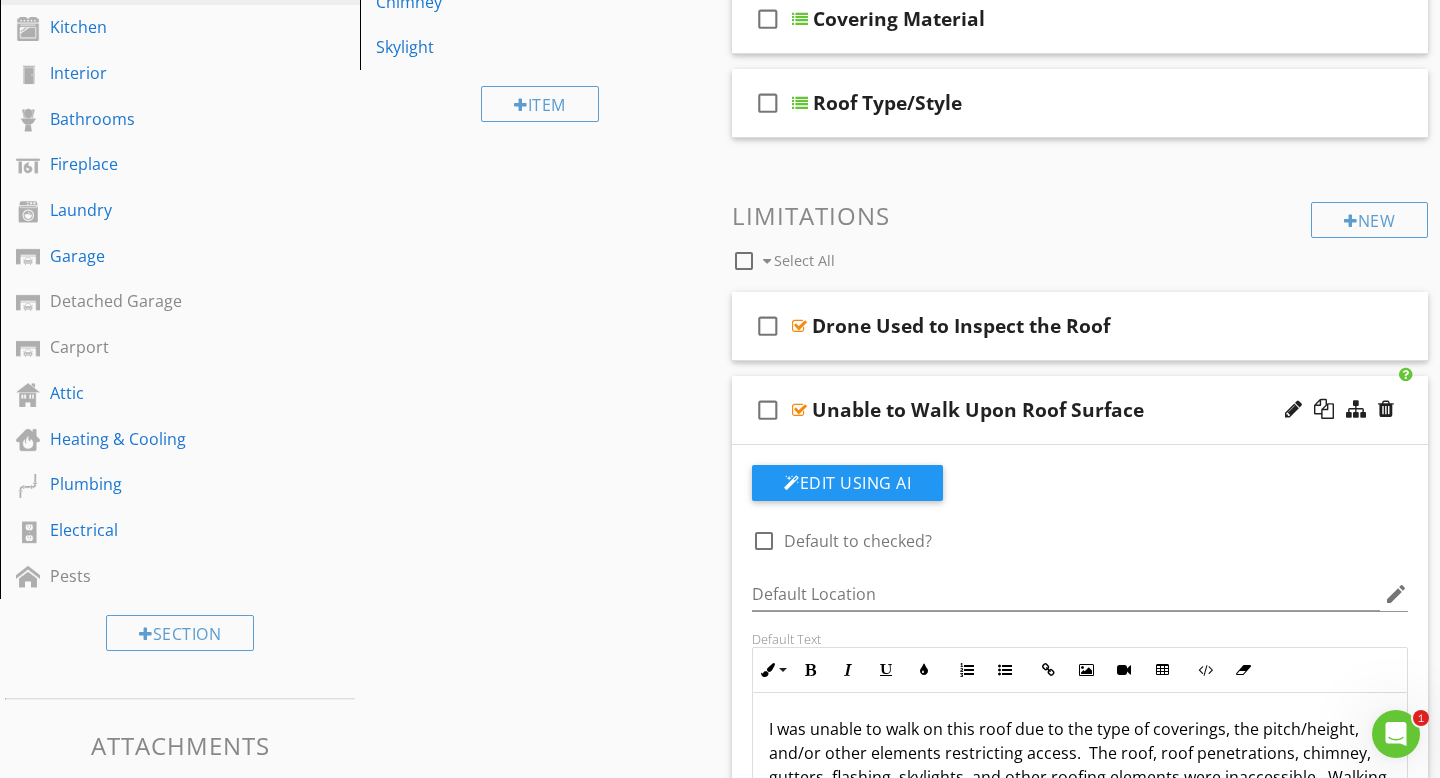 click on "Unable to Walk Upon Roof Surface" at bounding box center [1058, 410] 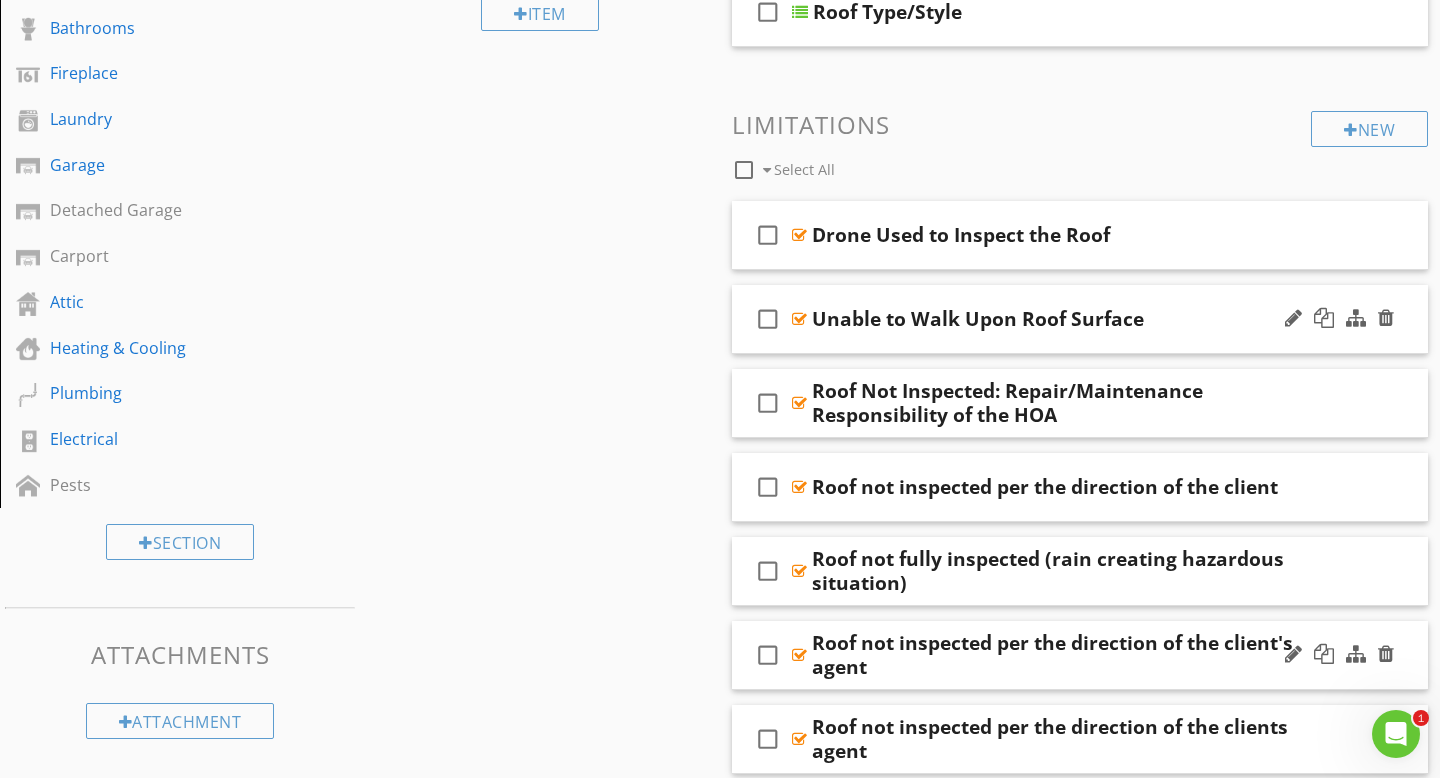 scroll, scrollTop: 536, scrollLeft: 0, axis: vertical 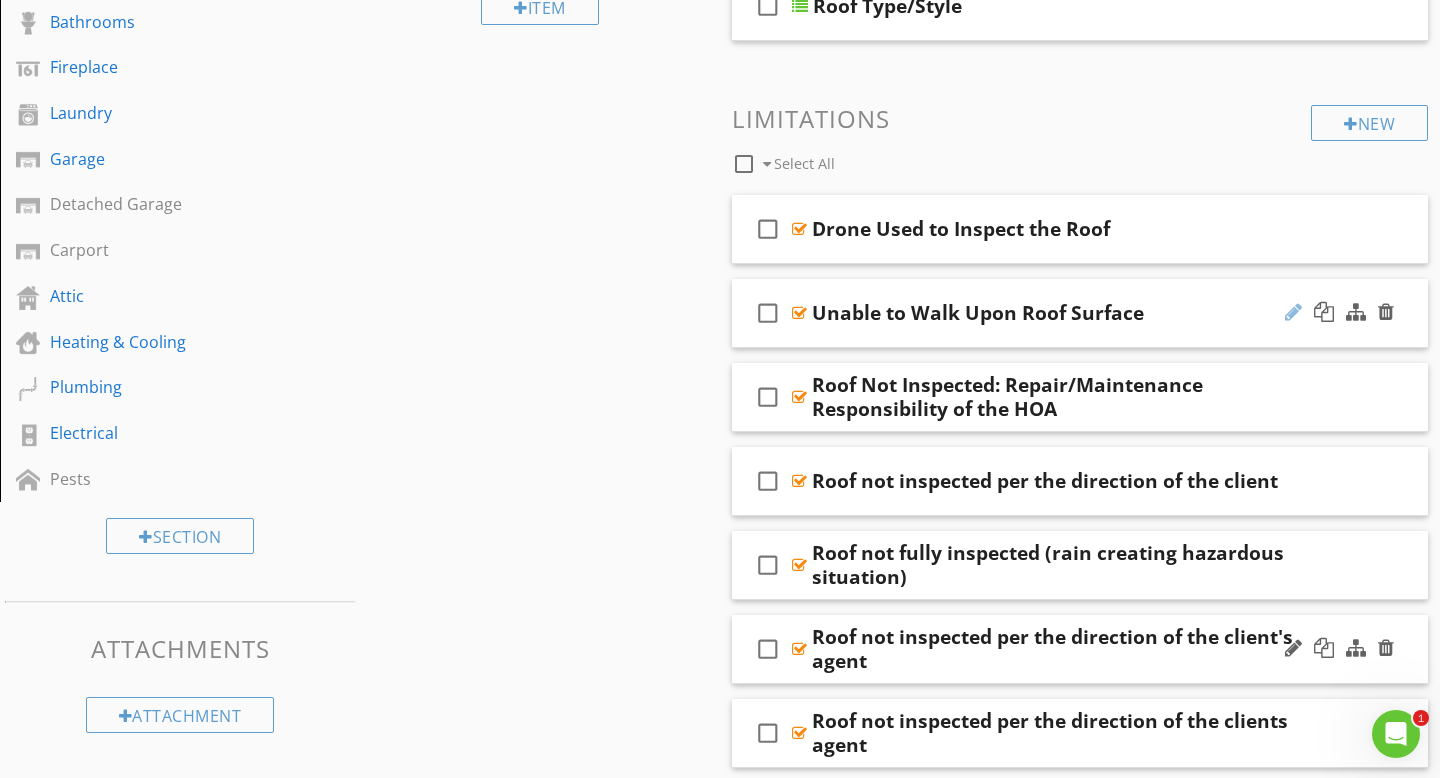 click at bounding box center (1293, 312) 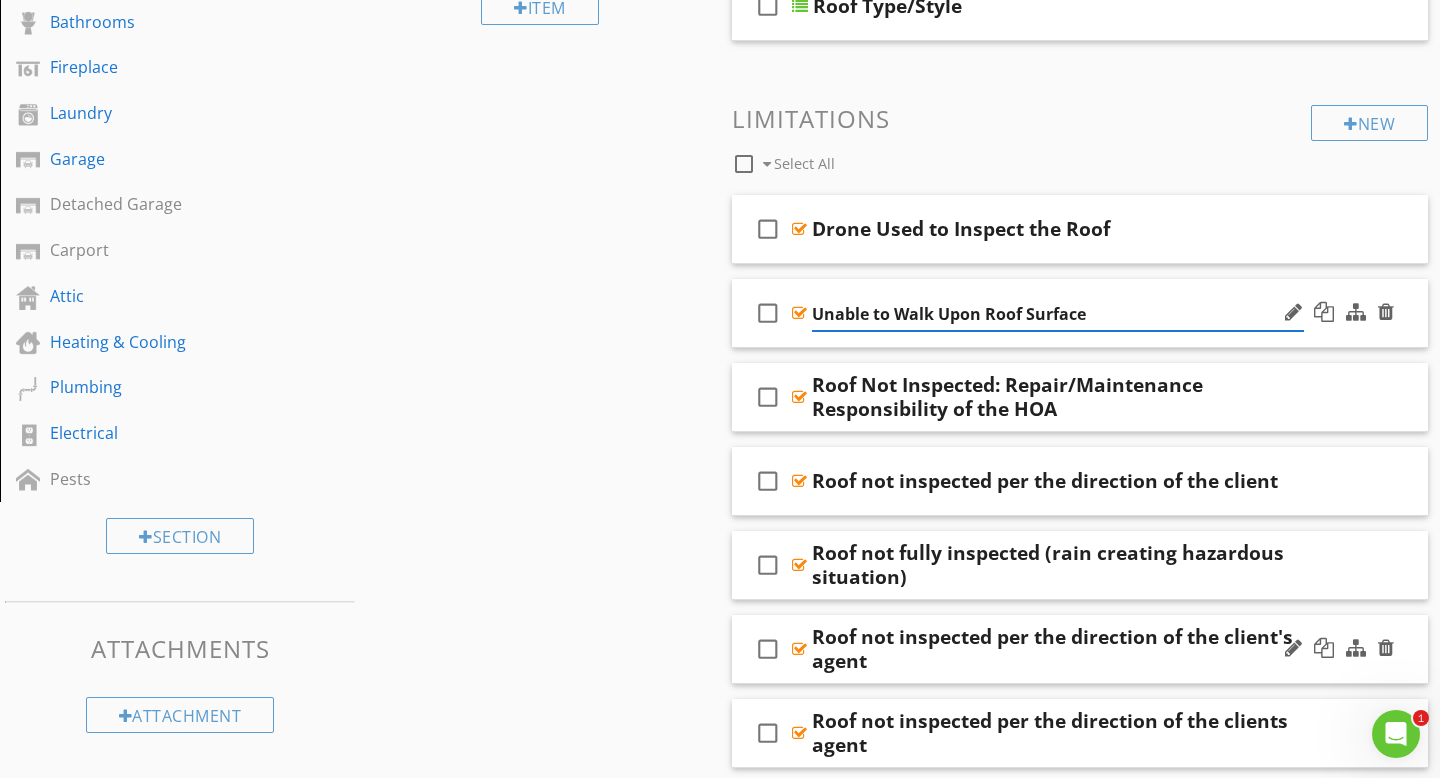 click on "Unable to Walk Upon Roof Surface" at bounding box center (1058, 314) 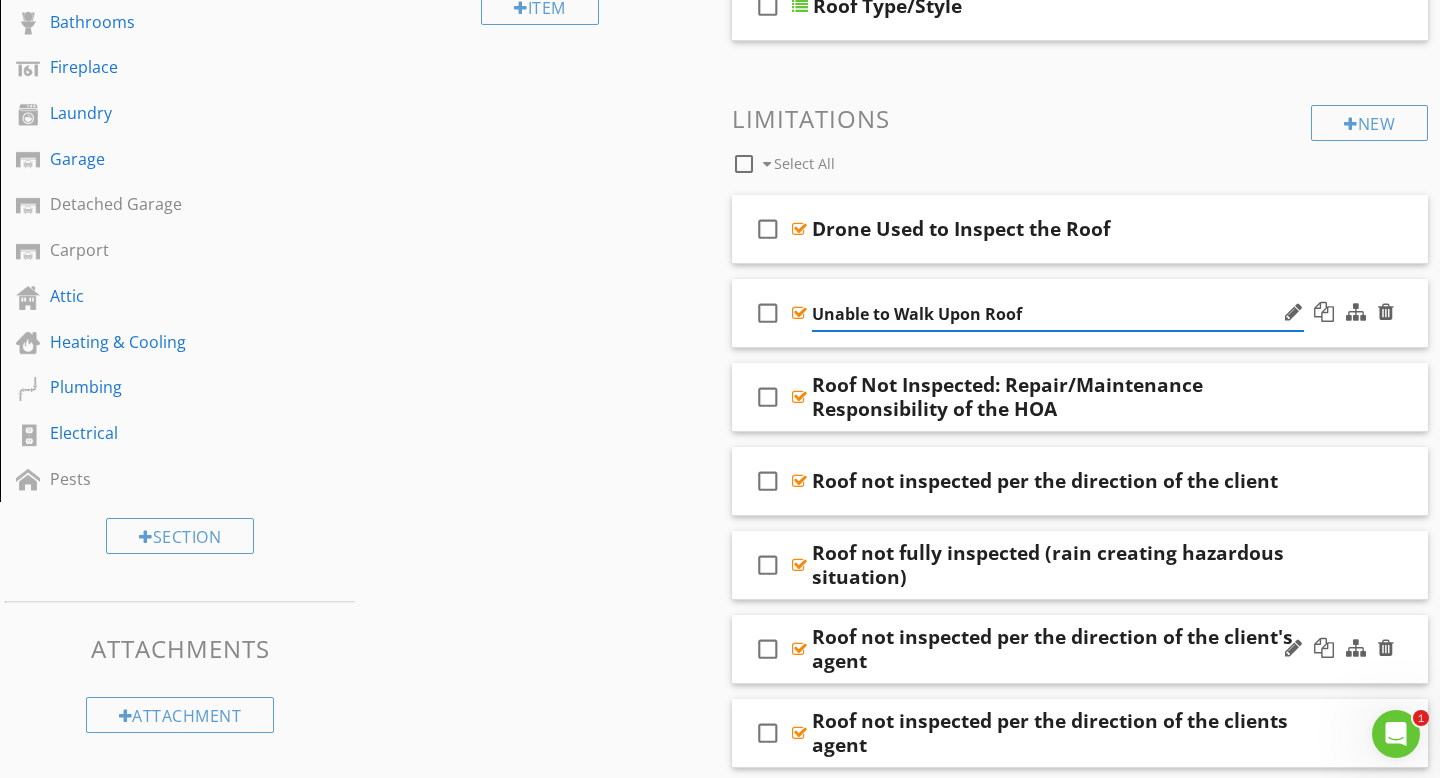 type on "Unable to Walk Upon Roof" 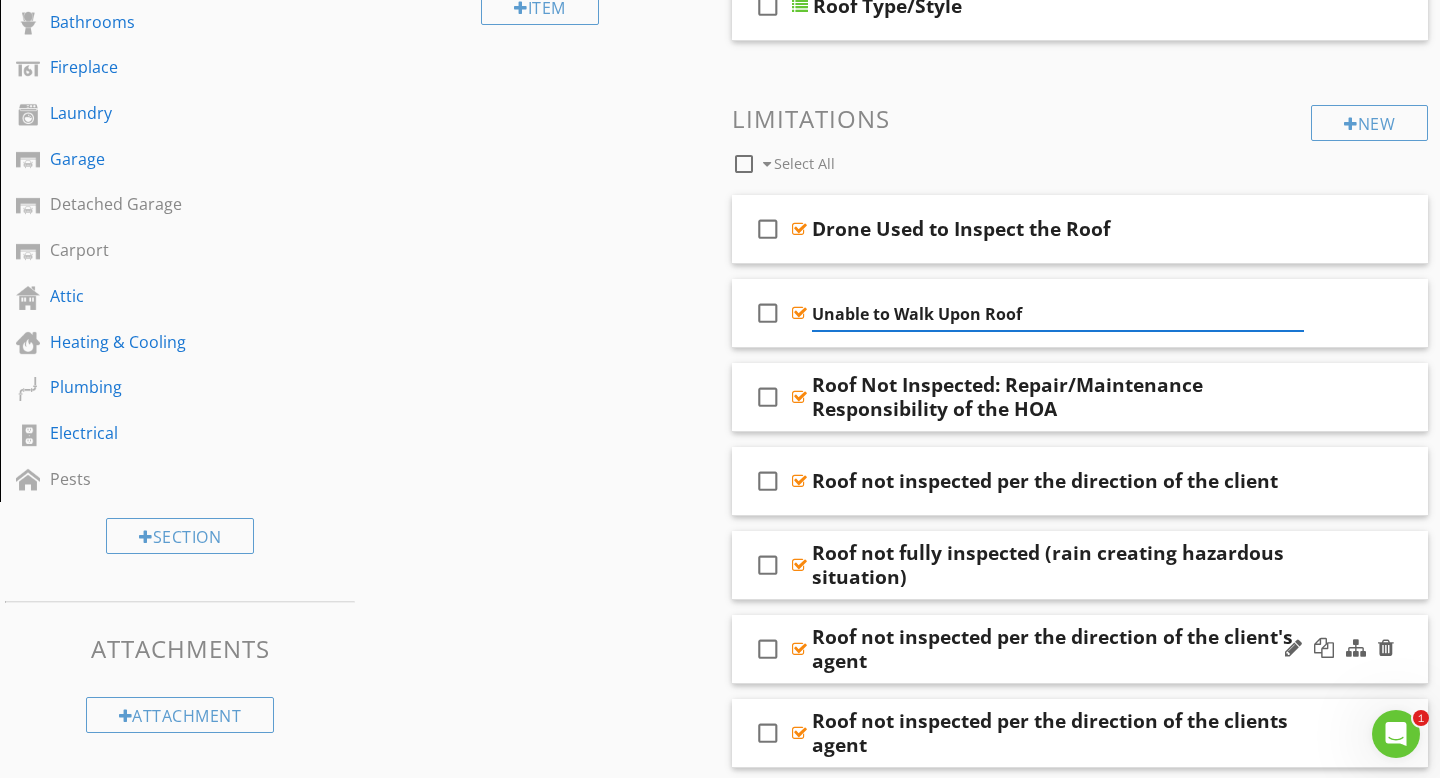 click on "Sections
Inspection Details           Exterior           Foundation           Roof           Kitchen           Interior           Bathrooms           Fireplace           Laundry           Garage           Detached Garage           Carport           Attic           Heating & Cooling           Plumbing           Electrical           Pests
Section
Attachments
Attachment
Items
Gutters, Downspouts, Flashing           Inspection Method, Coverings, & Type/Style           Roof Penetrations           Chimney           Skylight
Item
Comments
New
Informational   check_box_outline_blank     Select All       check_box_outline_blank
Roof Inspection Method/Access
check_box_outline_blank
Covering Material" at bounding box center [720, 2711] 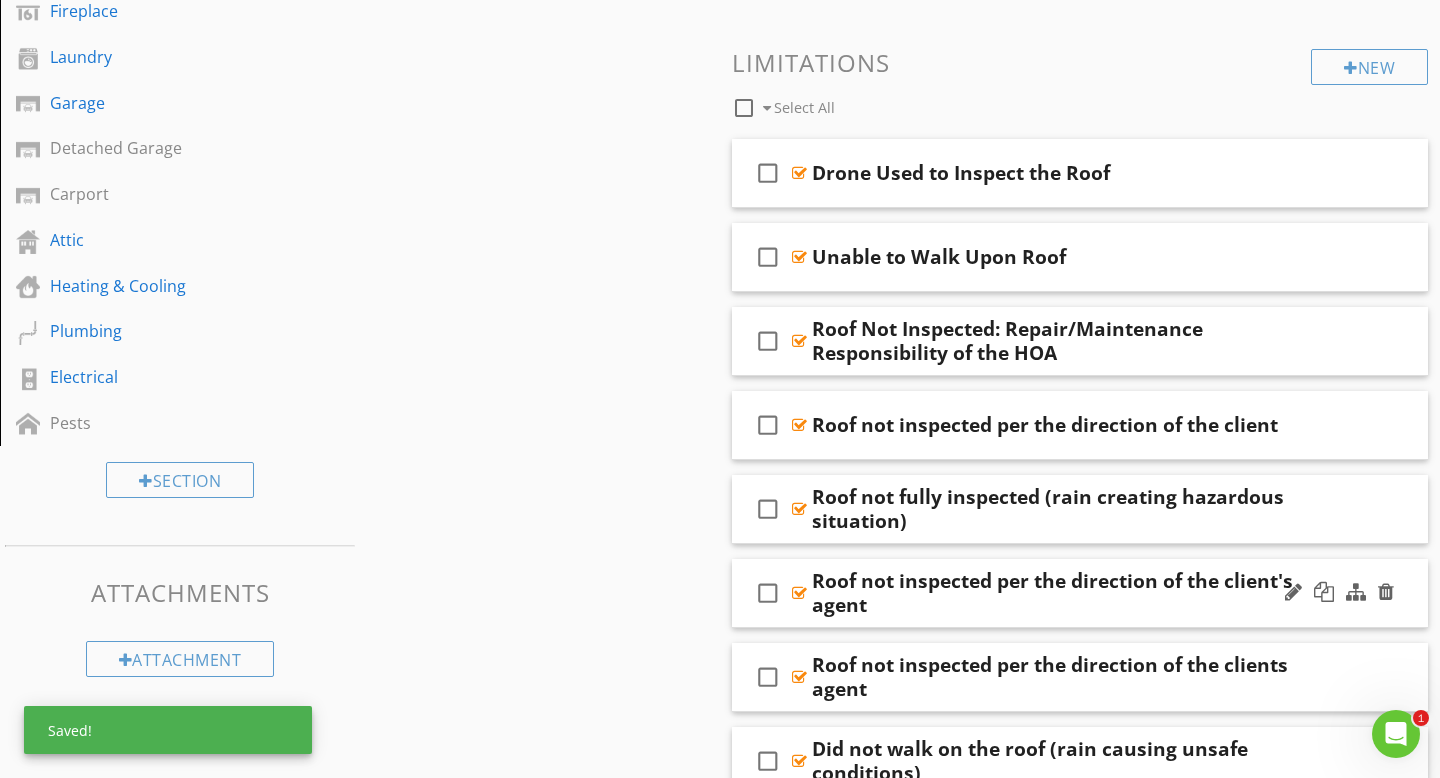 scroll, scrollTop: 604, scrollLeft: 0, axis: vertical 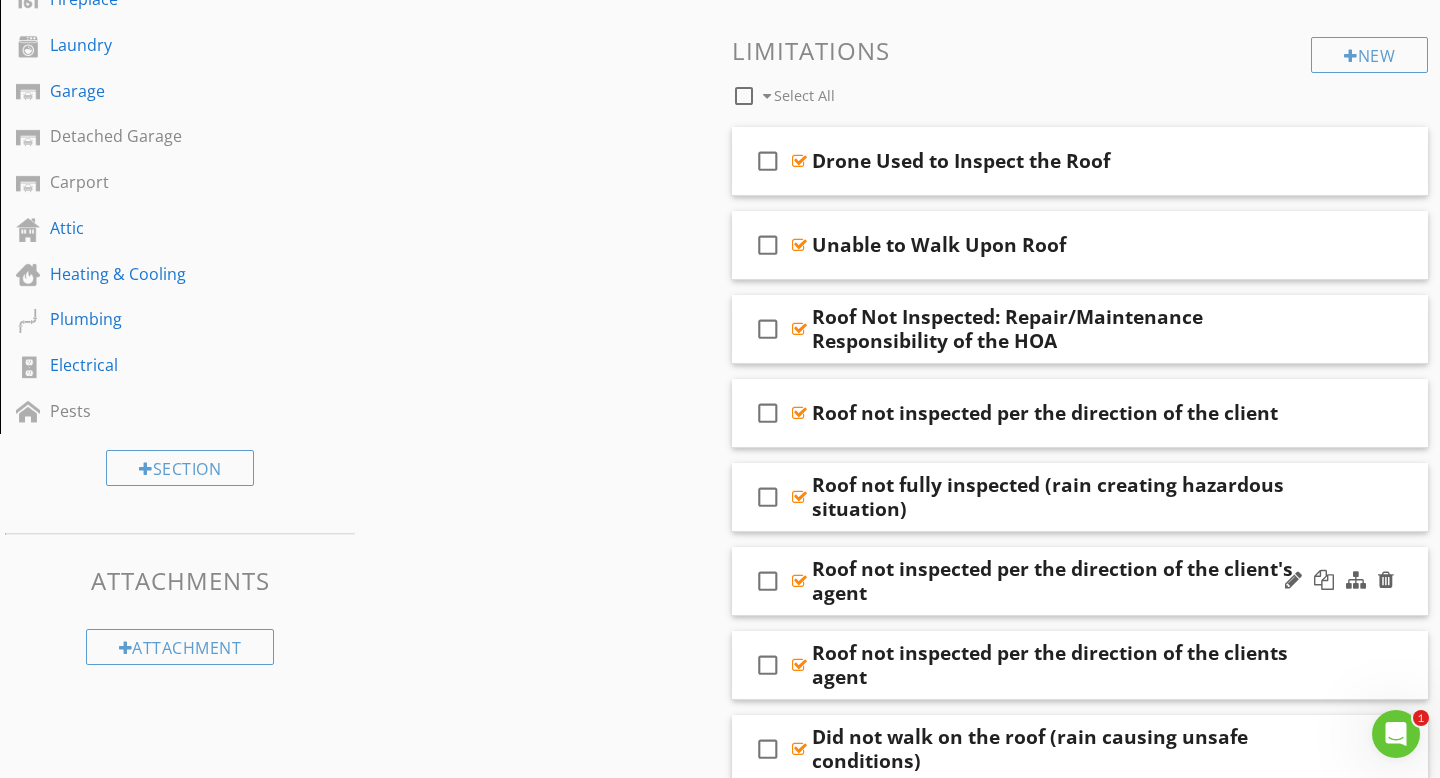 click on "check_box_outline_blank
Roof not inspected per the direction of the client's agent" at bounding box center (1080, 581) 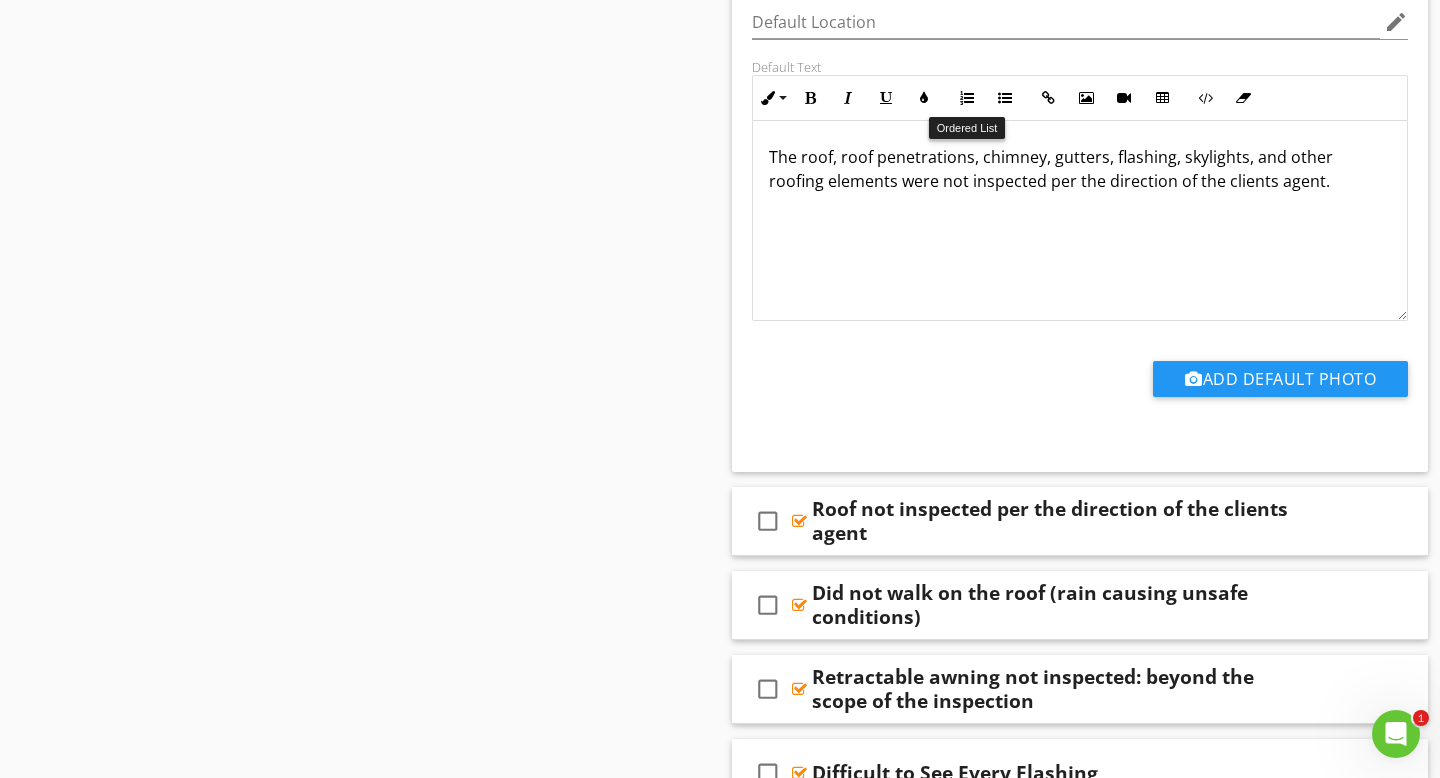 scroll, scrollTop: 1530, scrollLeft: 0, axis: vertical 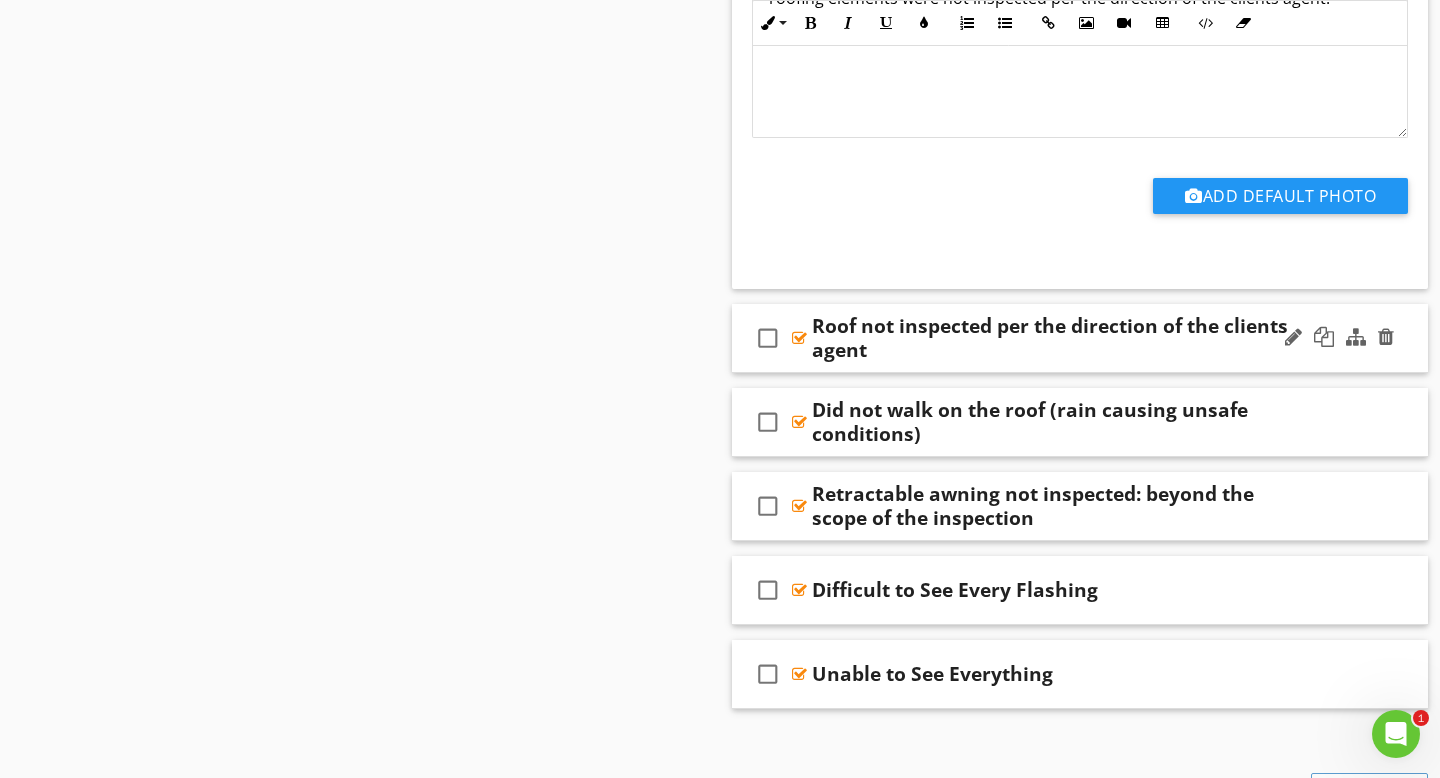 click on "check_box_outline_blank
Roof not inspected per the direction of the clients agent" at bounding box center [1080, 338] 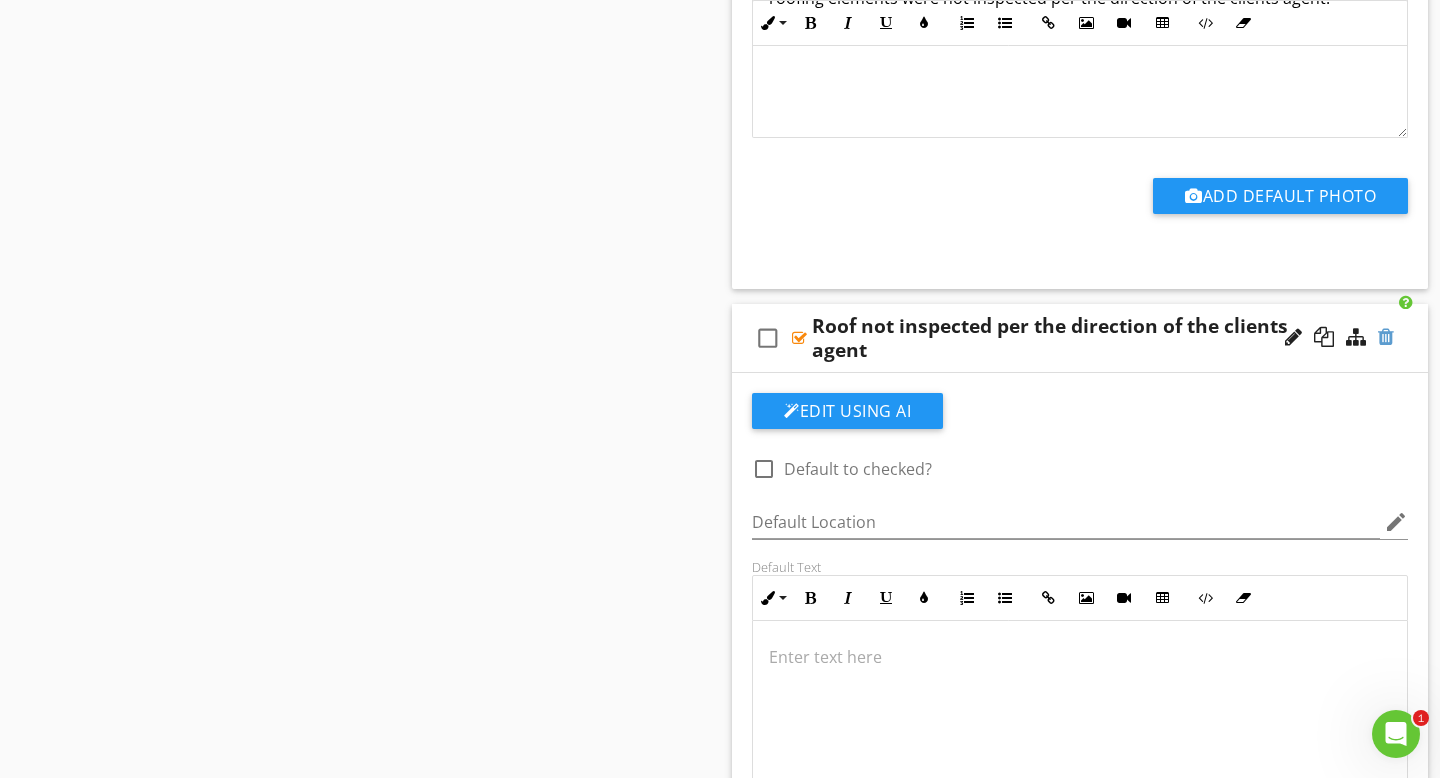 click at bounding box center [1386, 337] 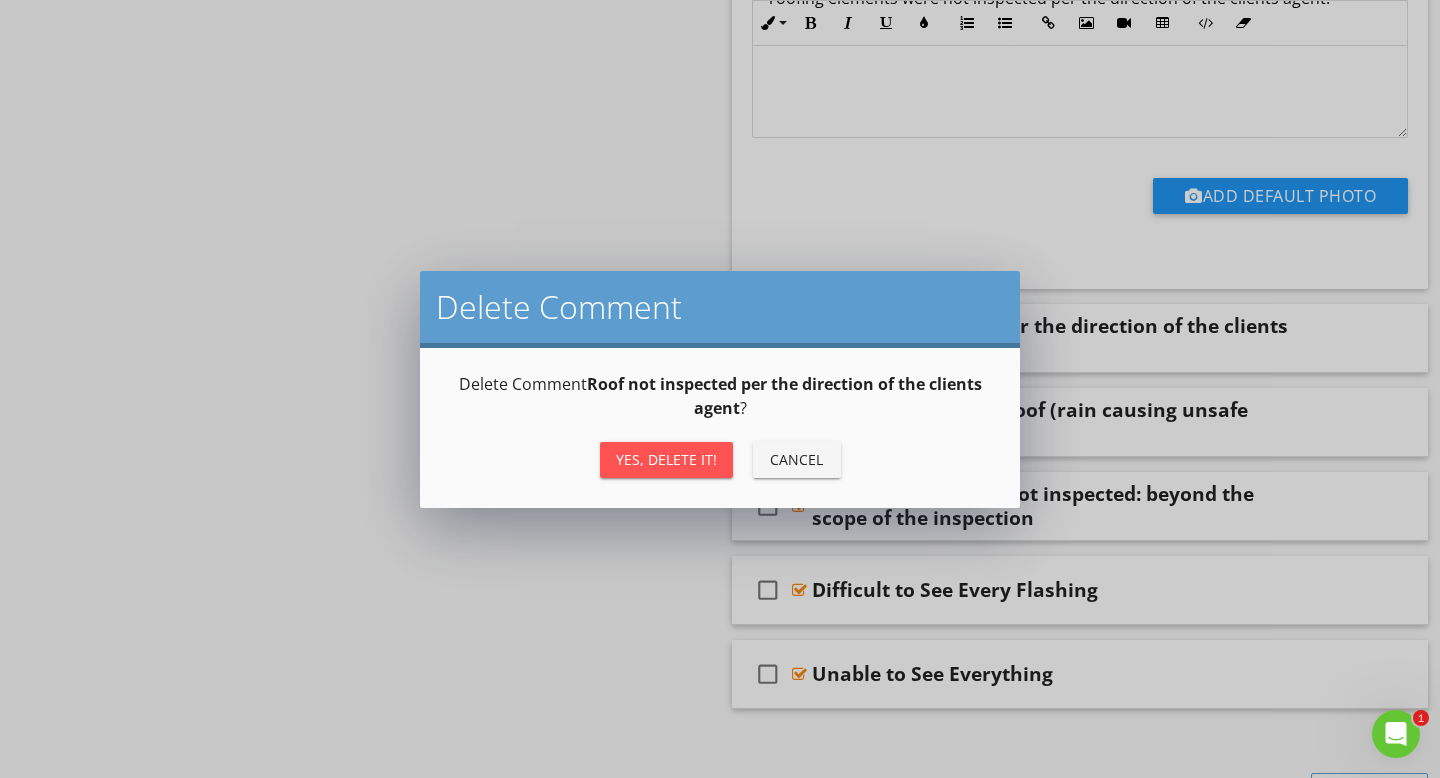 click on "Yes, Delete it!" at bounding box center [666, 459] 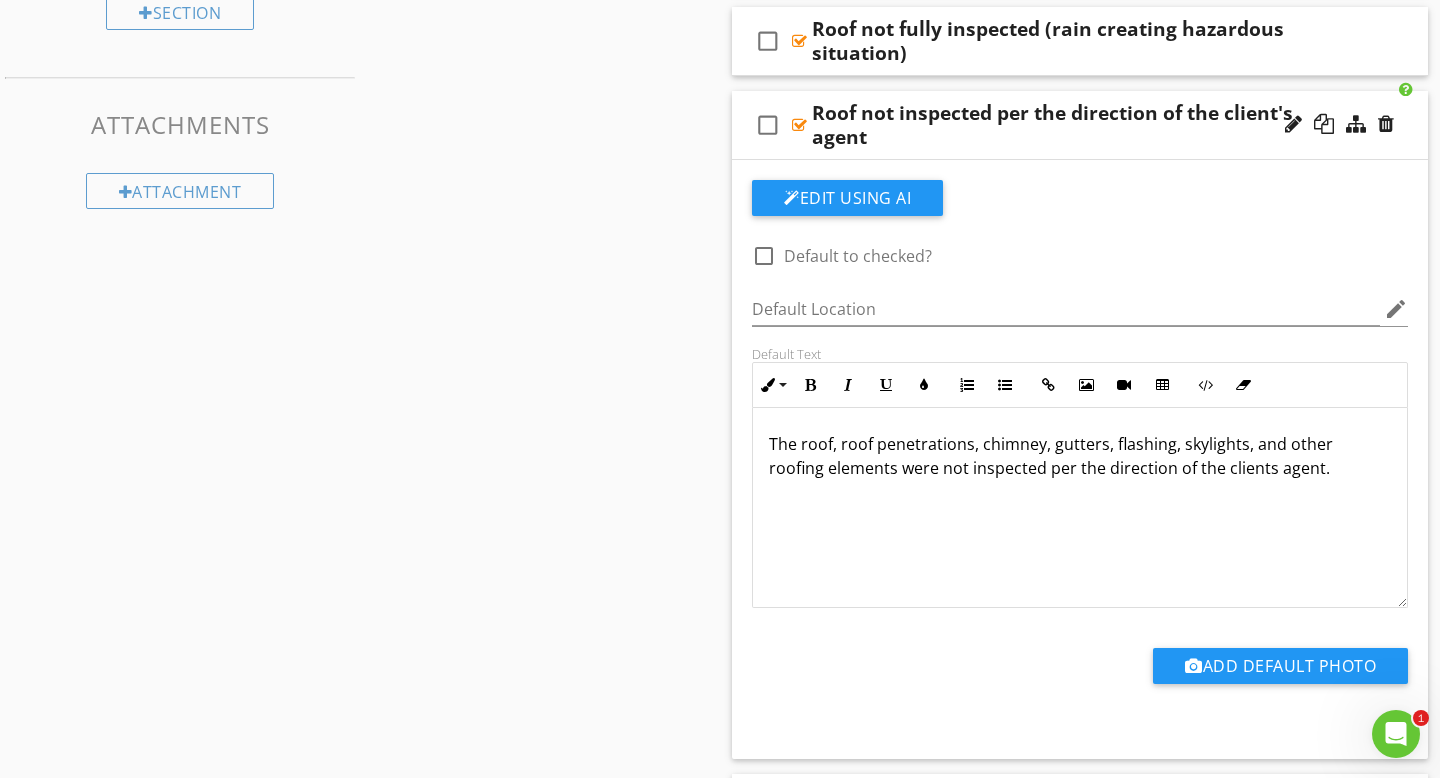 scroll, scrollTop: 1044, scrollLeft: 0, axis: vertical 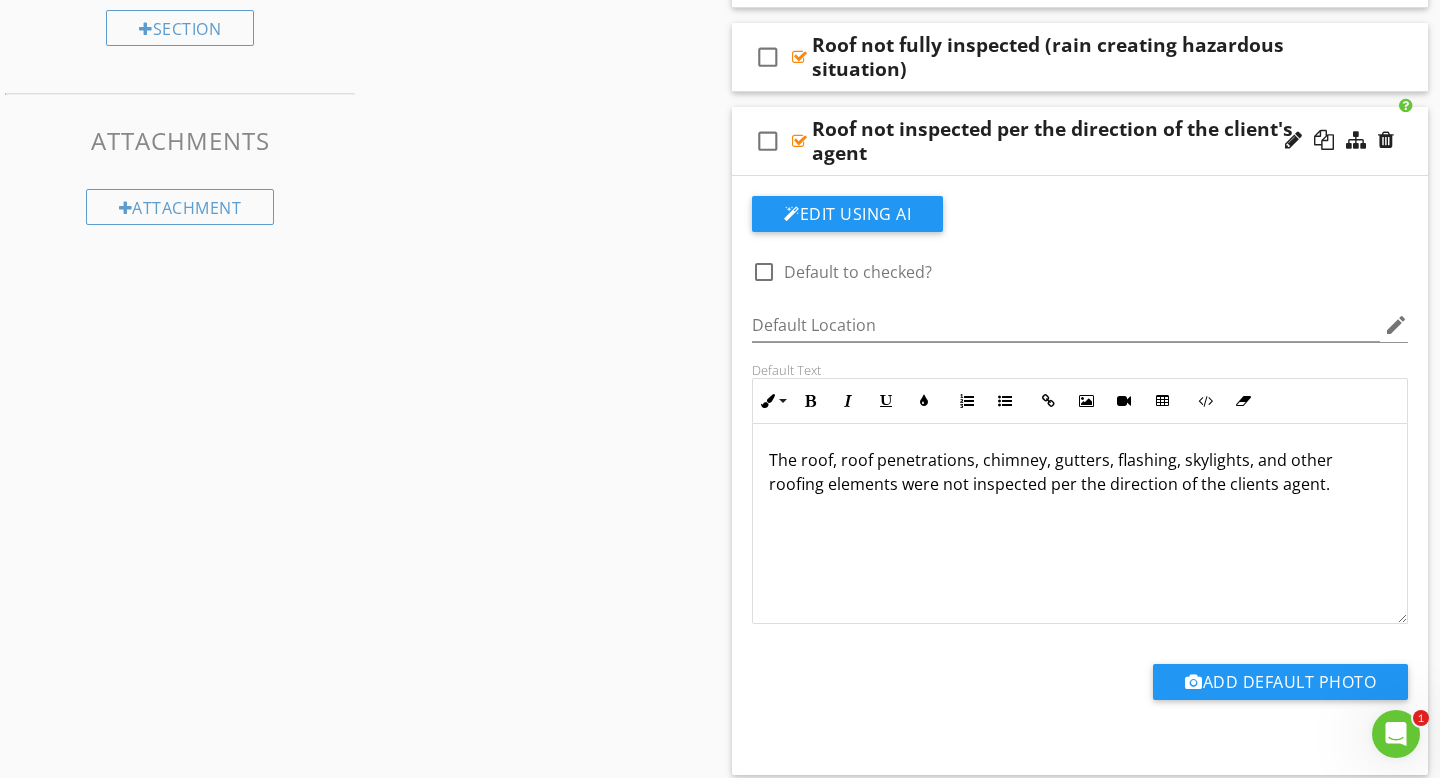 click on "check_box_outline_blank
Roof not inspected per the direction of the client's agent" at bounding box center [1080, 141] 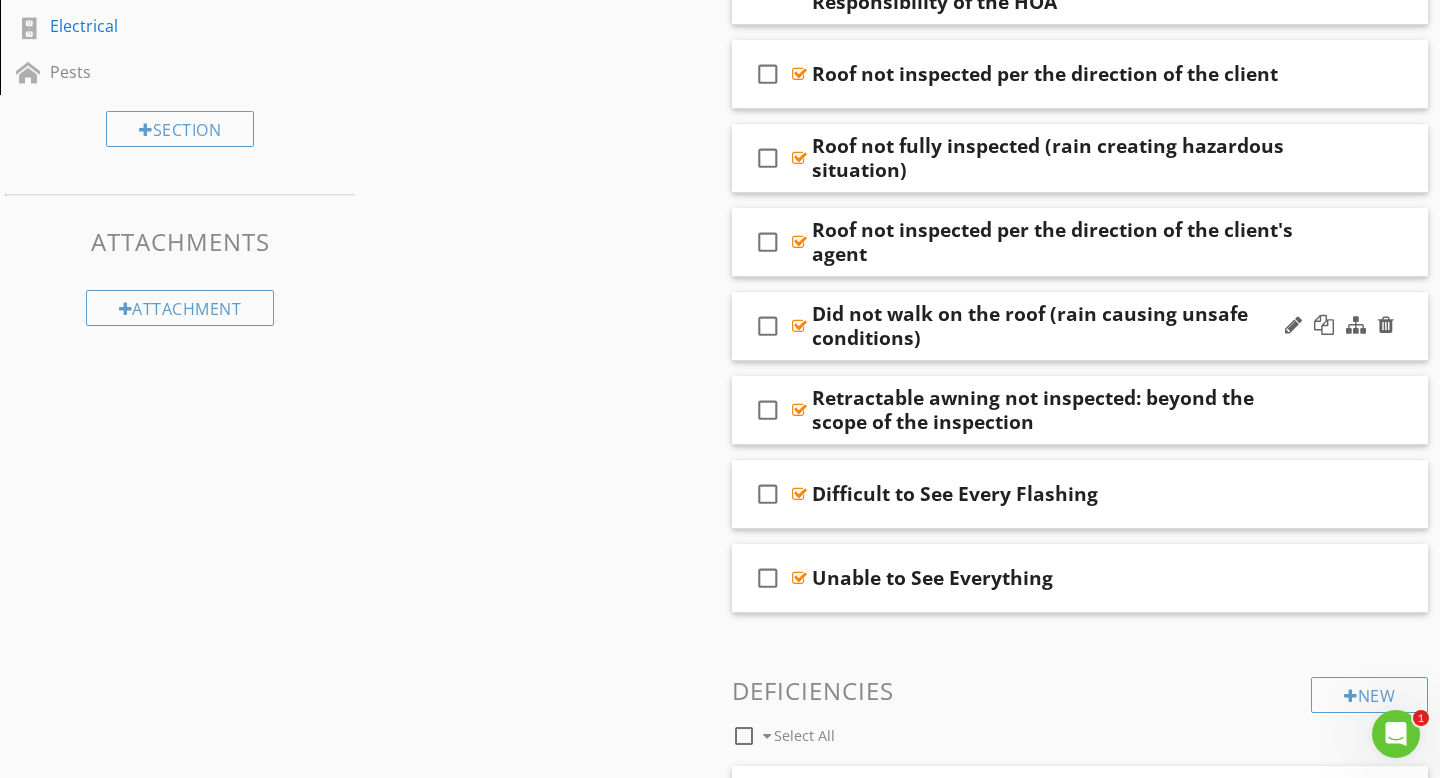 scroll, scrollTop: 919, scrollLeft: 0, axis: vertical 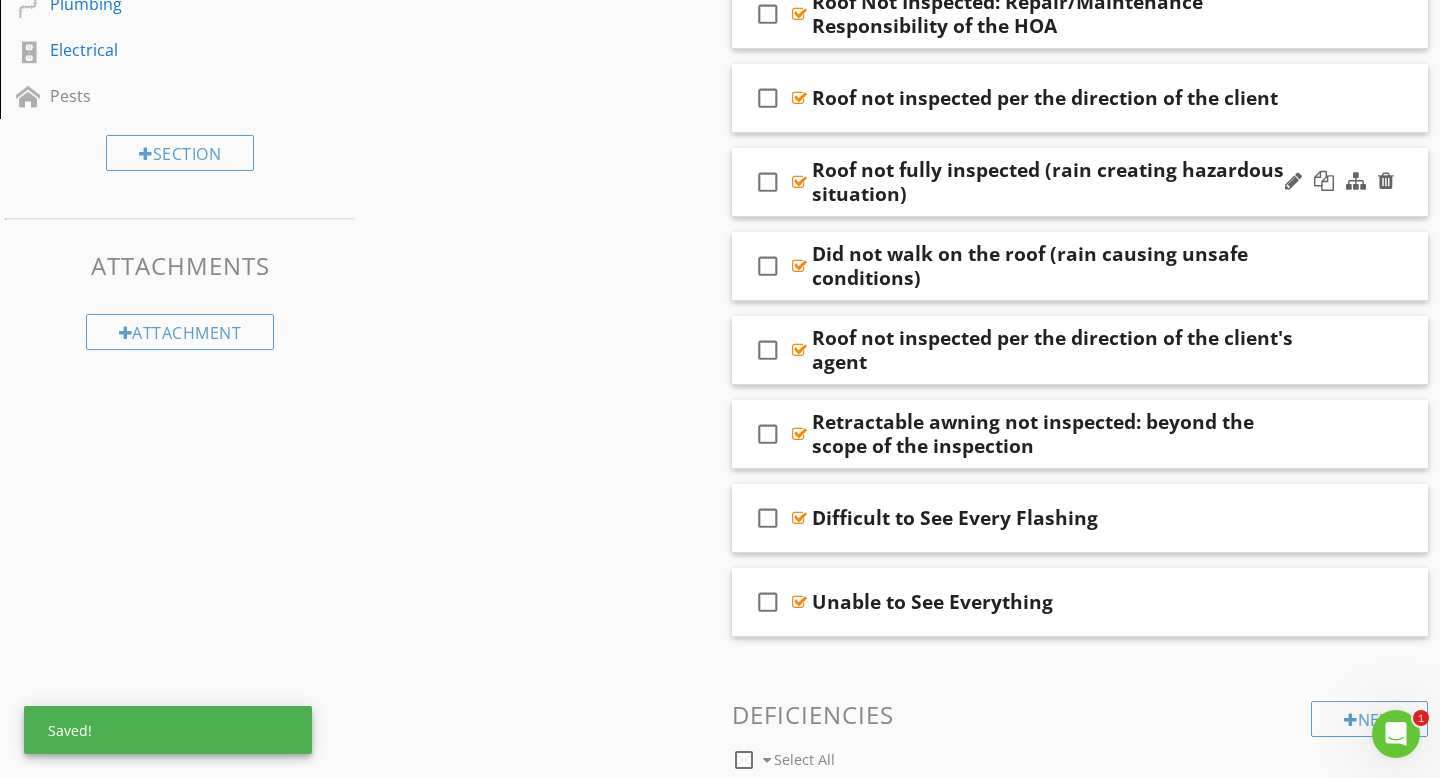 click on "check_box_outline_blank
Roof not fully inspected (rain creating hazardous situation)" at bounding box center (1080, 182) 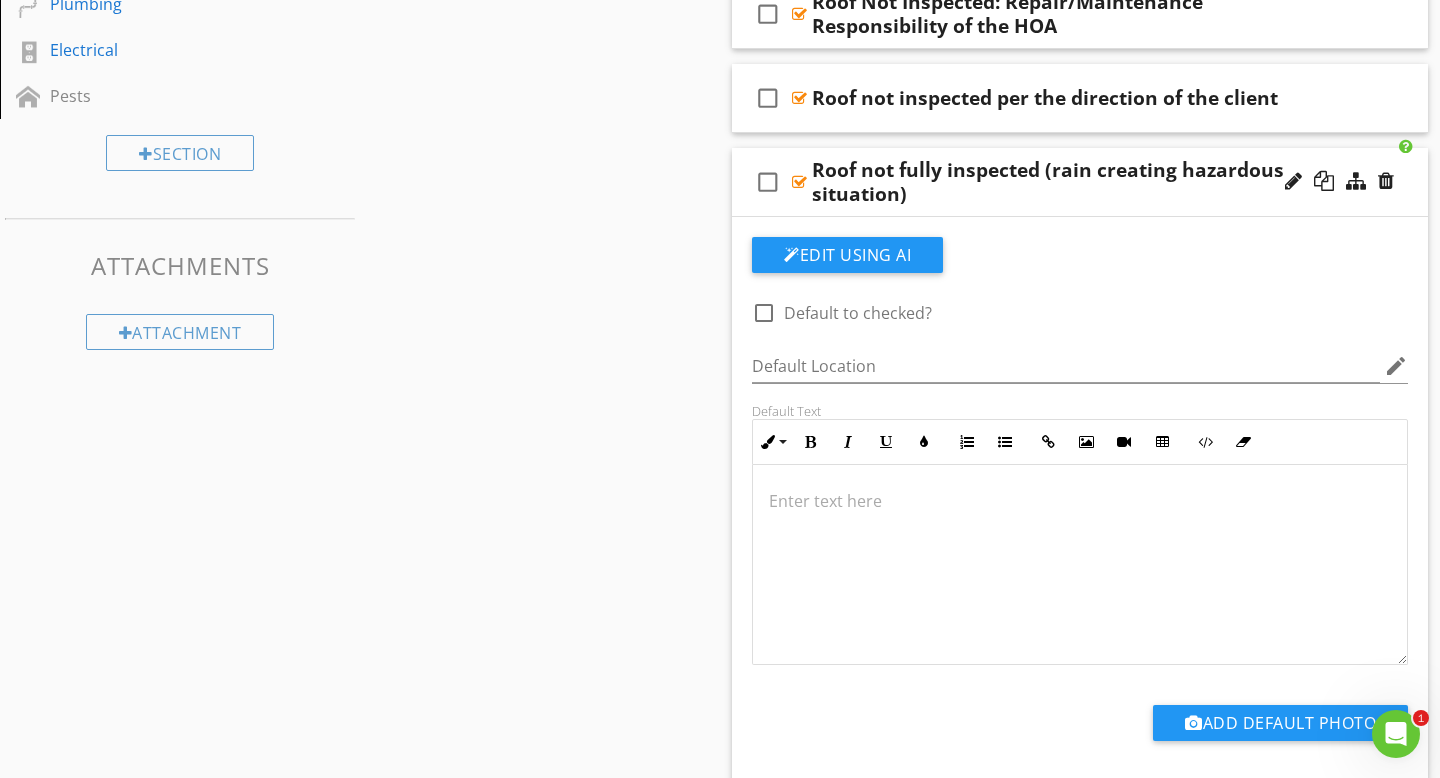 click on "check_box_outline_blank
Roof not fully inspected (rain creating hazardous situation)" at bounding box center (1080, 182) 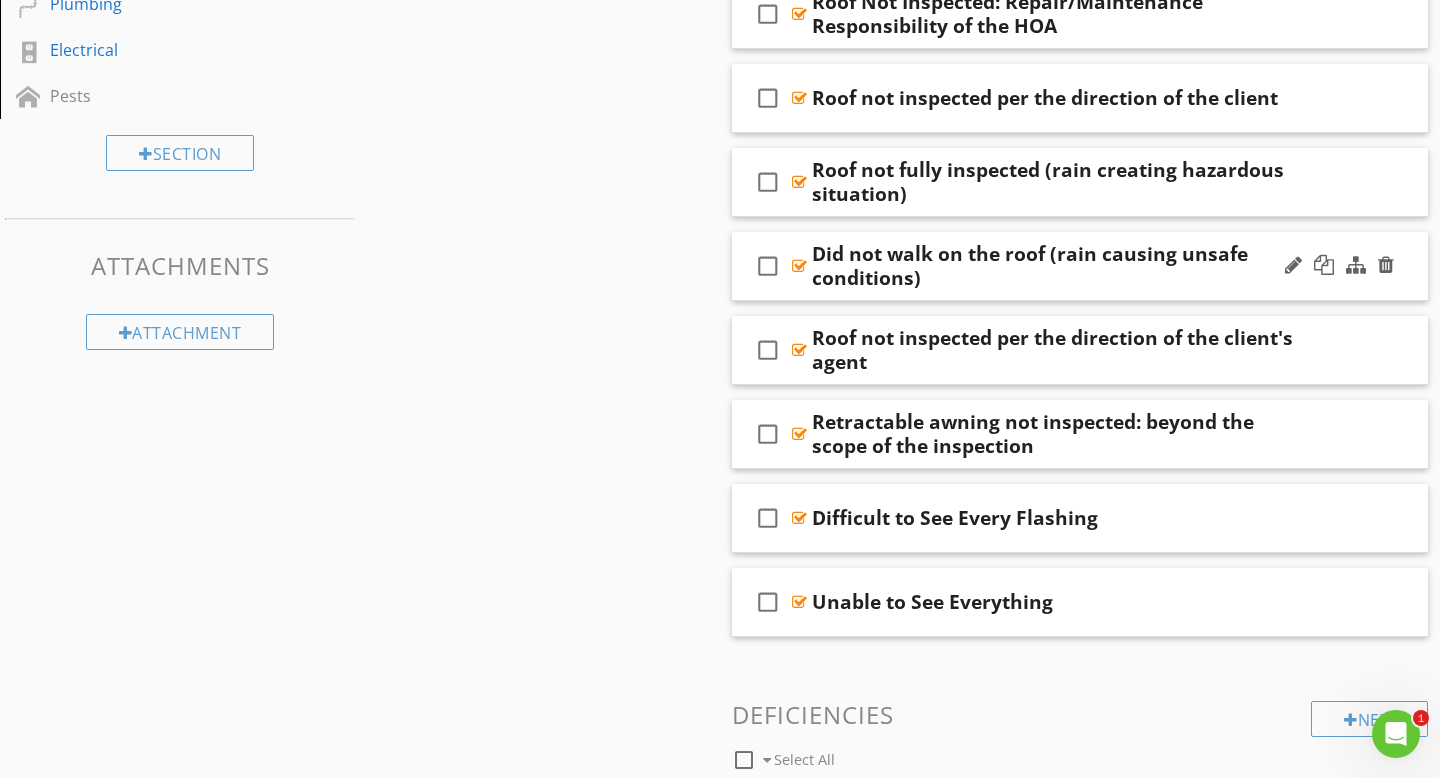 click on "check_box_outline_blank
Did not walk on the roof (rain causing unsafe conditions)" at bounding box center [1080, 266] 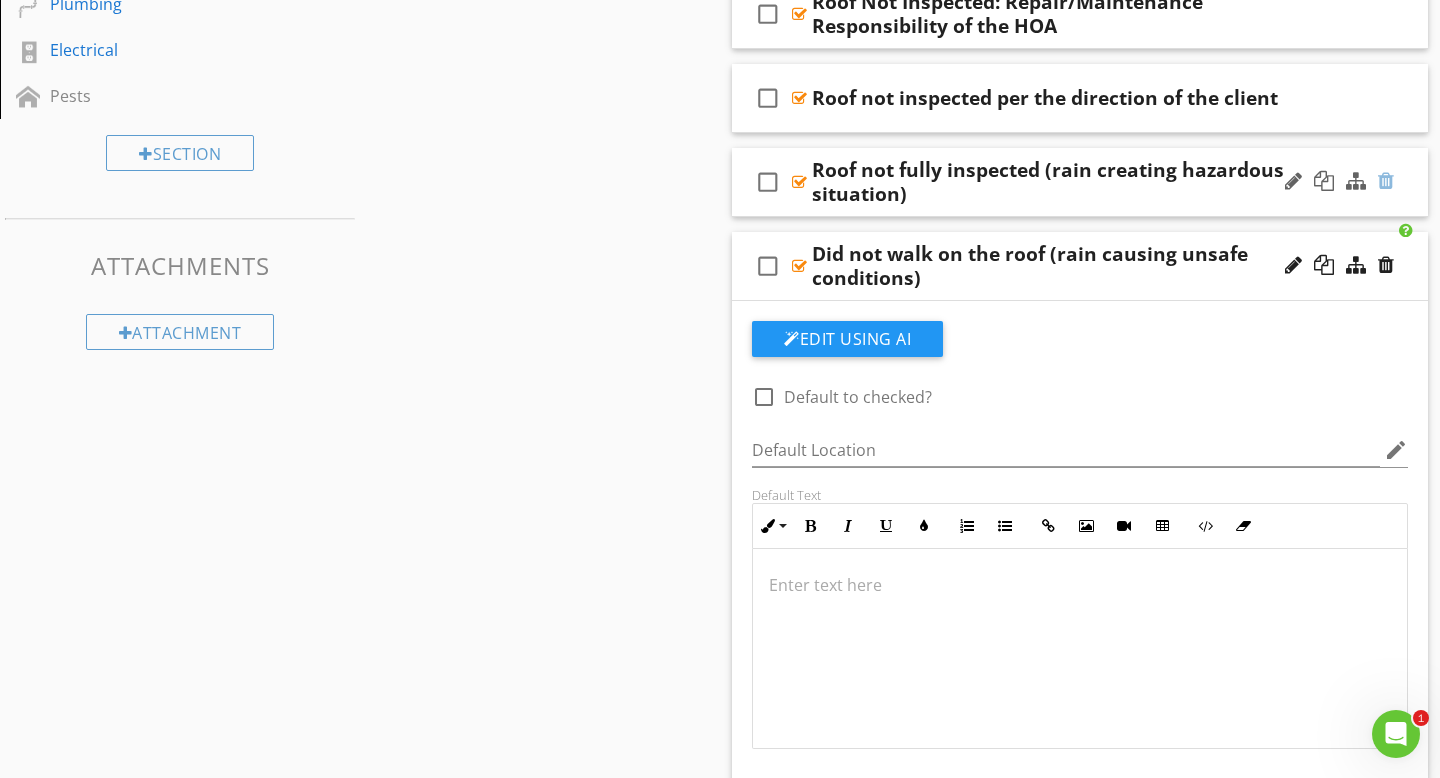 click at bounding box center [1386, 181] 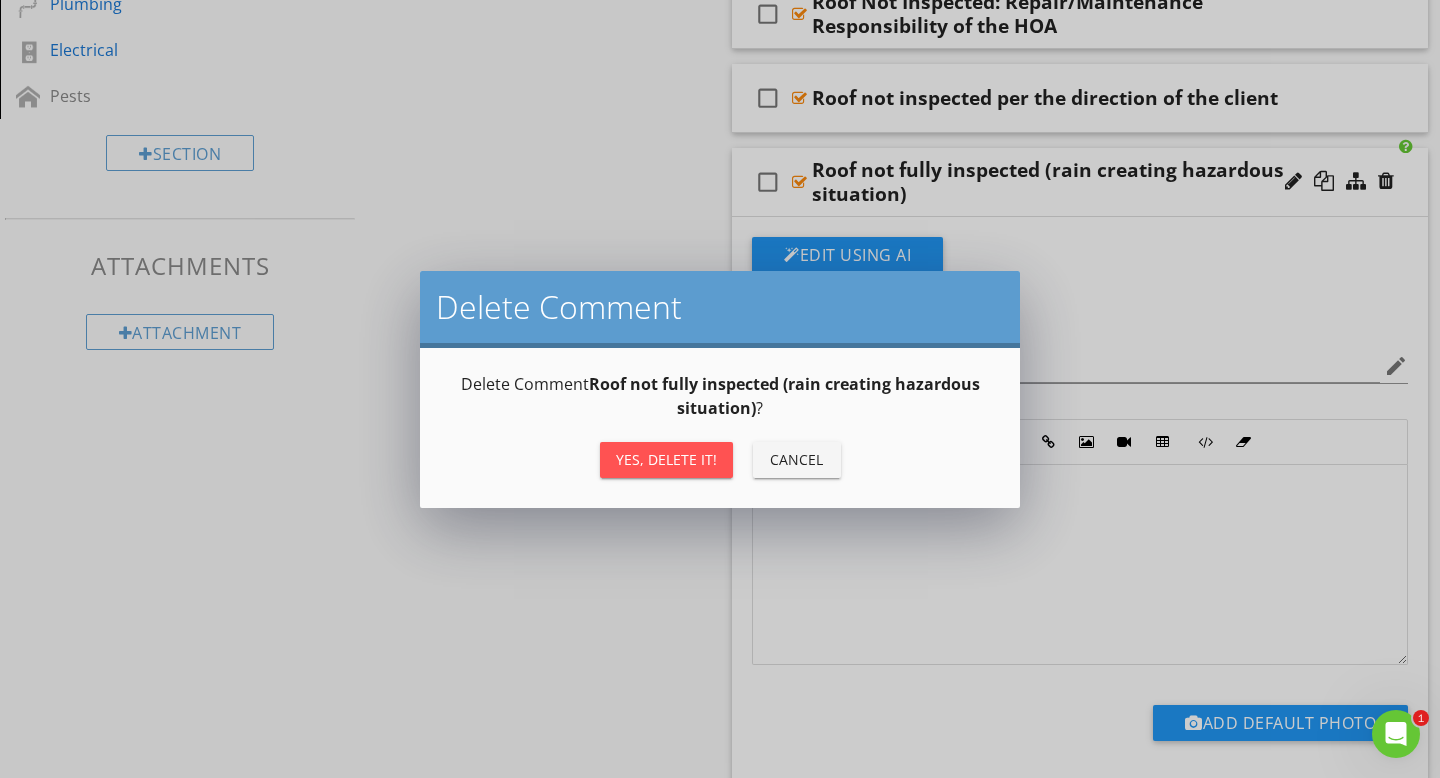 click on "Yes, Delete it!" at bounding box center [666, 459] 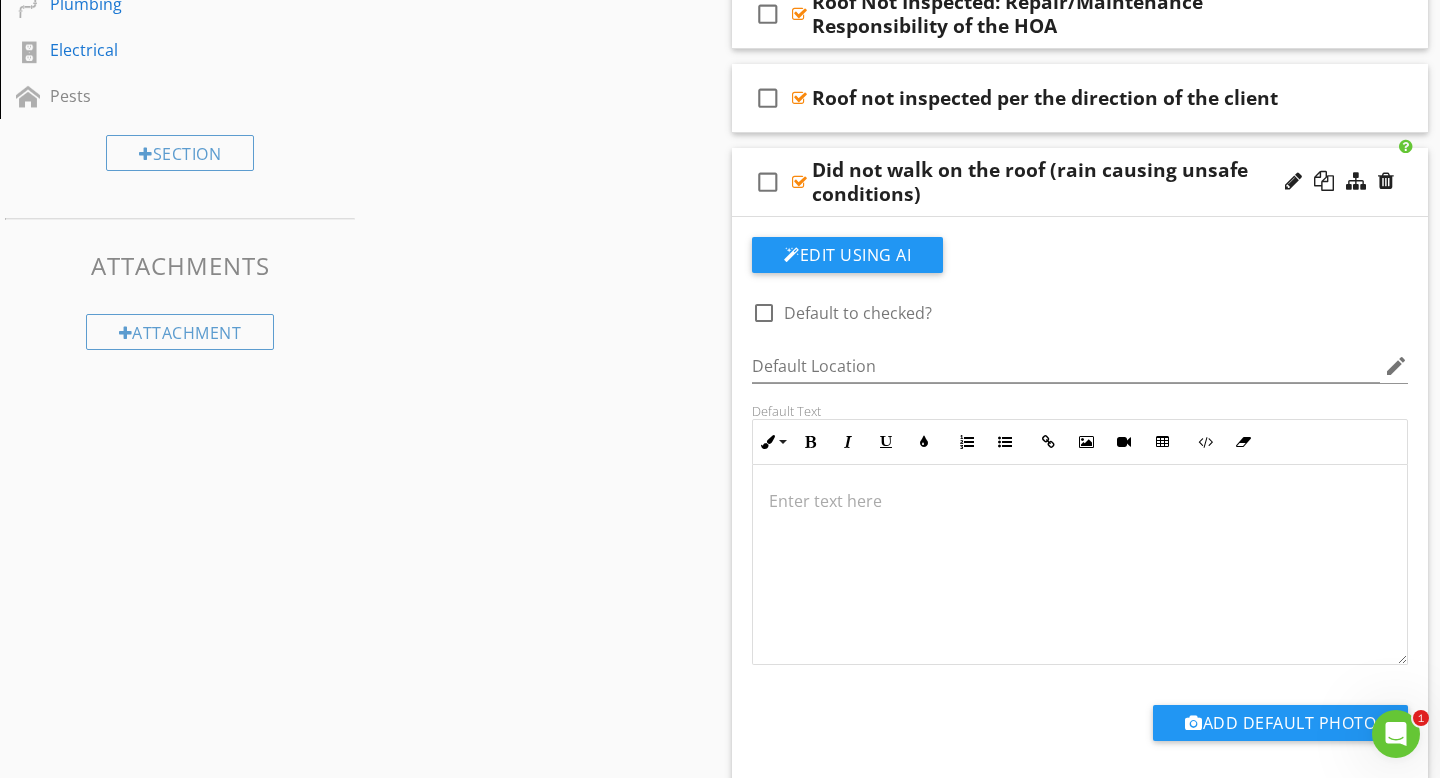 click on "check_box_outline_blank
Did not walk on the roof (rain causing unsafe conditions)" at bounding box center [1080, 182] 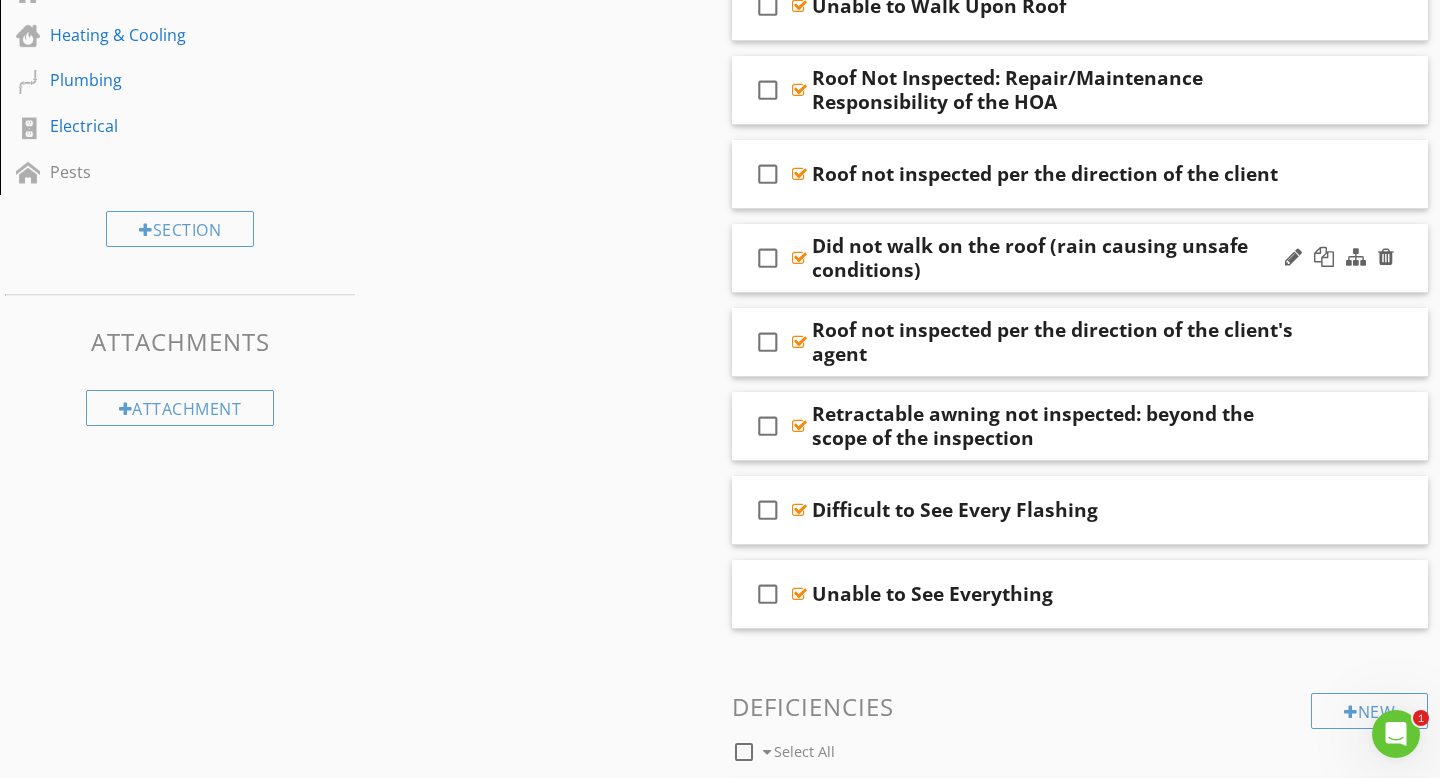 scroll, scrollTop: 836, scrollLeft: 0, axis: vertical 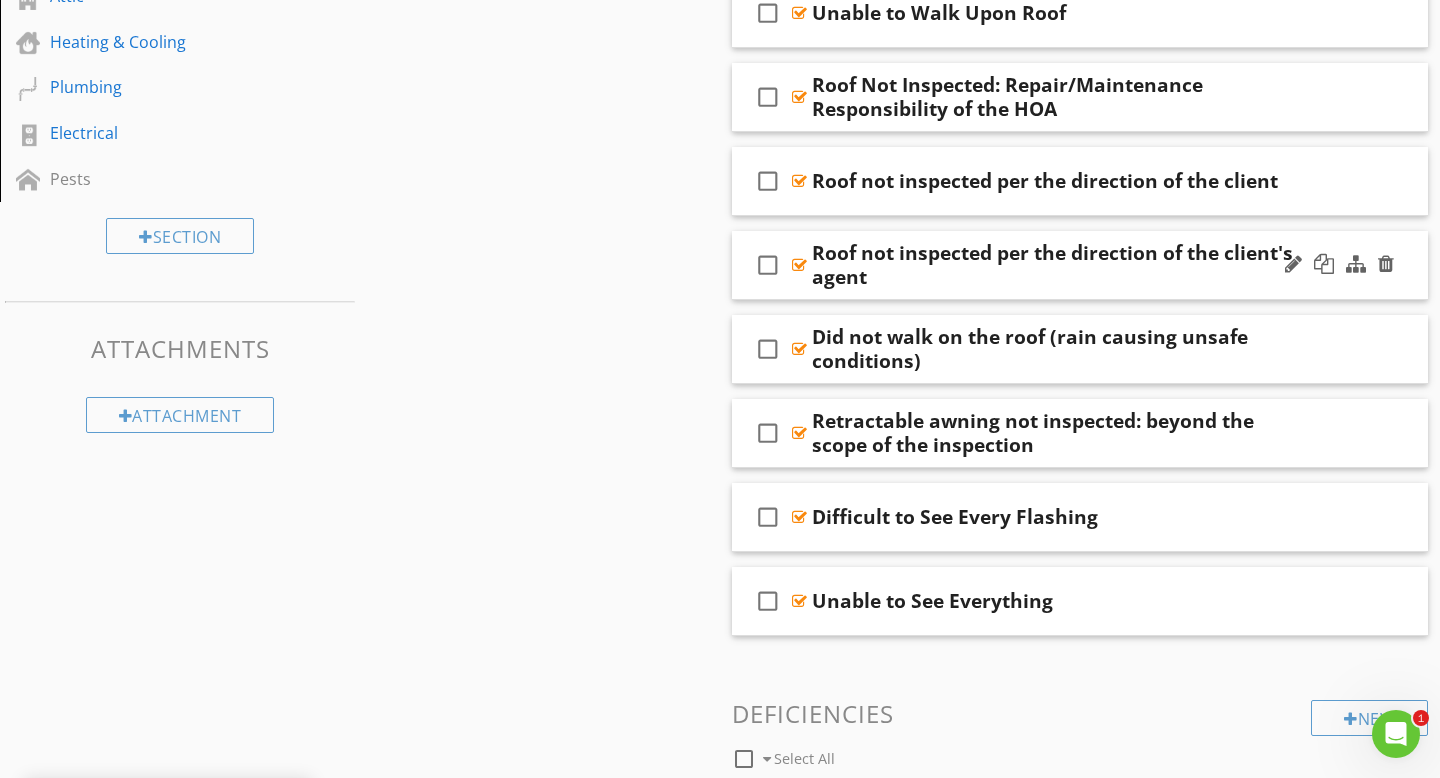 click on "check_box_outline_blank
Roof not inspected per the direction of the client's agent" at bounding box center (1080, 265) 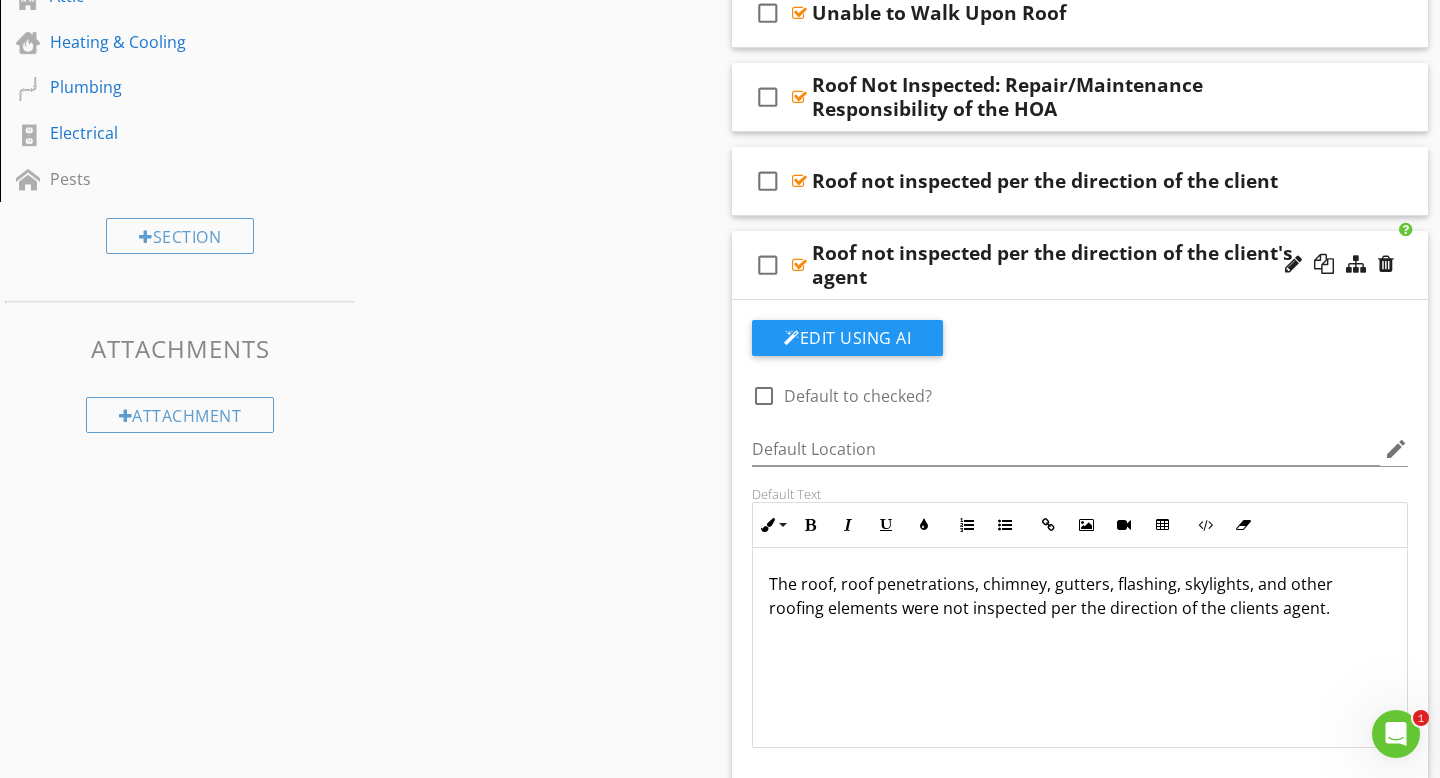 click on "check_box_outline_blank
Roof not inspected per the direction of the client's agent" at bounding box center [1080, 265] 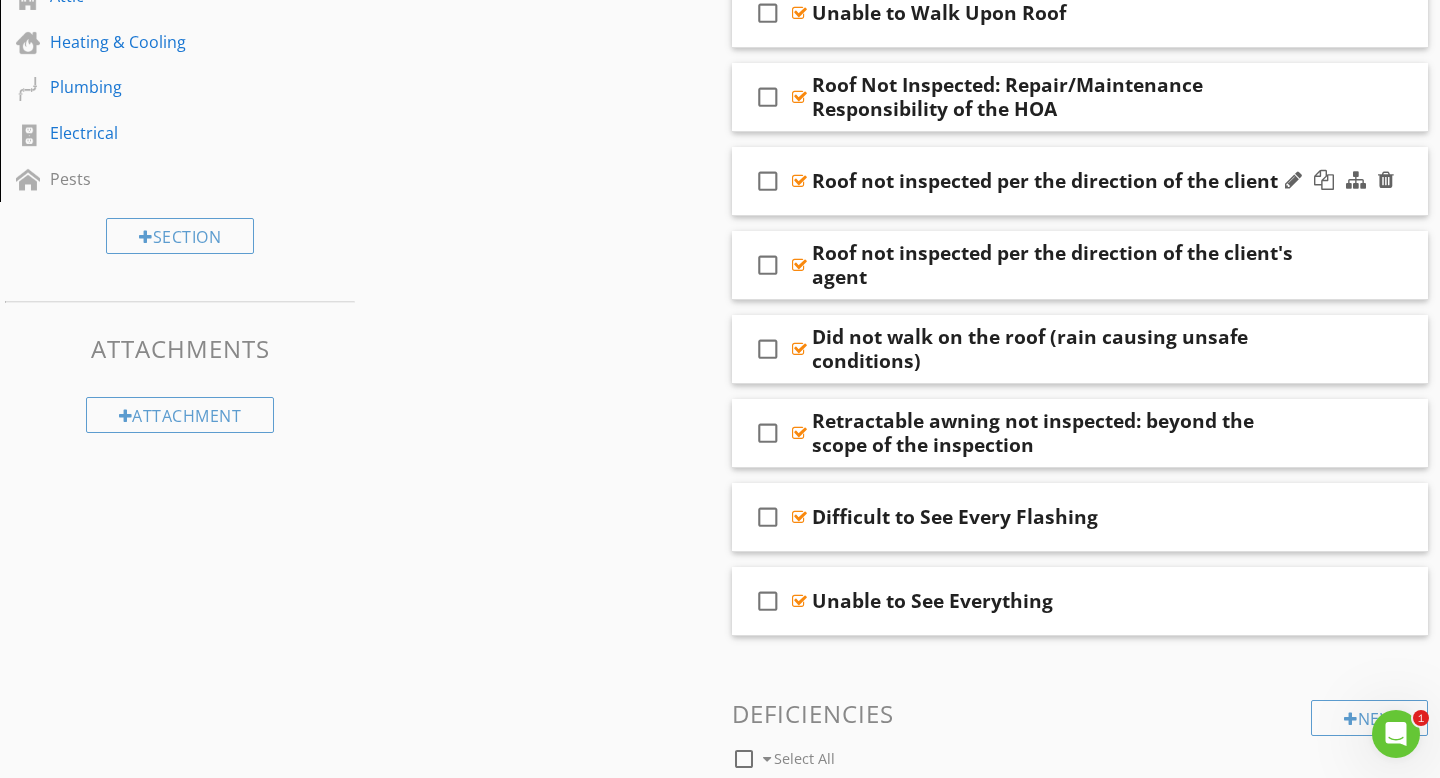 click on "check_box_outline_blank
Roof not inspected per the direction of the client" at bounding box center (1080, 181) 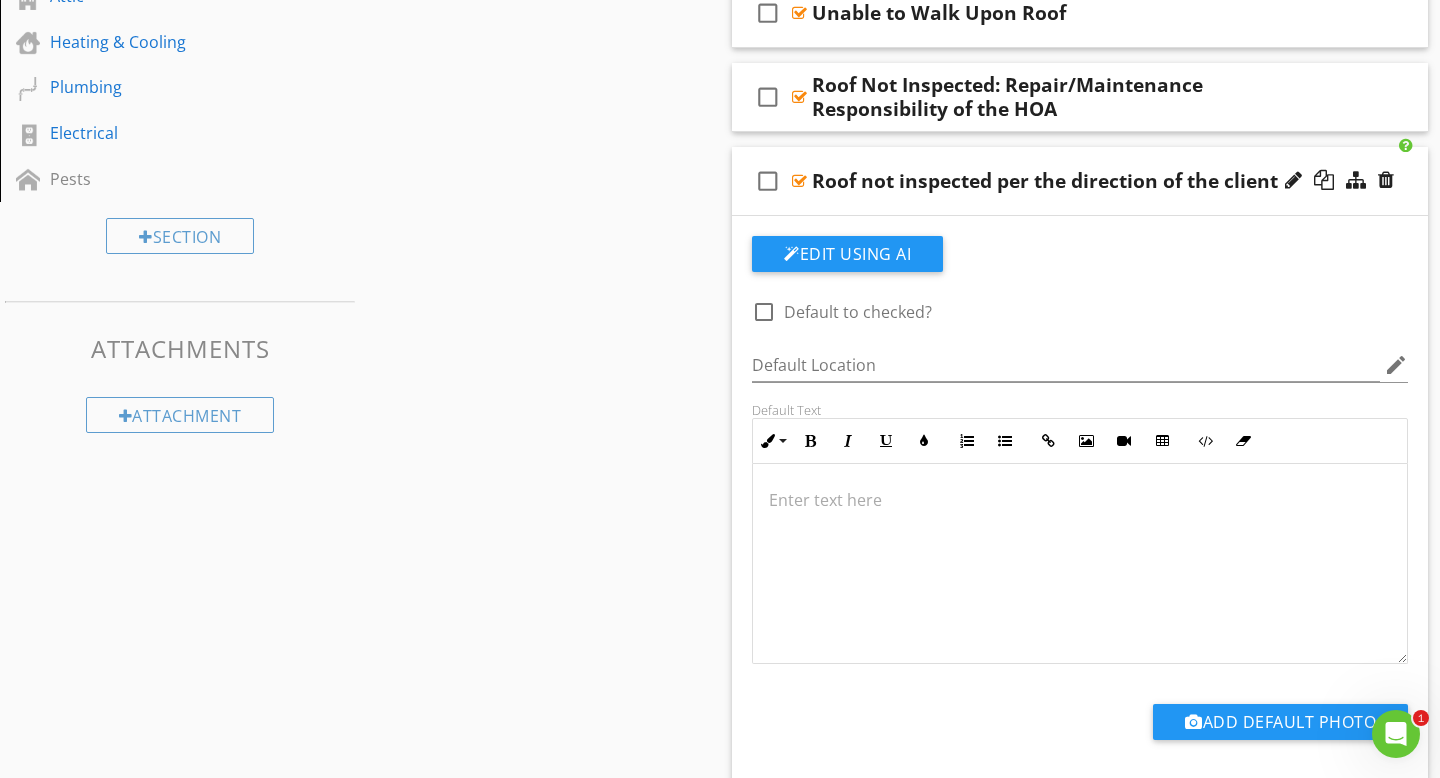 click on "check_box_outline_blank
Roof not inspected per the direction of the client" at bounding box center [1080, 181] 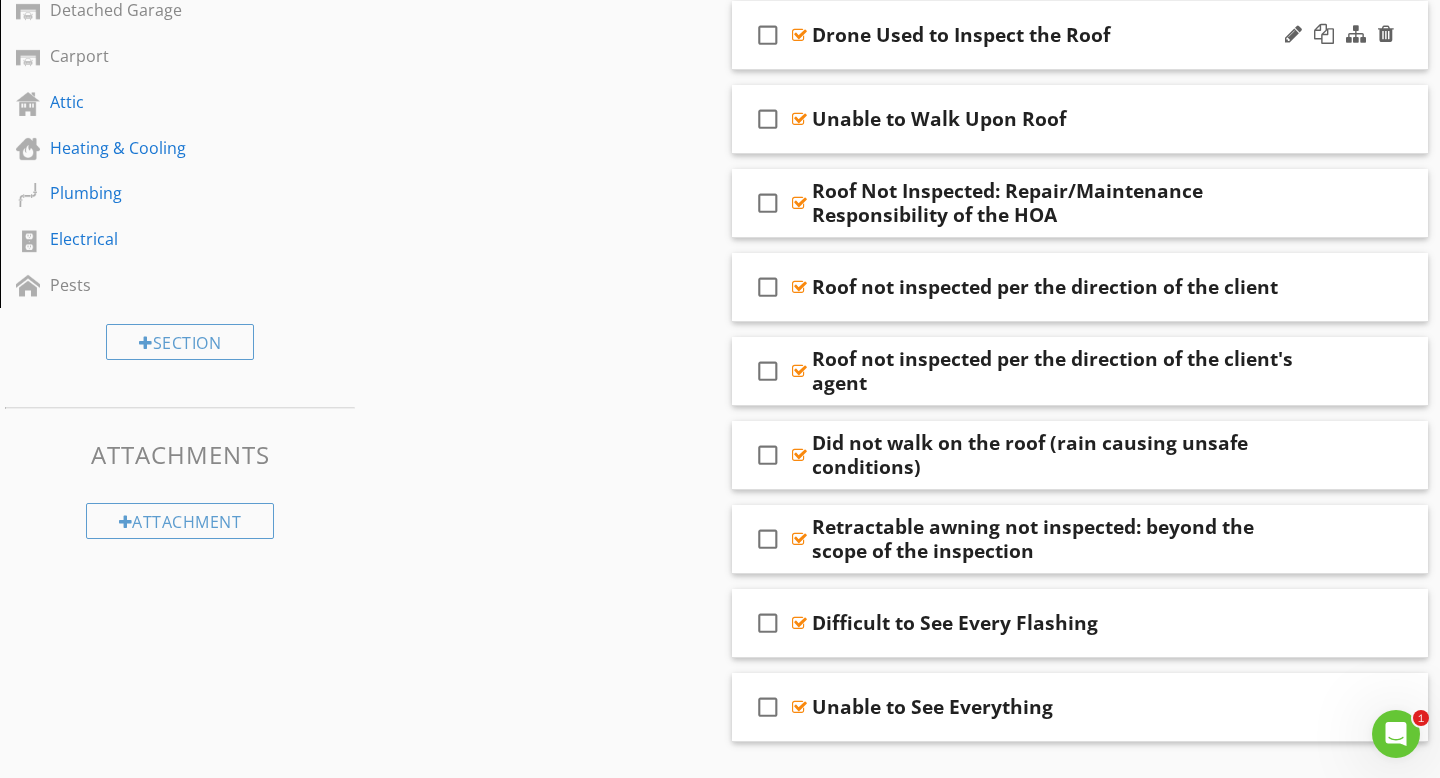 scroll, scrollTop: 728, scrollLeft: 0, axis: vertical 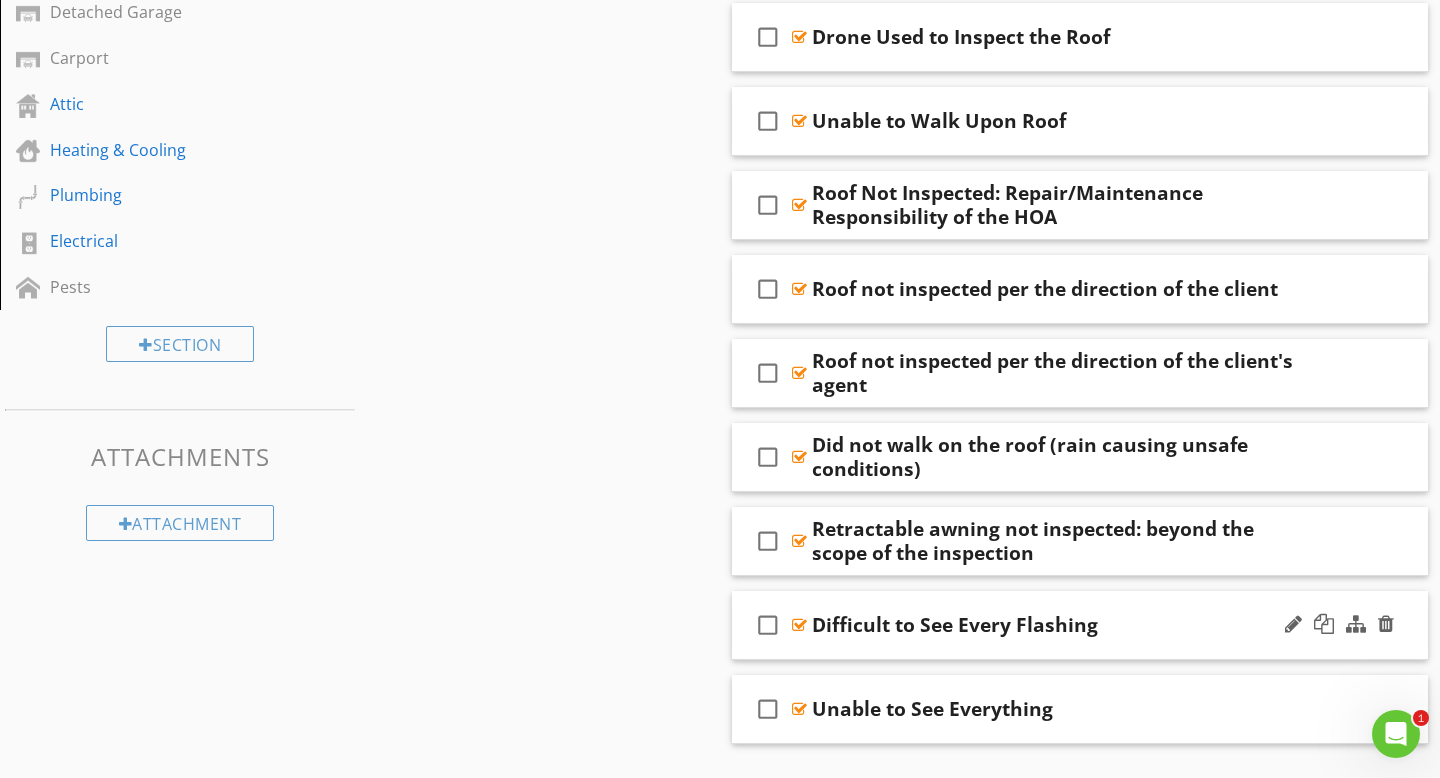 click on "Difficult to See Every Flashing" at bounding box center [1058, 625] 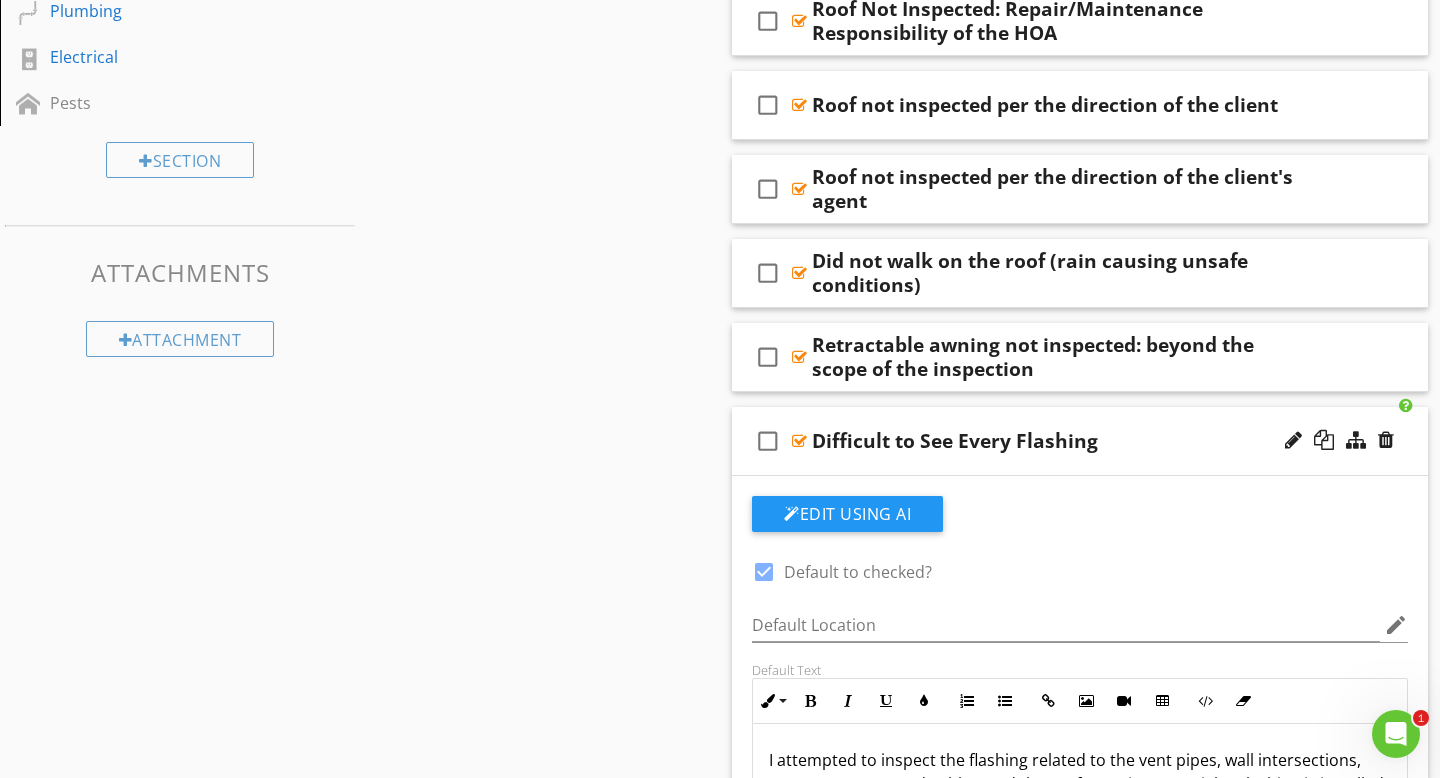 scroll, scrollTop: 942, scrollLeft: 0, axis: vertical 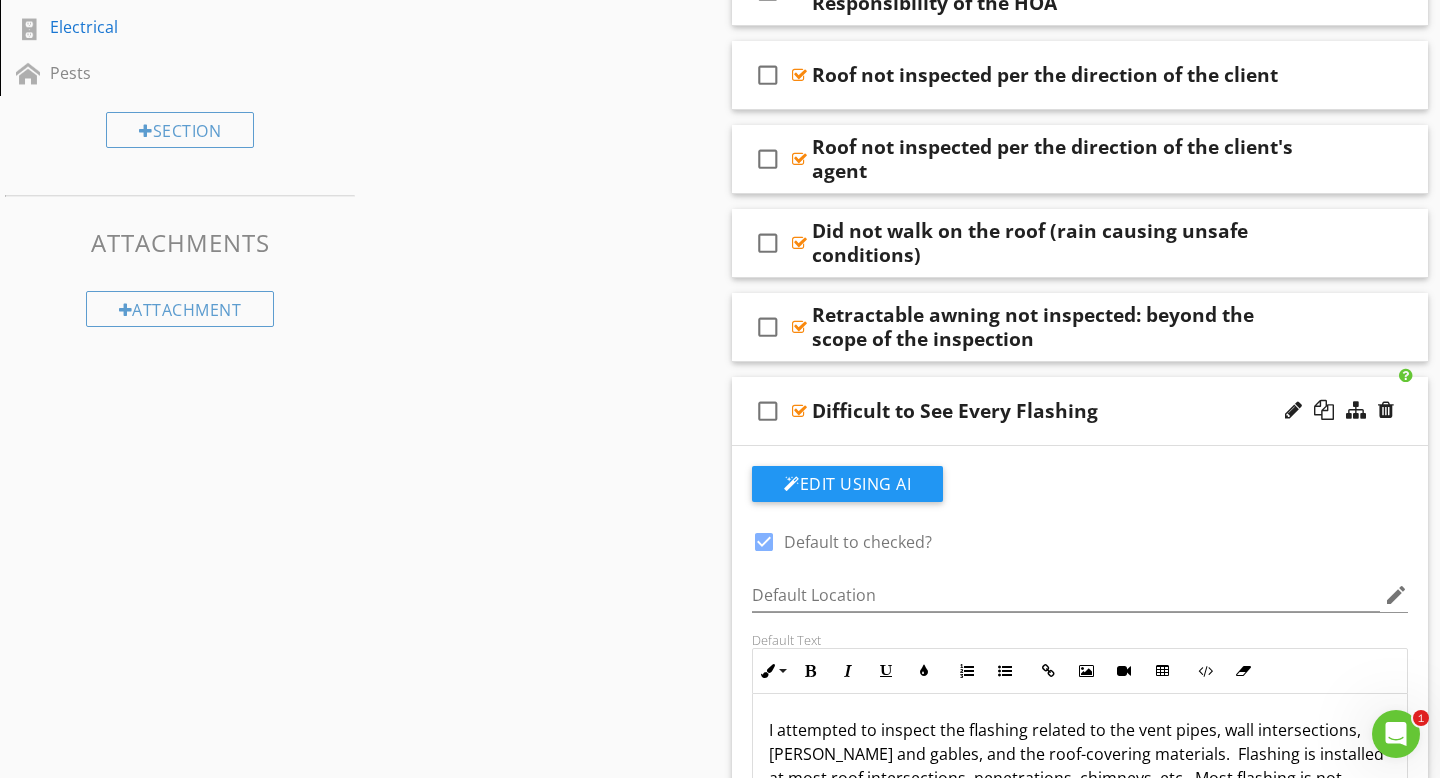 click on "check_box_outline_blank
Difficult to See Every Flashing" at bounding box center [1080, 411] 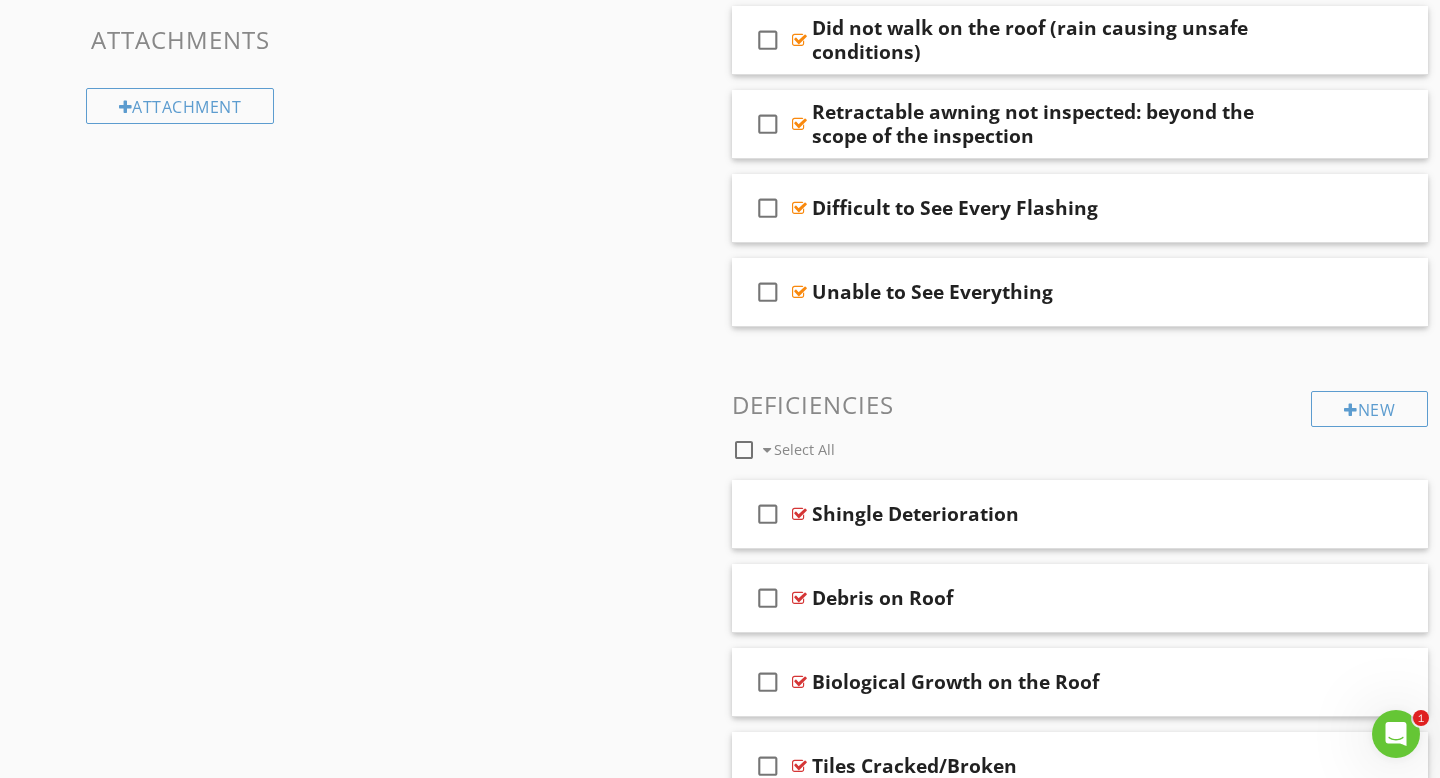 scroll, scrollTop: 1153, scrollLeft: 0, axis: vertical 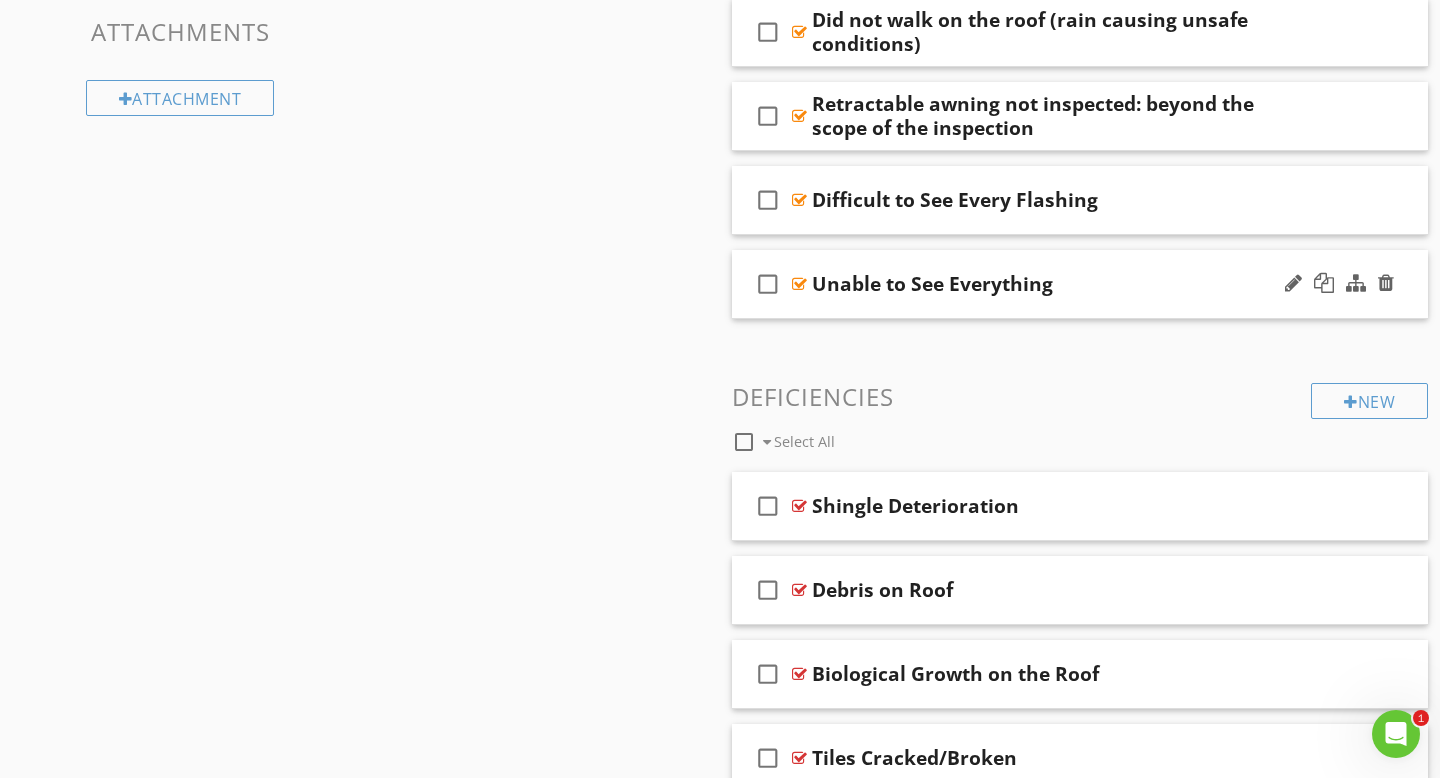 click on "check_box_outline_blank
Unable to See Everything" at bounding box center (1080, 284) 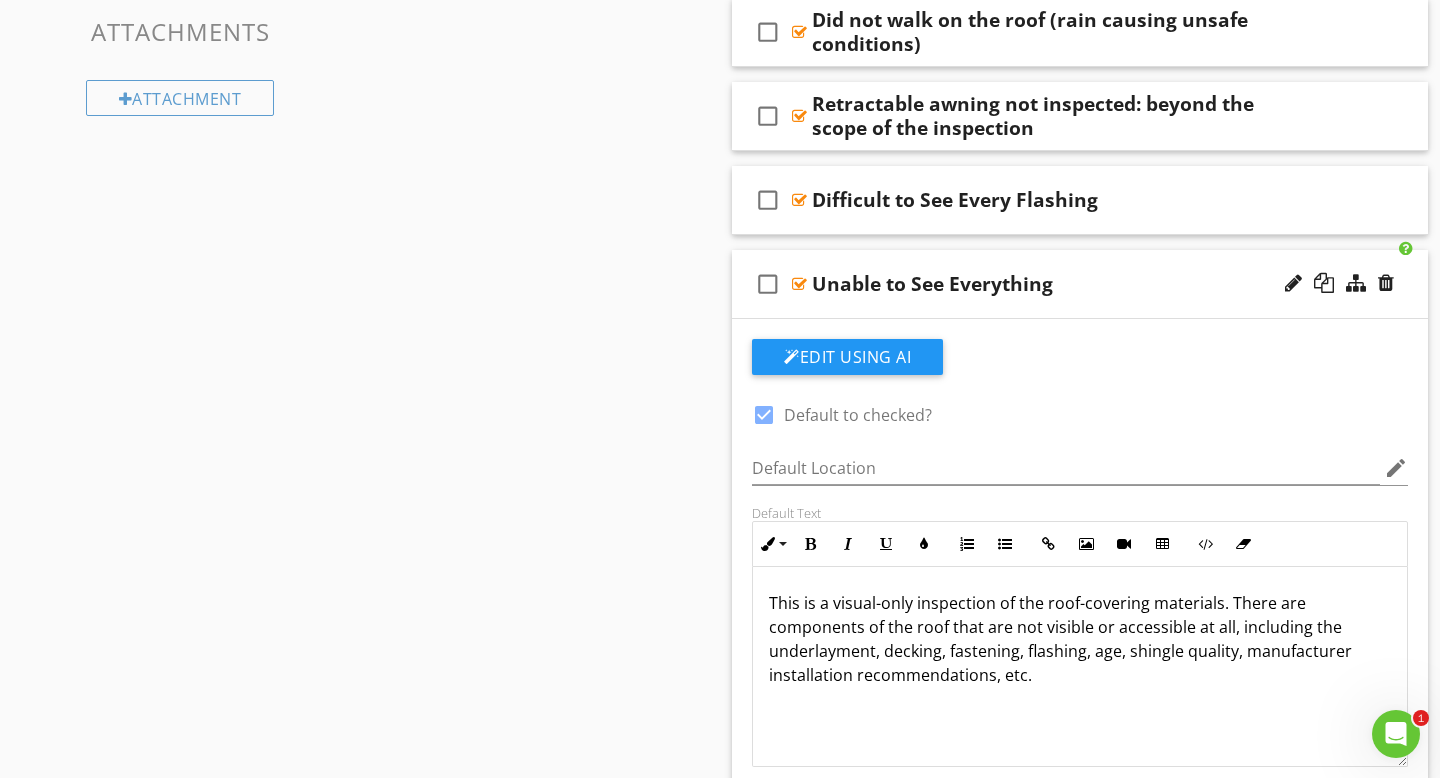 click on "check_box_outline_blank
Unable to See Everything" at bounding box center [1080, 284] 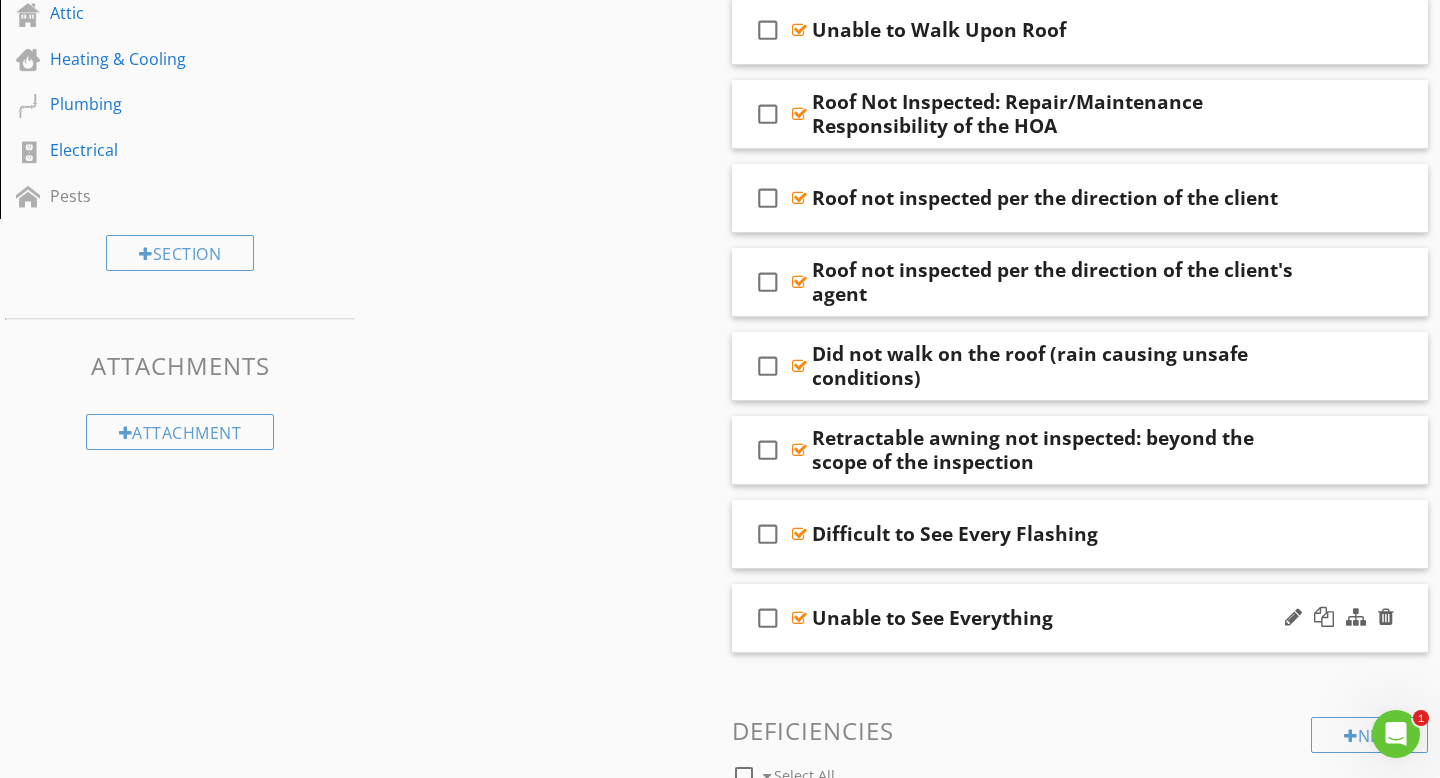 scroll, scrollTop: 806, scrollLeft: 0, axis: vertical 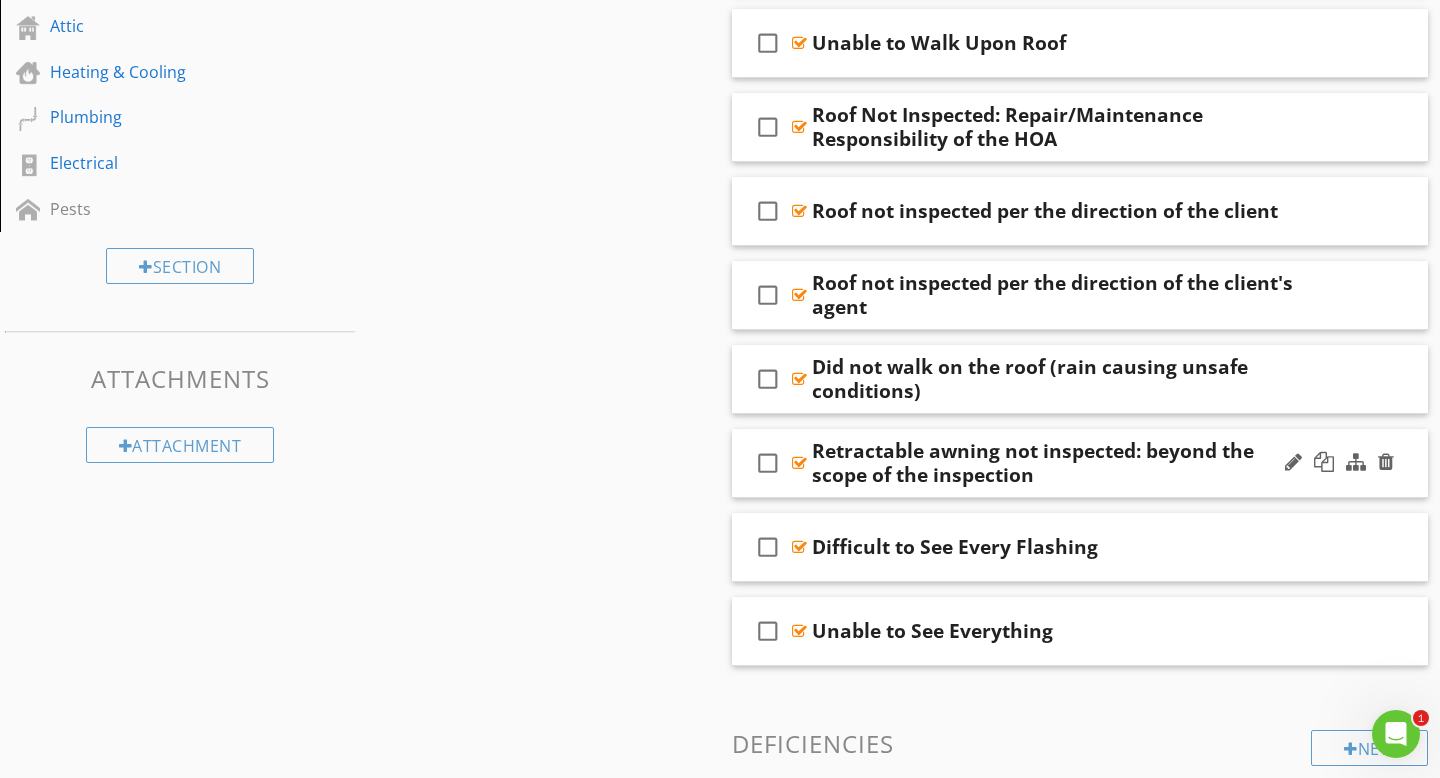 click on "check_box_outline_blank
Retractable awning not inspected: beyond the scope of the inspection" at bounding box center [1080, 463] 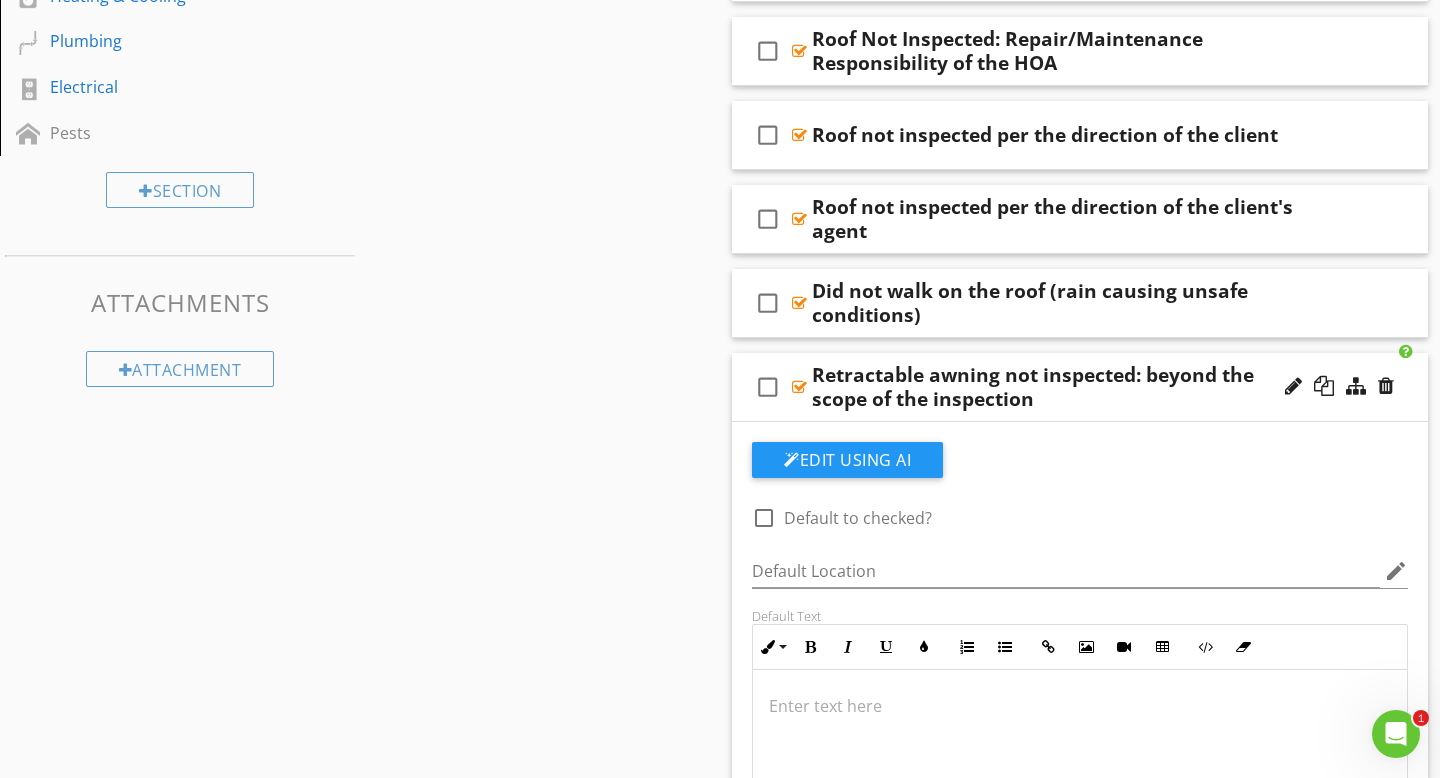 scroll, scrollTop: 857, scrollLeft: 0, axis: vertical 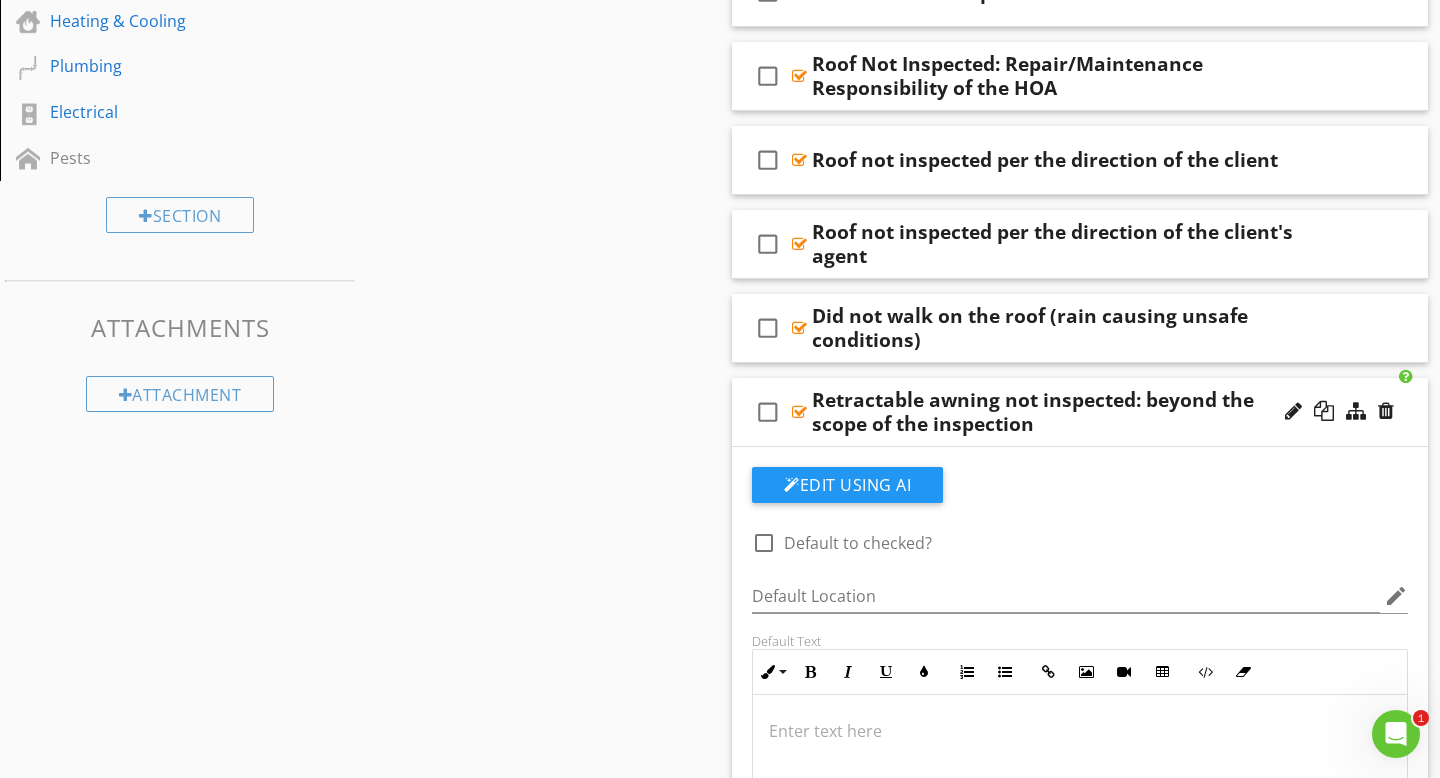 click on "check_box_outline_blank
Retractable awning not inspected: beyond the scope of the inspection" at bounding box center [1080, 412] 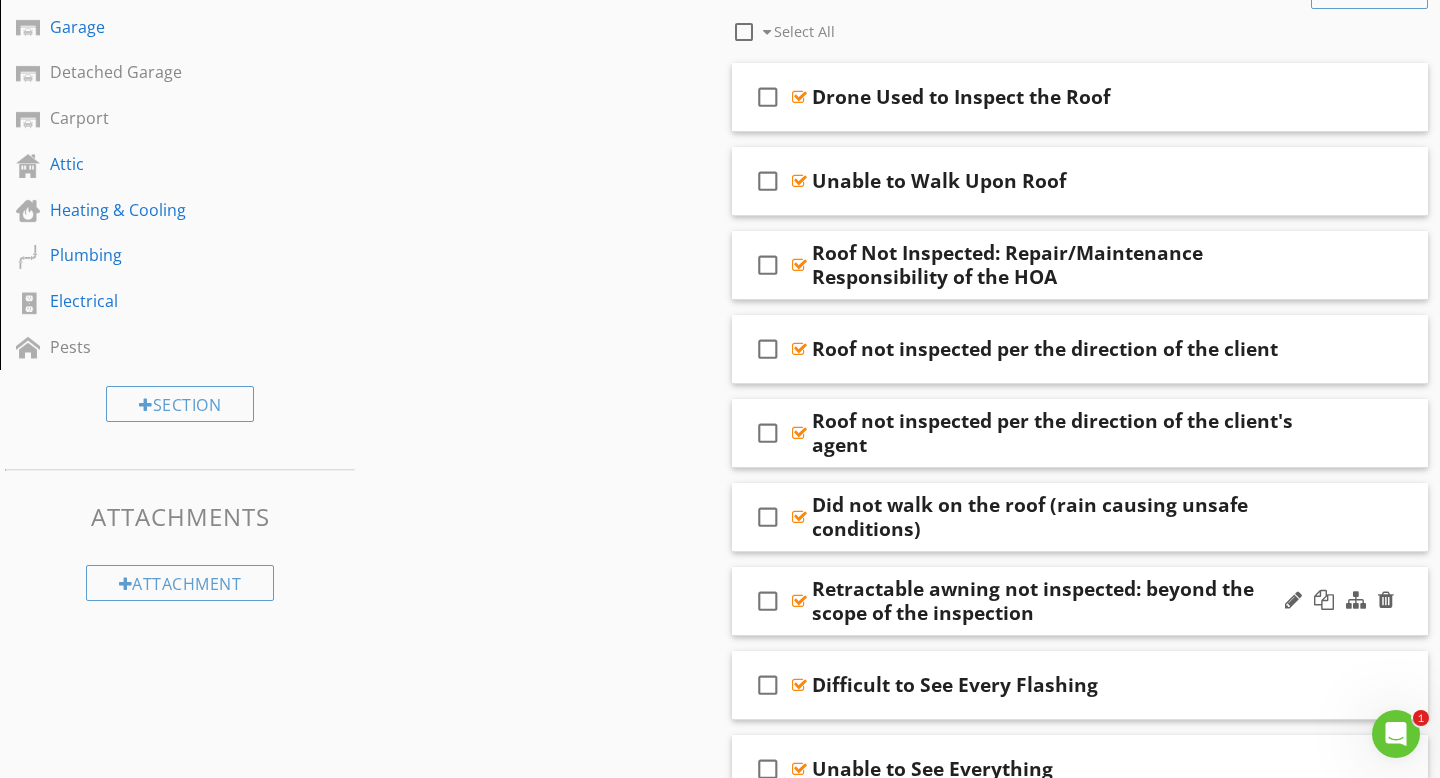 scroll, scrollTop: 666, scrollLeft: 0, axis: vertical 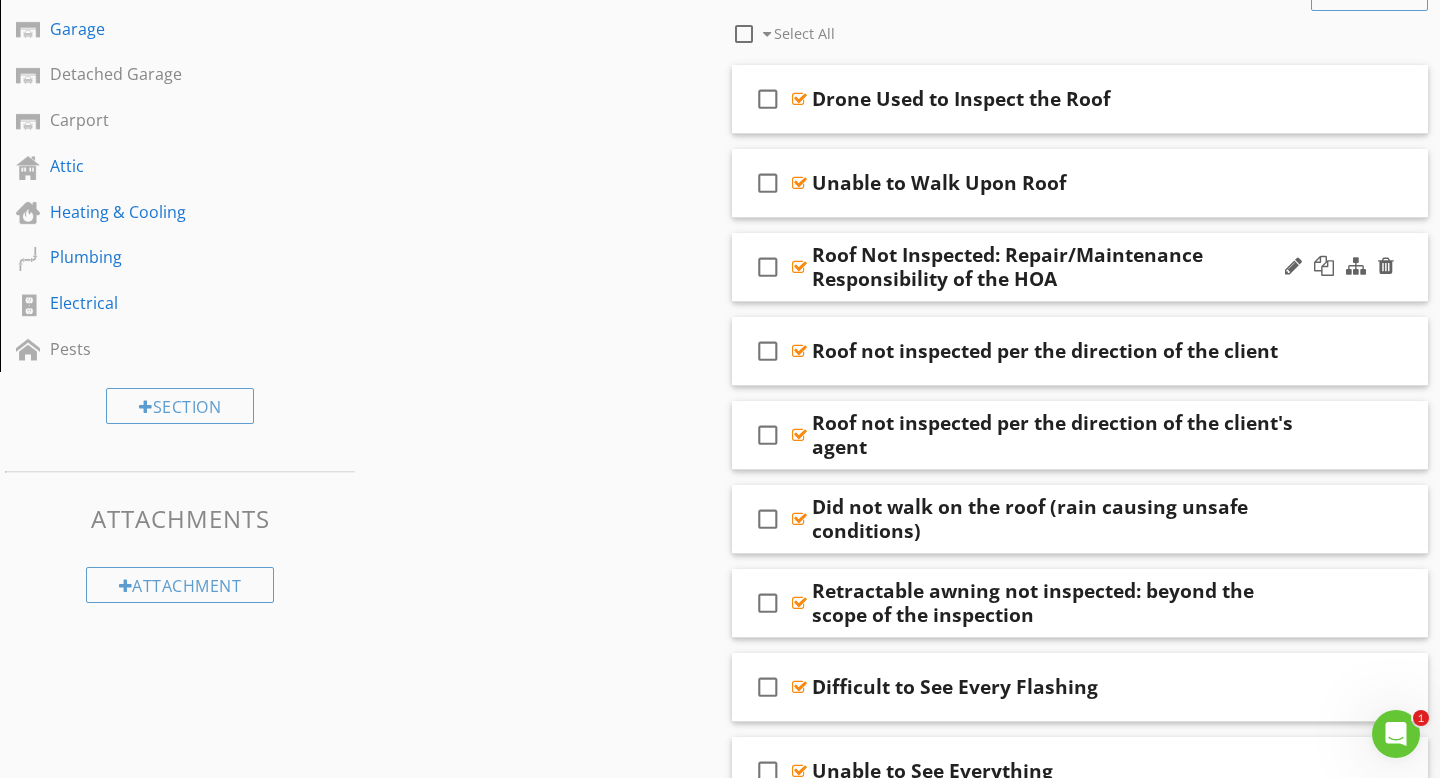 click on "check_box_outline_blank
Roof Not Inspected: Repair/Maintenance Responsibility of the HOA" at bounding box center [1080, 267] 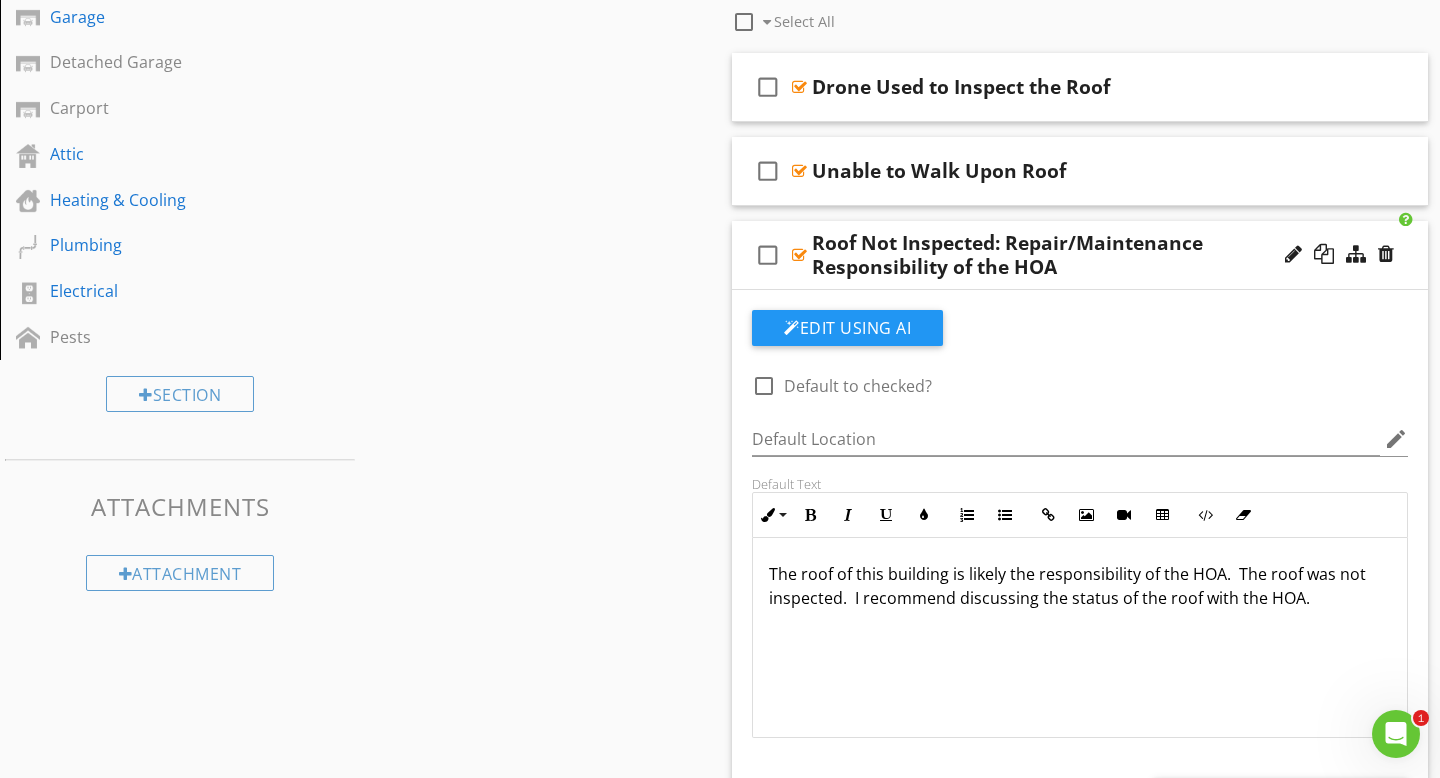 scroll, scrollTop: 669, scrollLeft: 0, axis: vertical 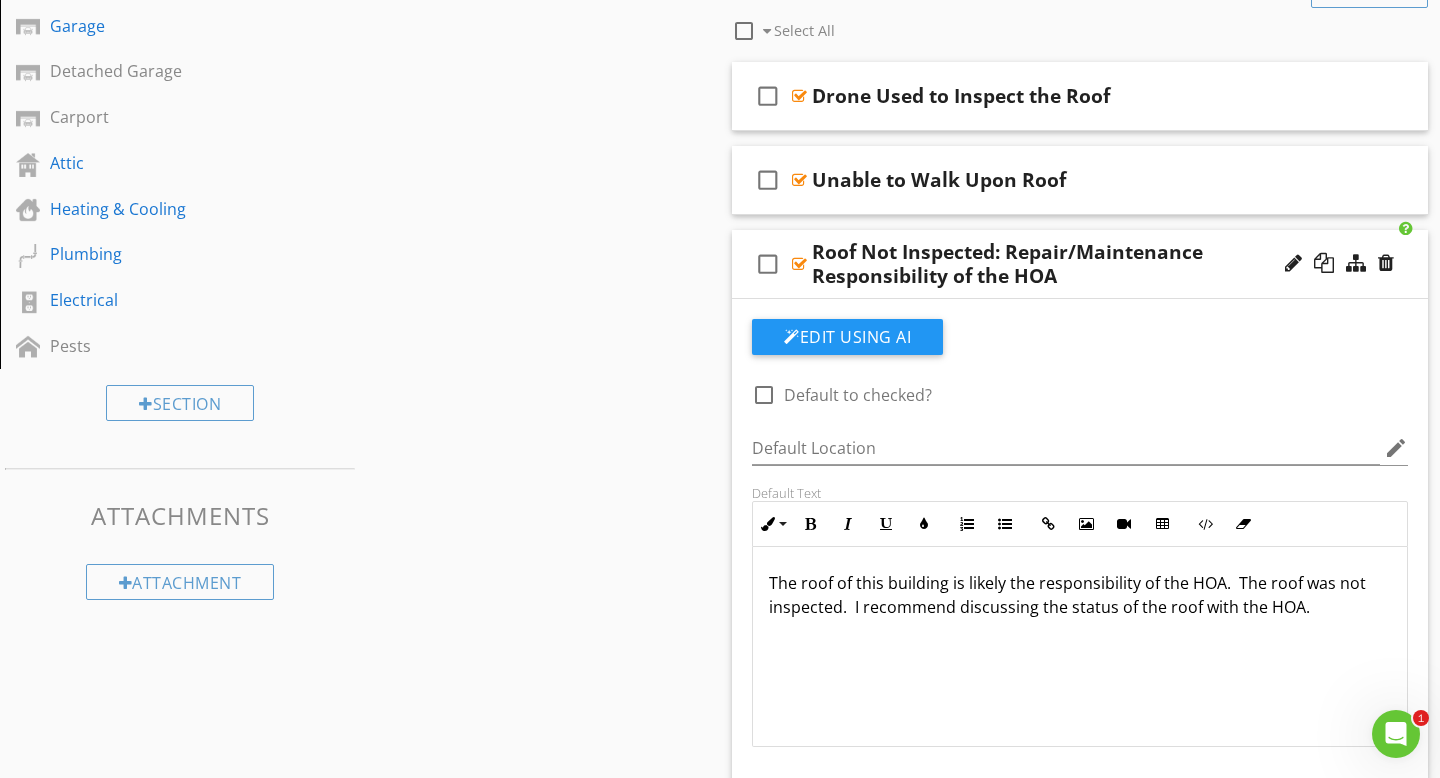 click on "check_box_outline_blank
Roof Not Inspected: Repair/Maintenance Responsibility of the HOA" at bounding box center [1080, 264] 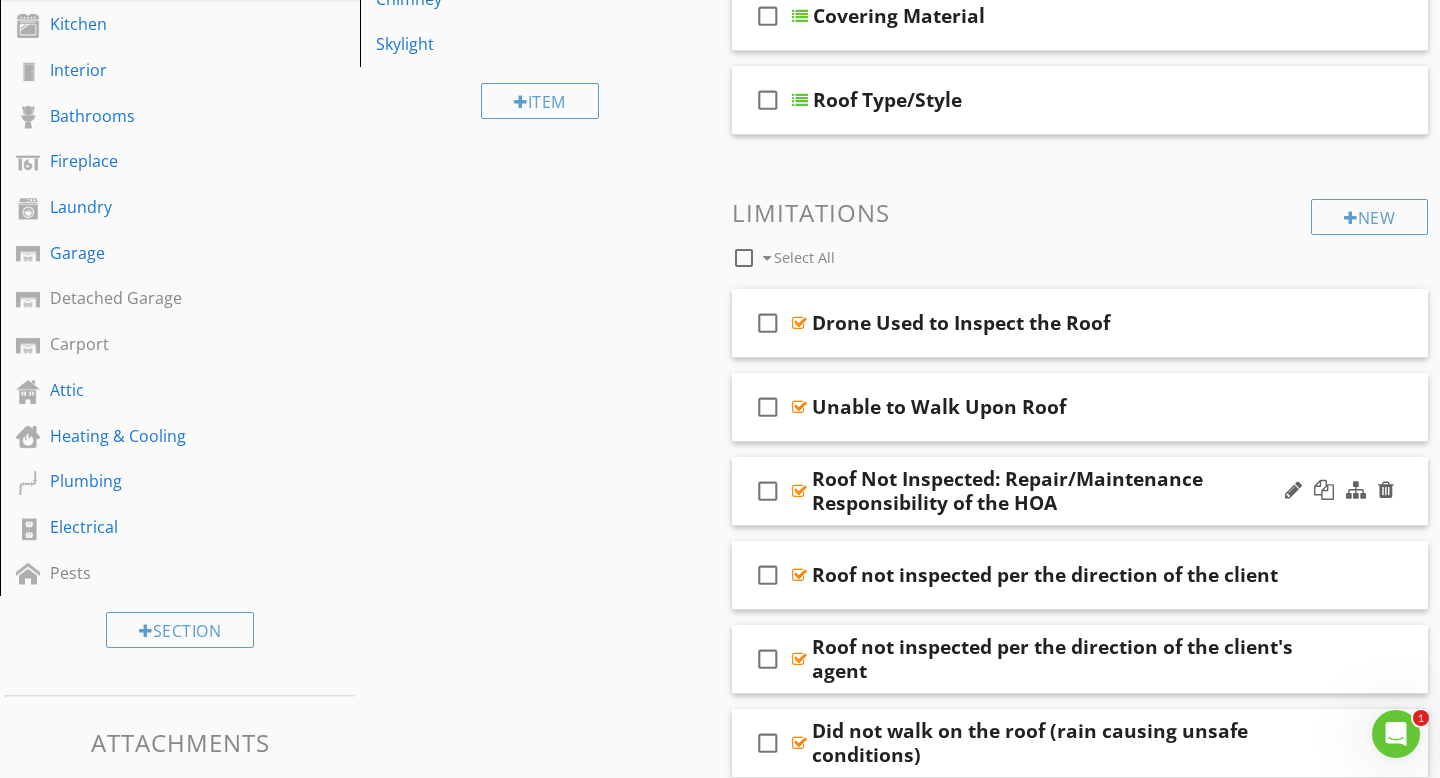 scroll, scrollTop: 0, scrollLeft: 0, axis: both 